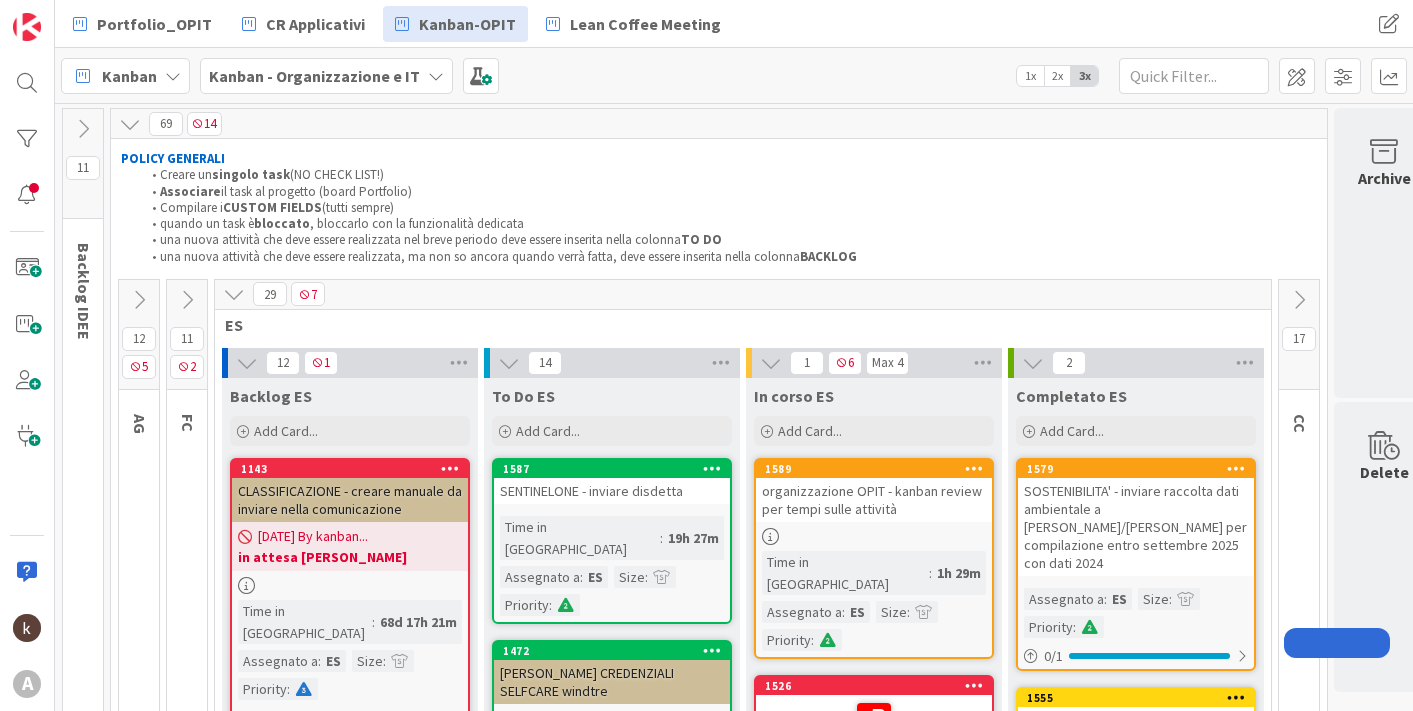 scroll, scrollTop: 0, scrollLeft: 0, axis: both 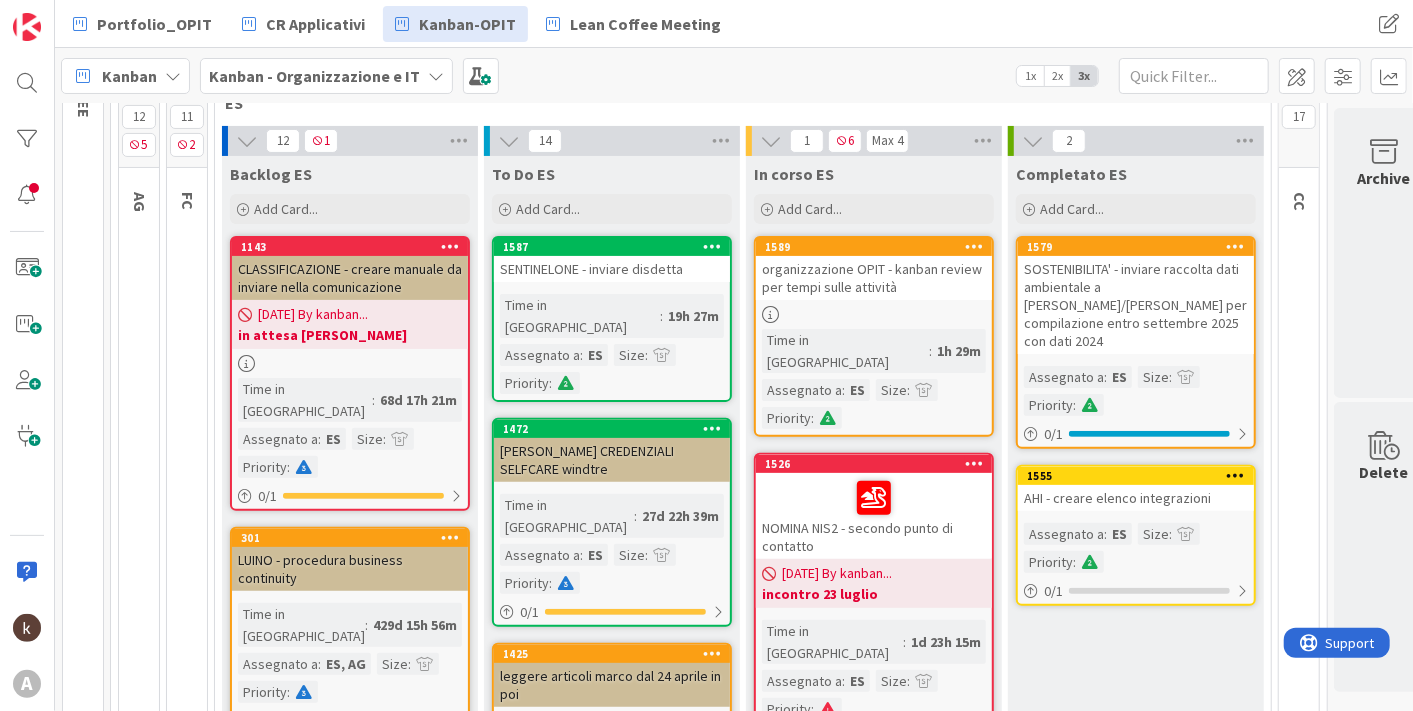 click on "Kanban" at bounding box center (129, 76) 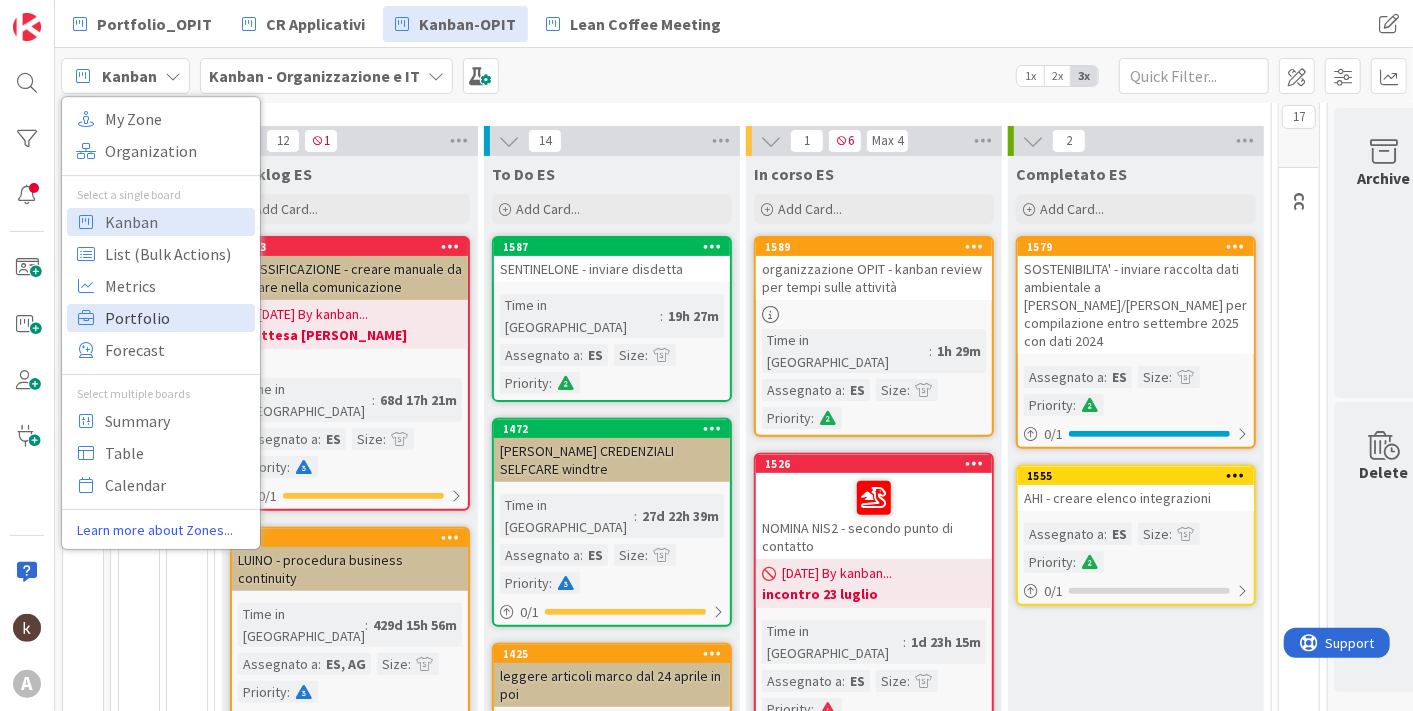click on "Portfolio" at bounding box center [177, 318] 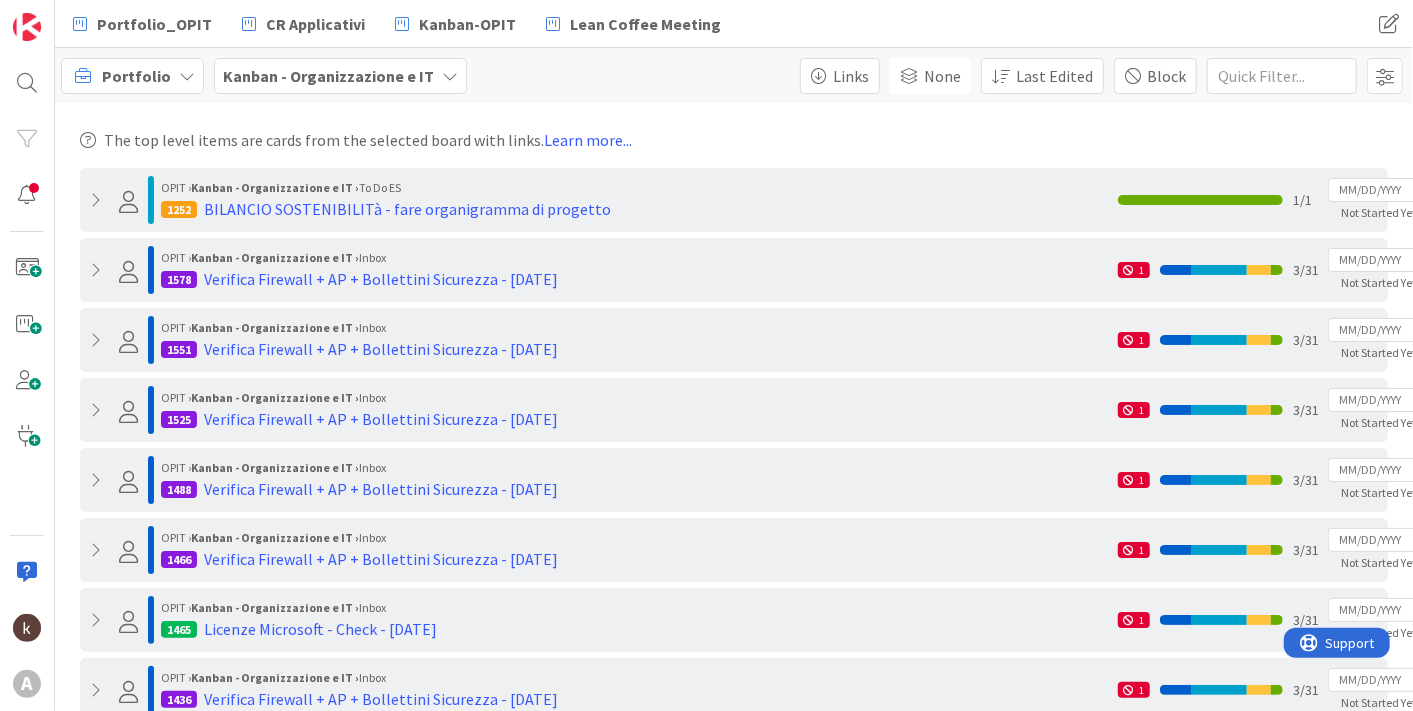 scroll, scrollTop: 0, scrollLeft: 0, axis: both 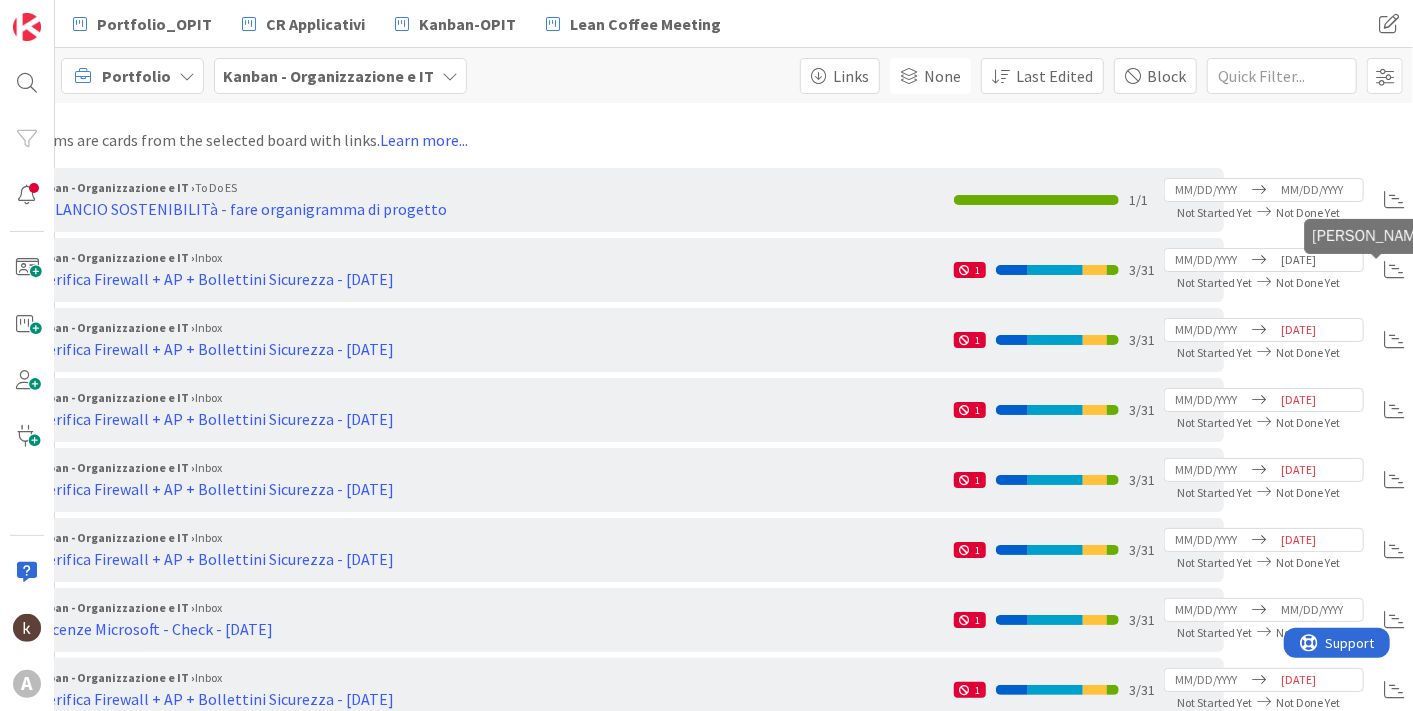 click at bounding box center [1394, 270] 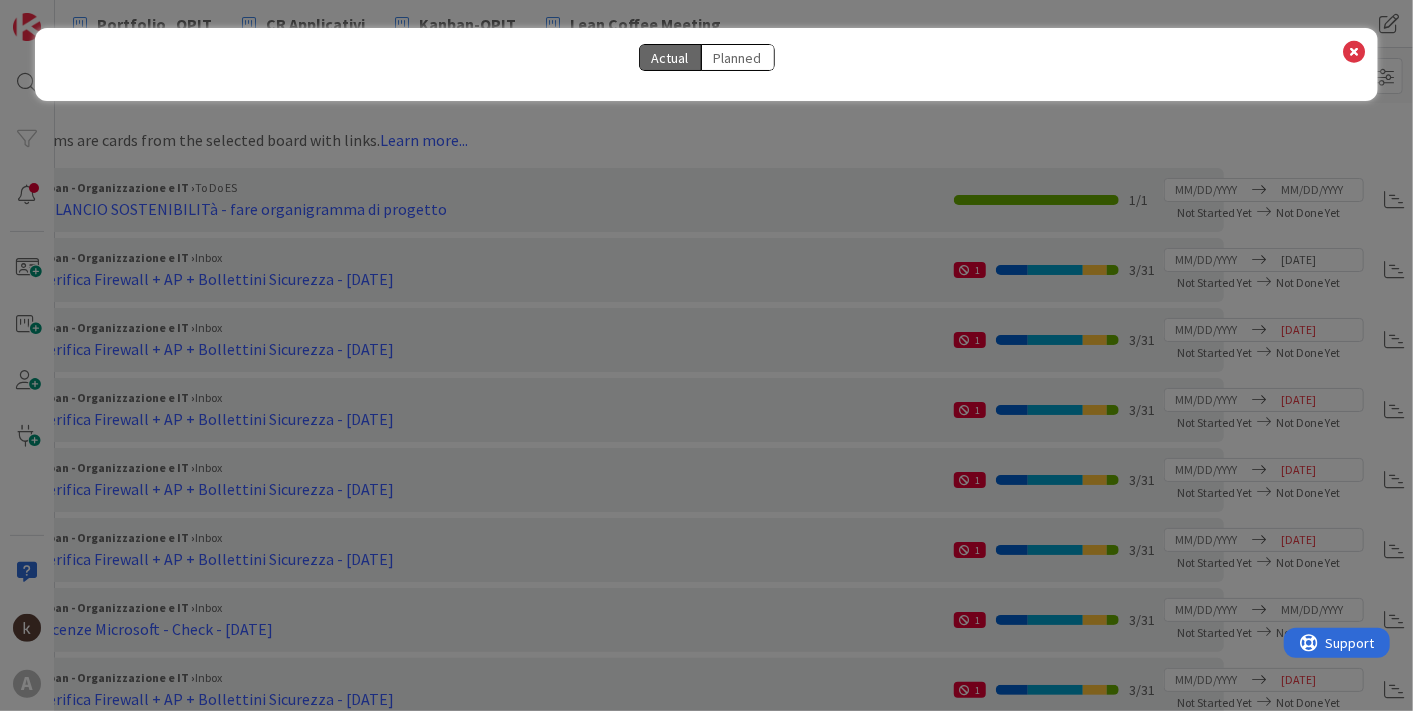 select on "View all" 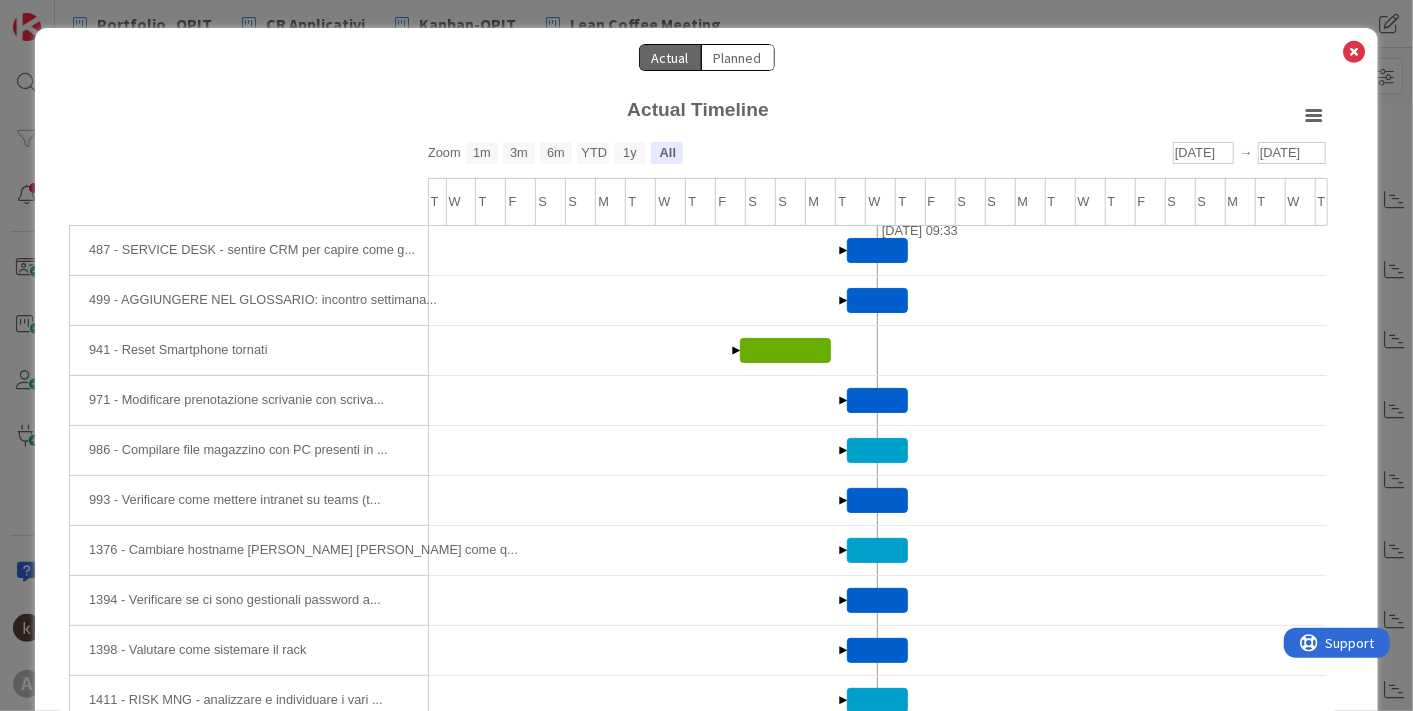scroll, scrollTop: 0, scrollLeft: 0, axis: both 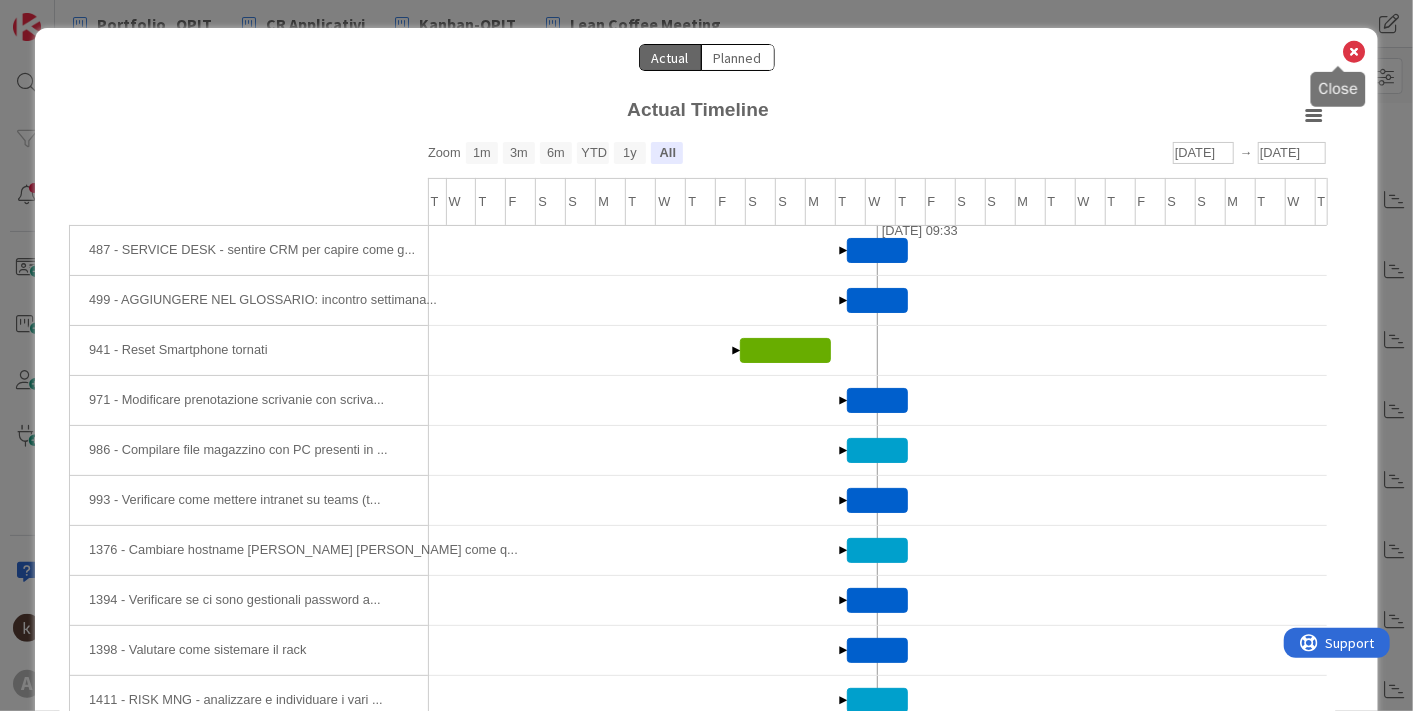 click at bounding box center (1355, 52) 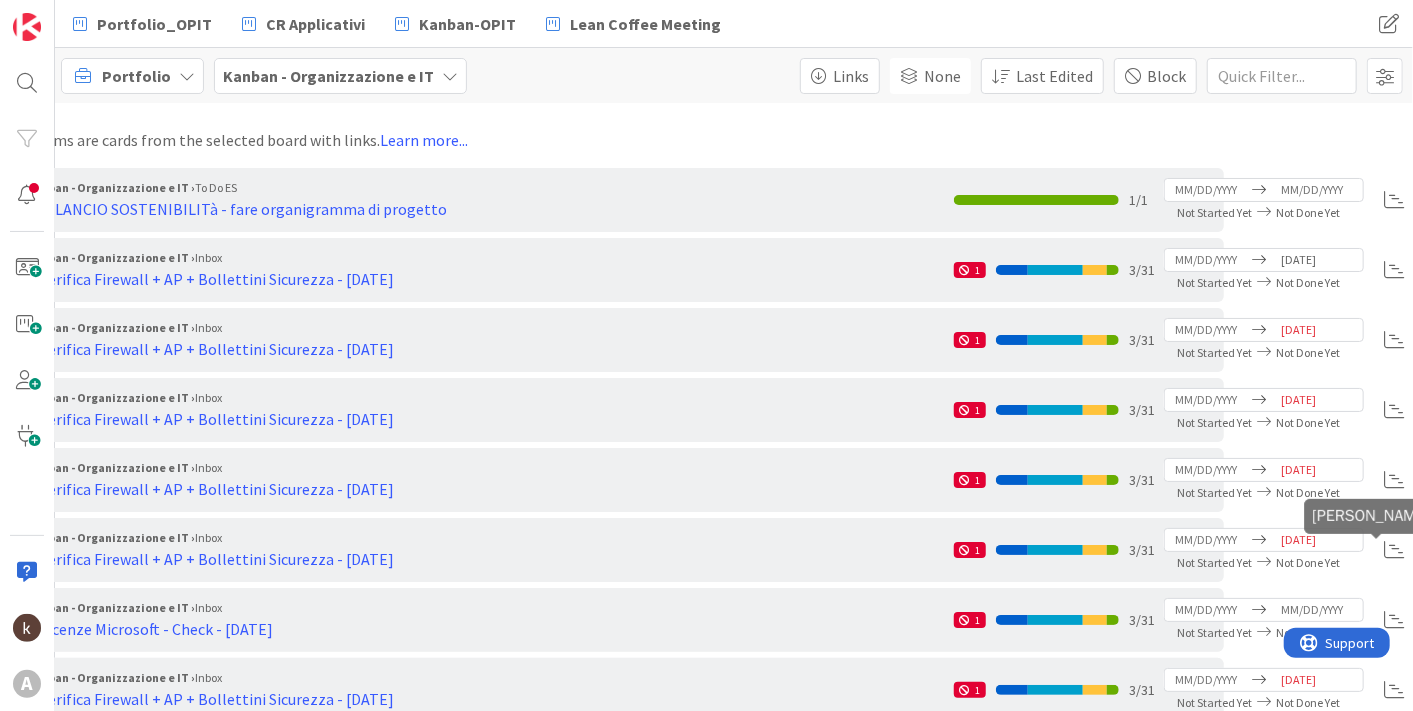 click at bounding box center [1394, 550] 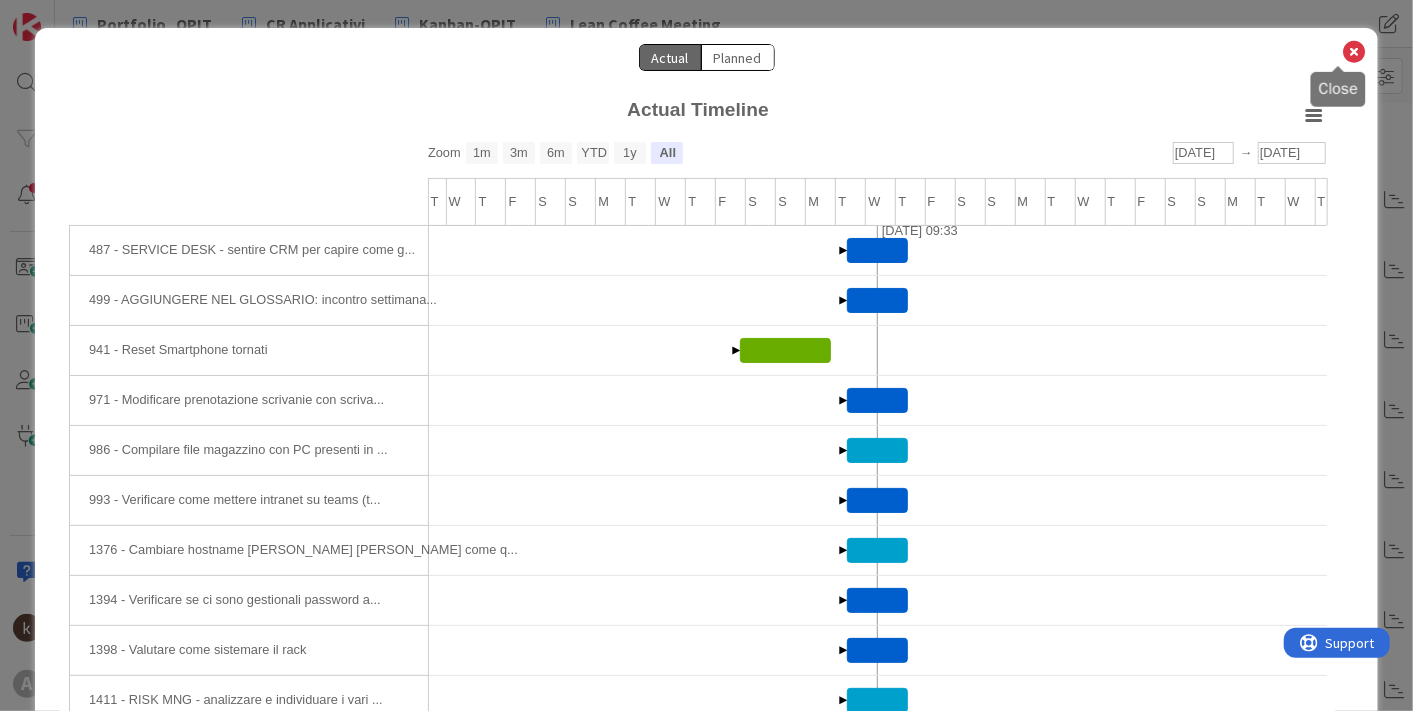 click at bounding box center (1355, 52) 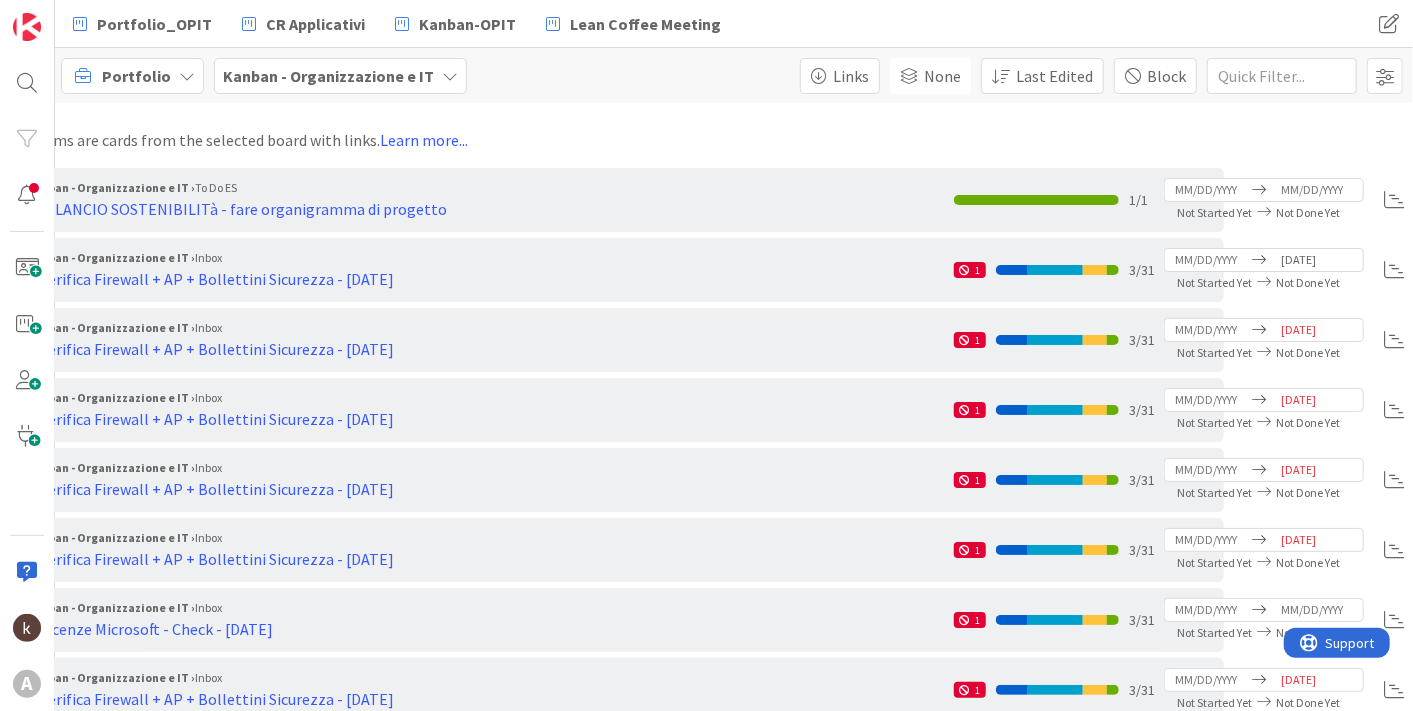 click on "Kanban - Organizzazione e IT" at bounding box center [328, 76] 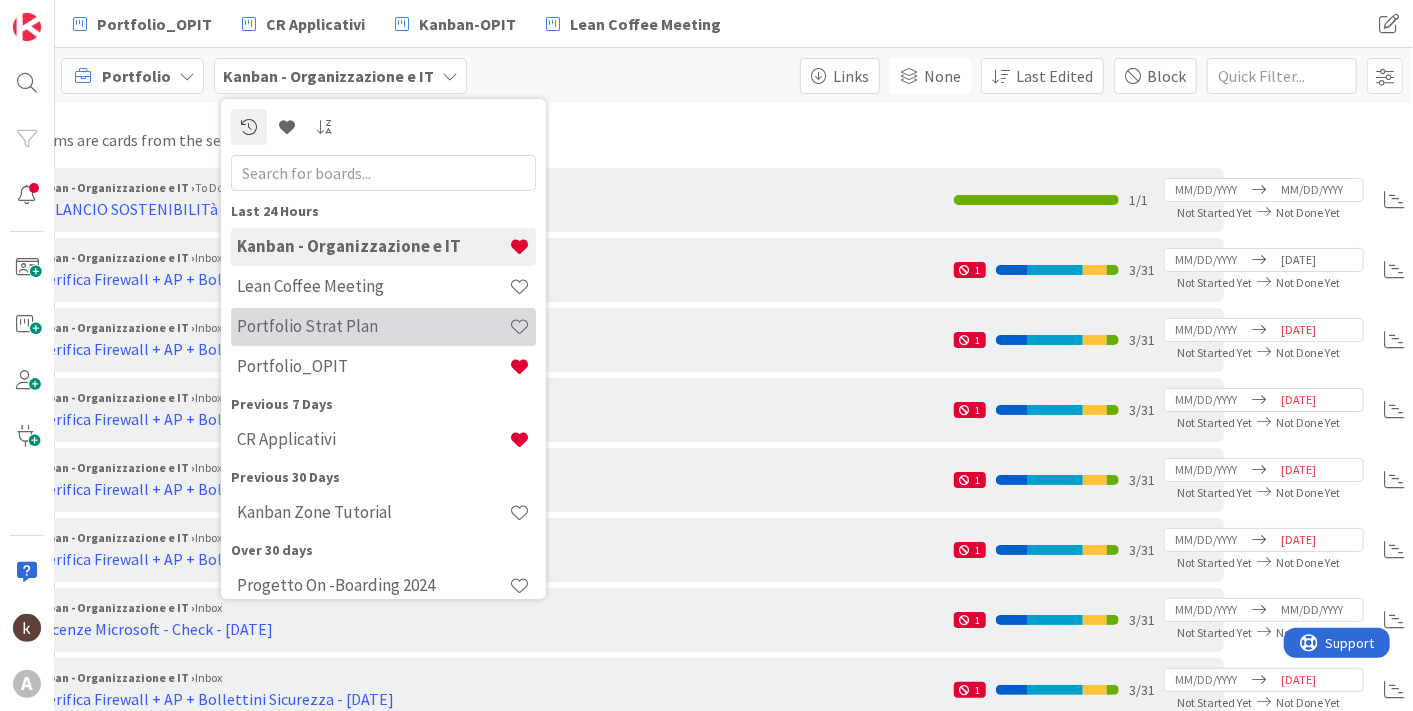 click on "Portfolio Strat Plan" at bounding box center [373, 326] 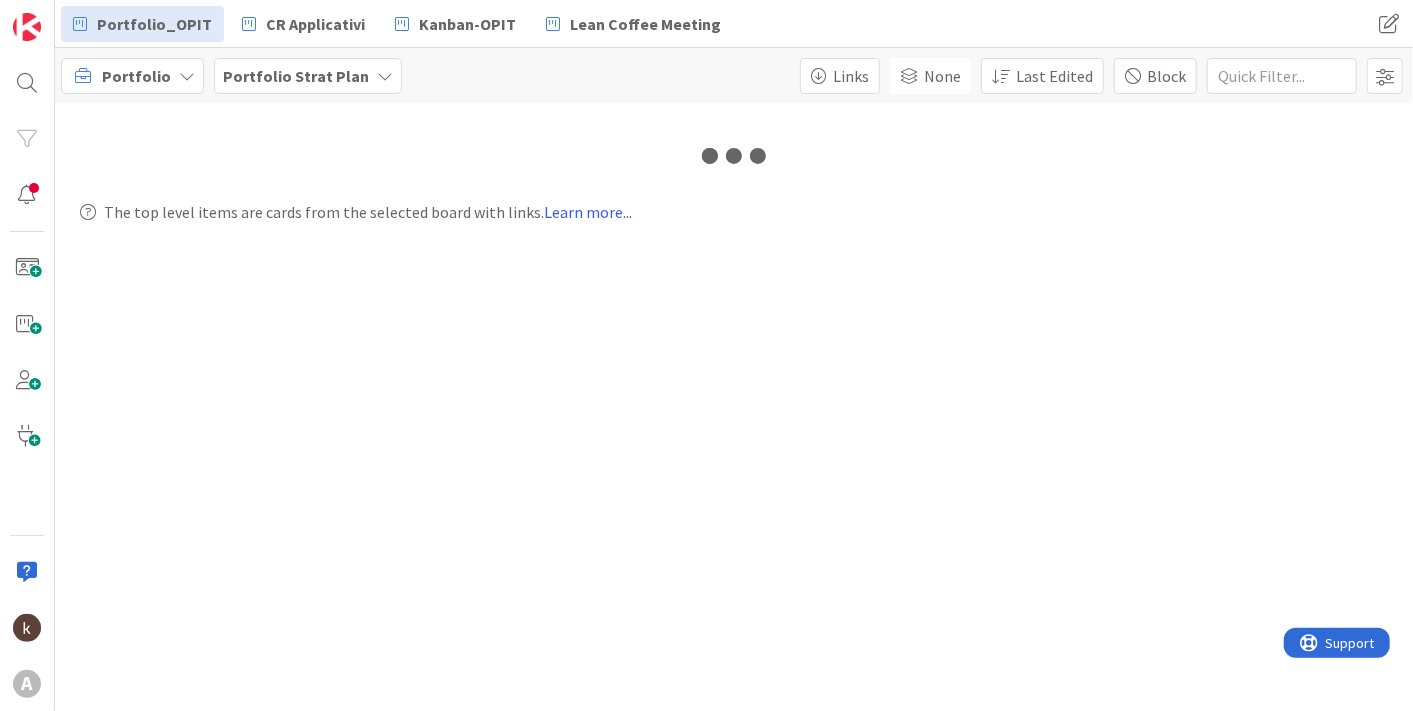 scroll, scrollTop: 0, scrollLeft: 0, axis: both 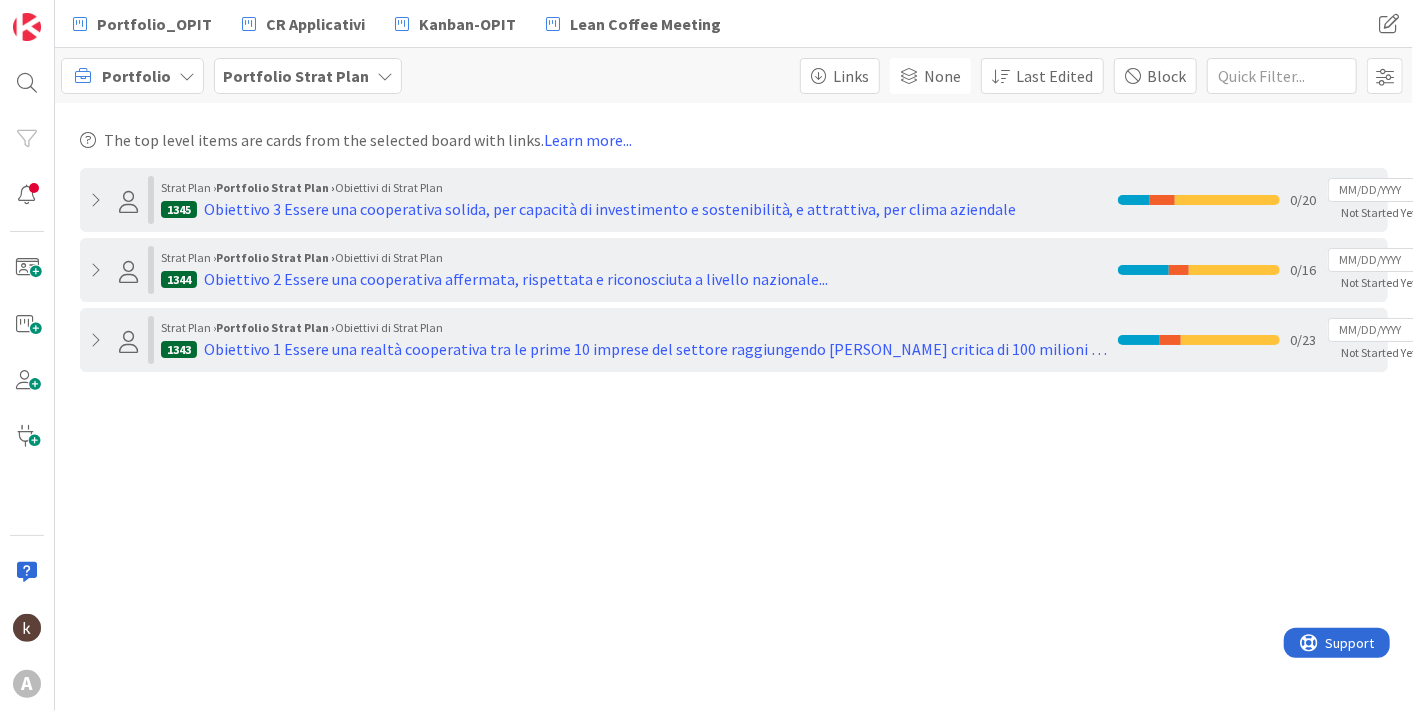 click on "Portfolio Strat Plan" at bounding box center (308, 76) 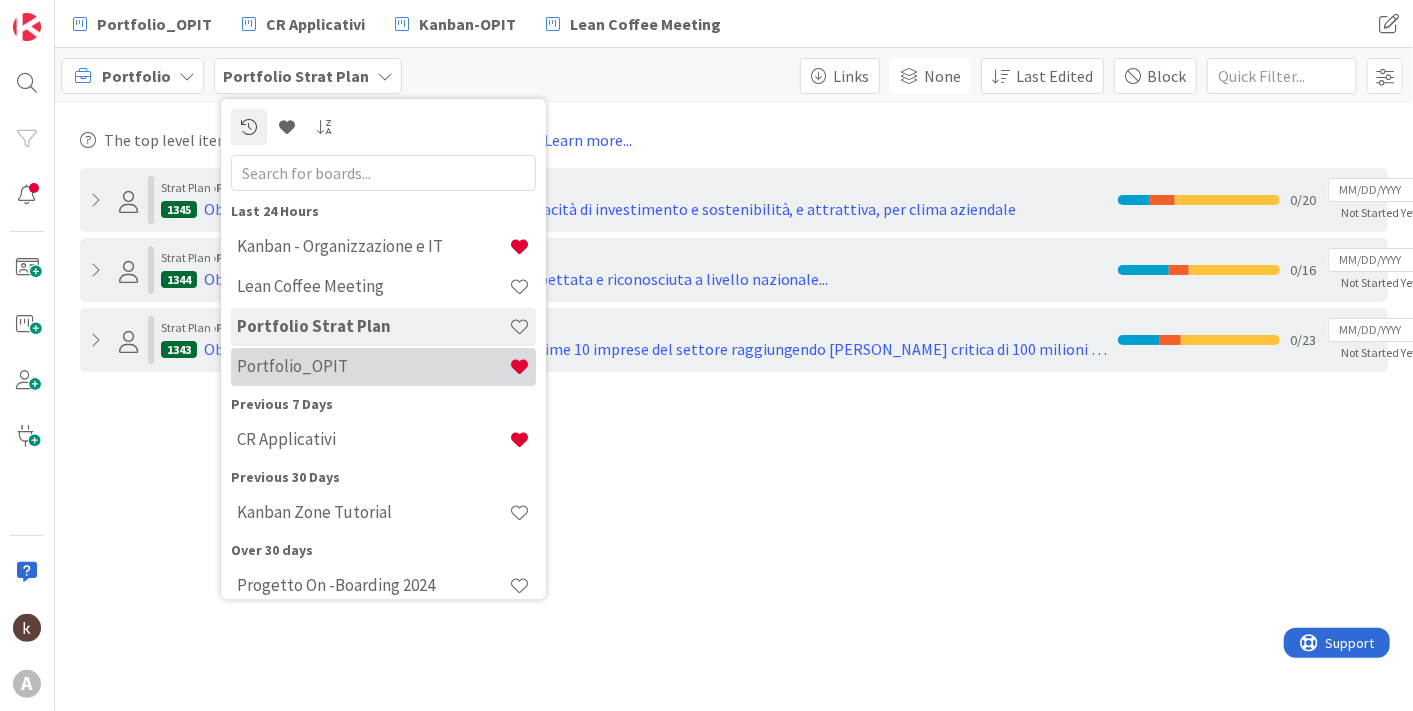 click on "Portfolio_OPIT" at bounding box center [373, 366] 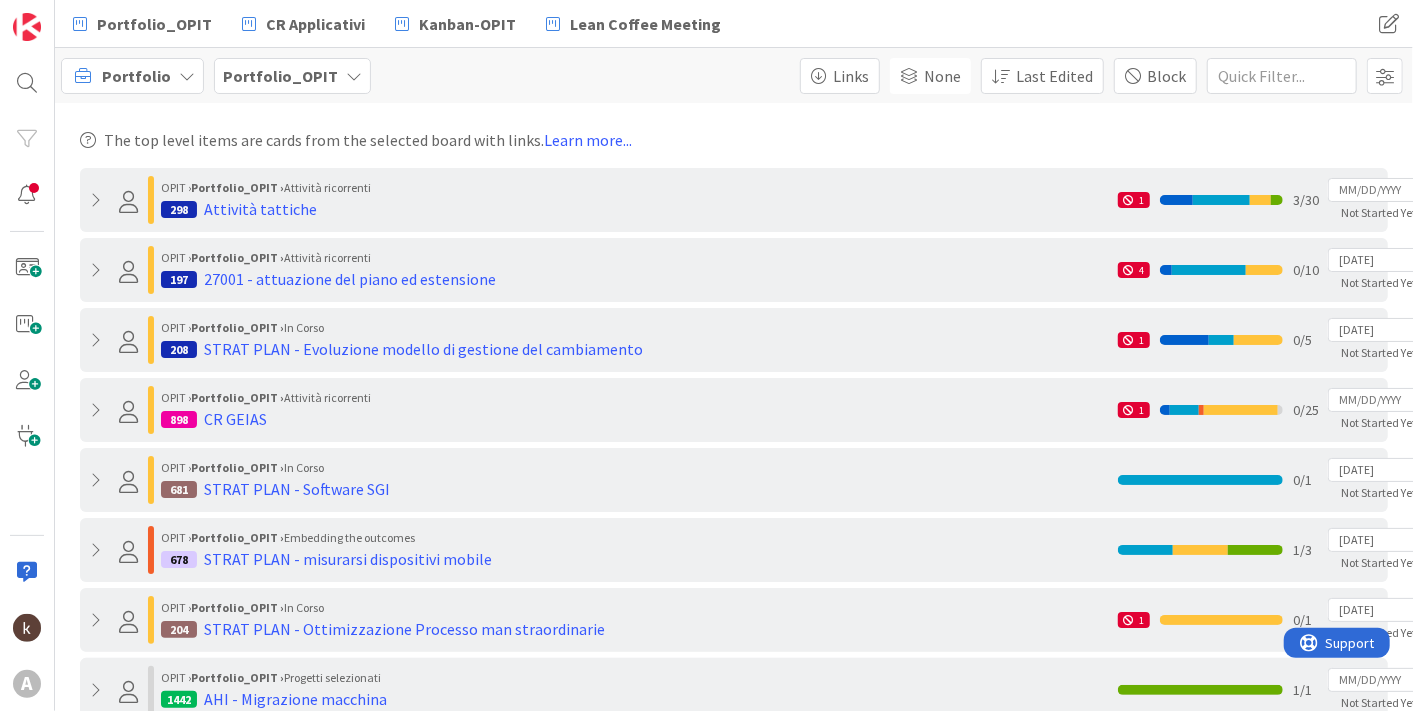 scroll, scrollTop: 0, scrollLeft: 0, axis: both 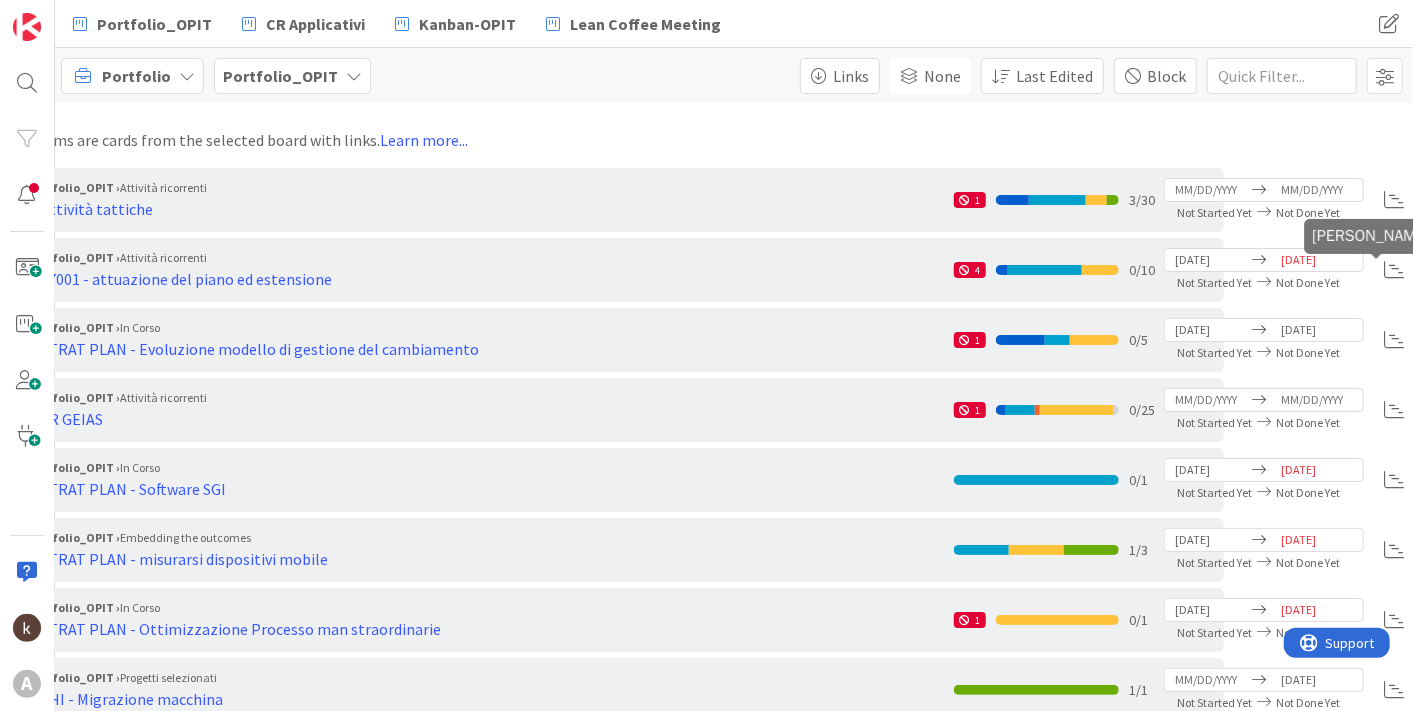 click at bounding box center (1394, 270) 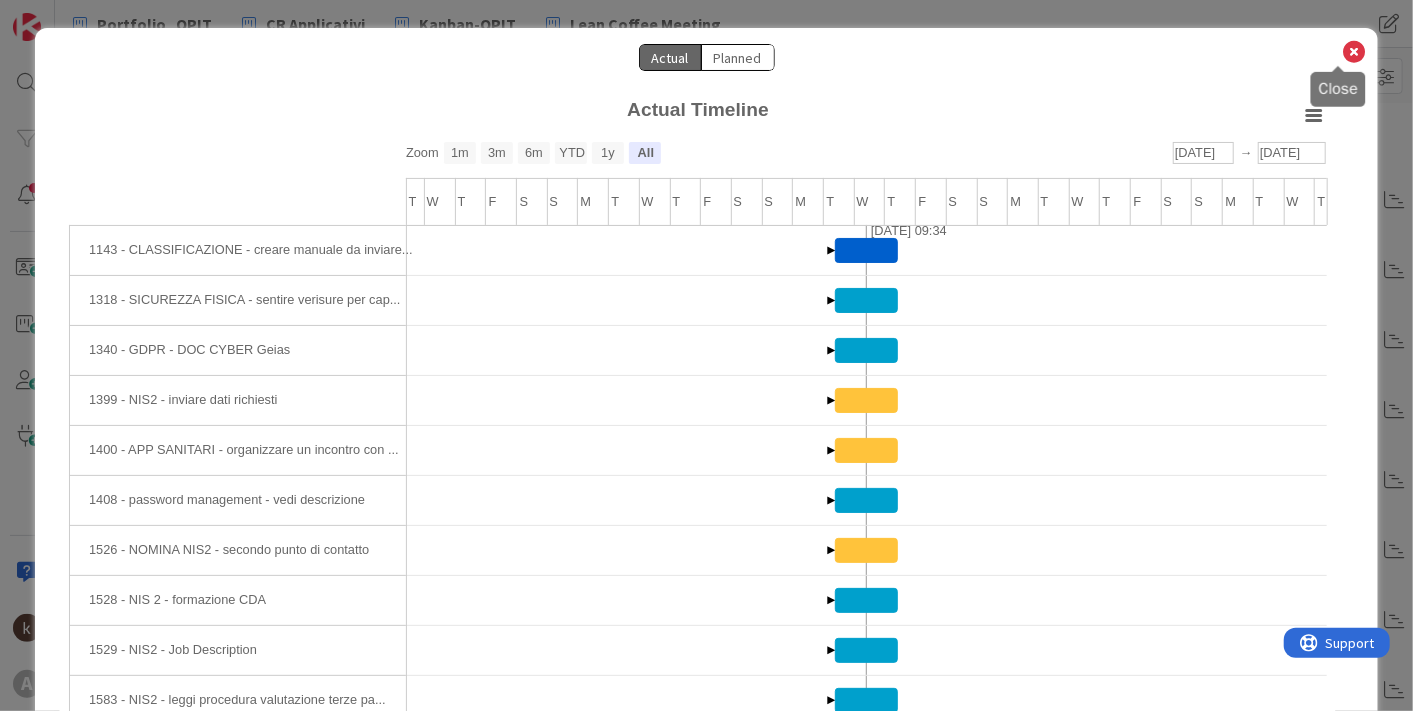 click at bounding box center [1355, 52] 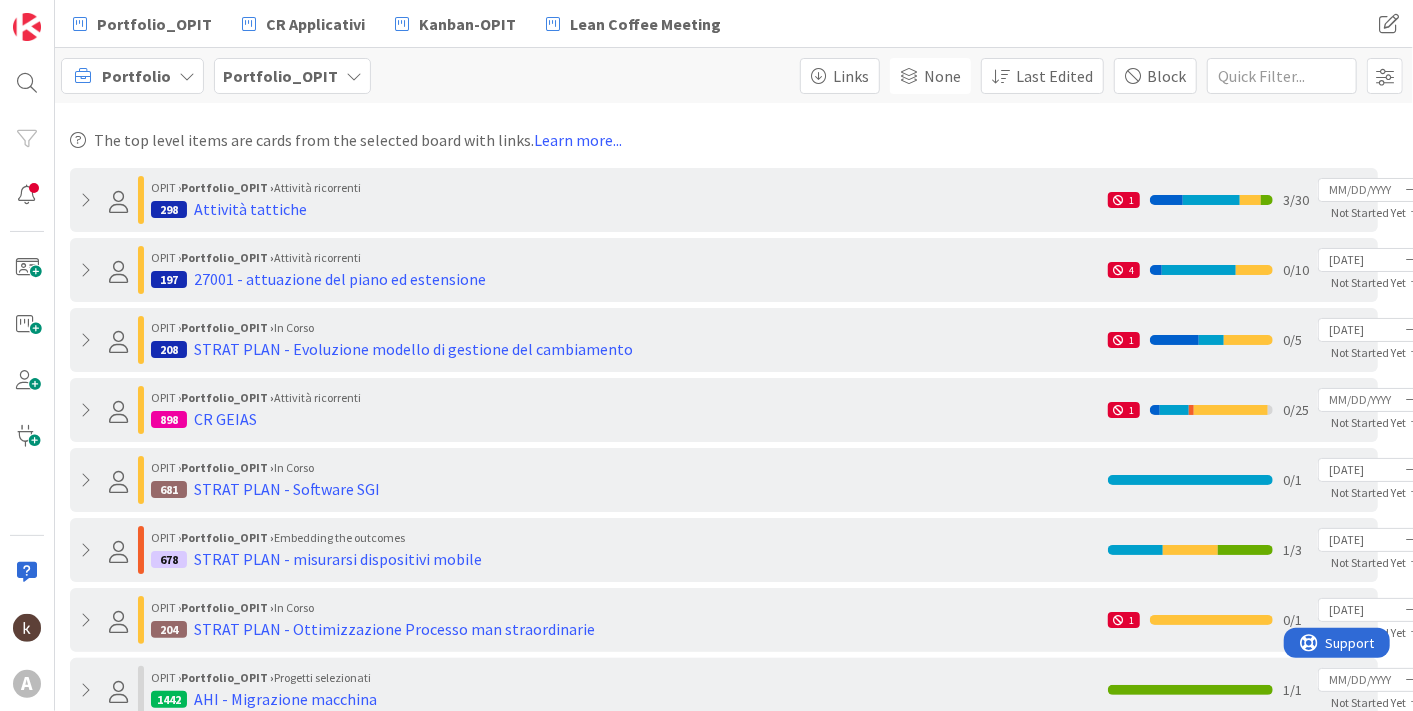 scroll, scrollTop: 0, scrollLeft: 0, axis: both 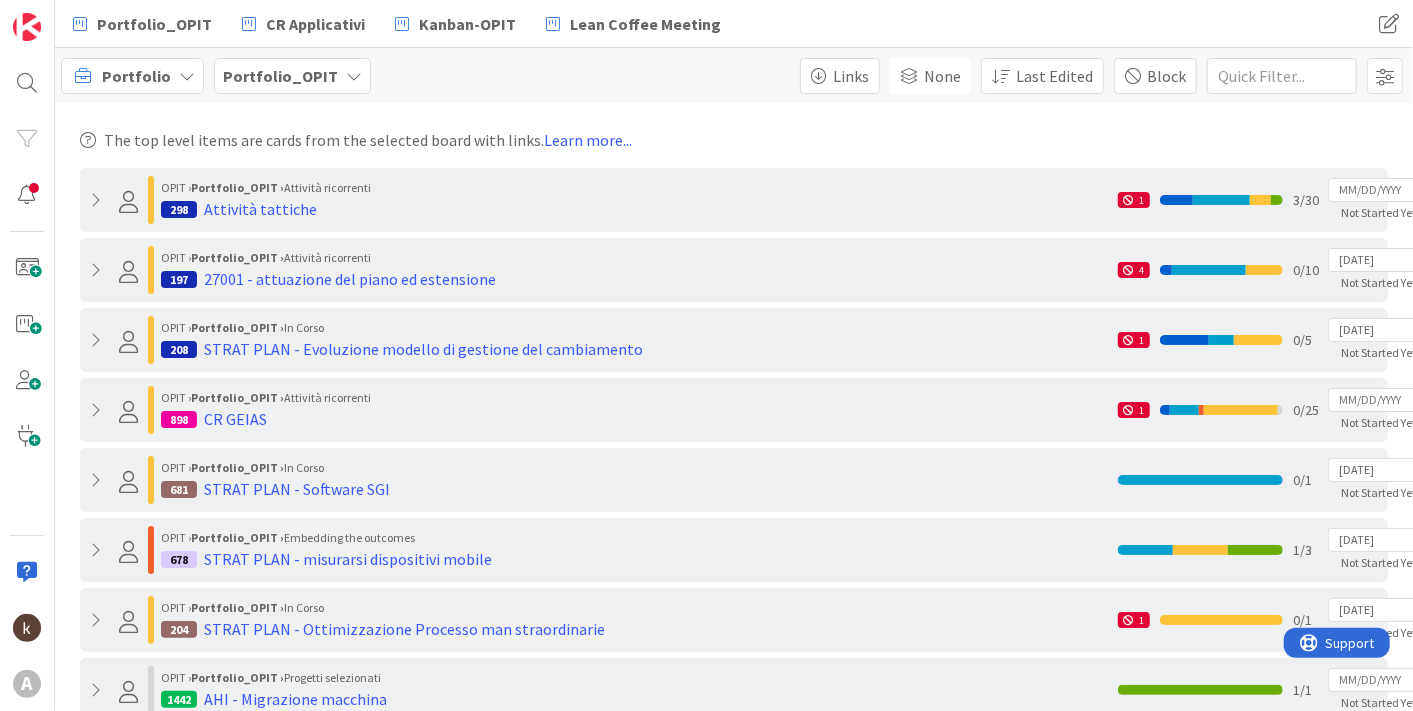 click at bounding box center (97, 340) 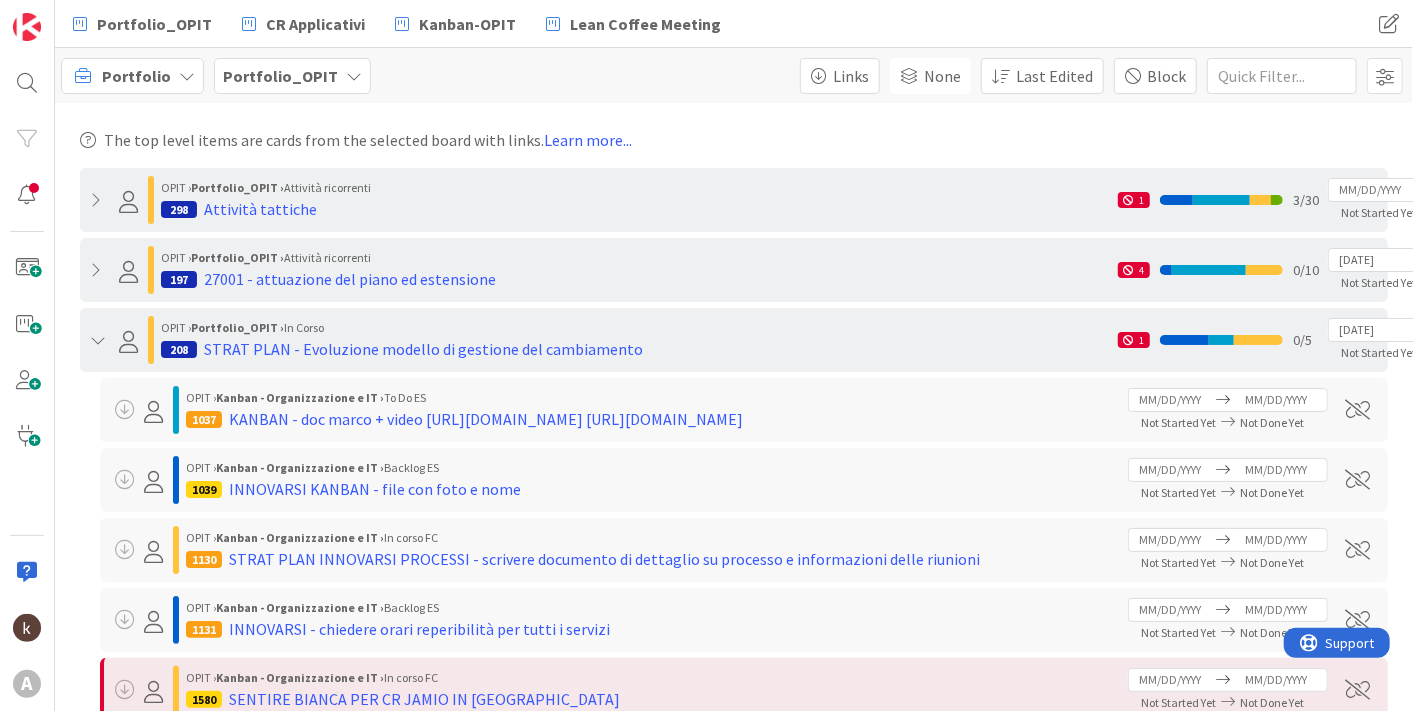 click at bounding box center [97, 340] 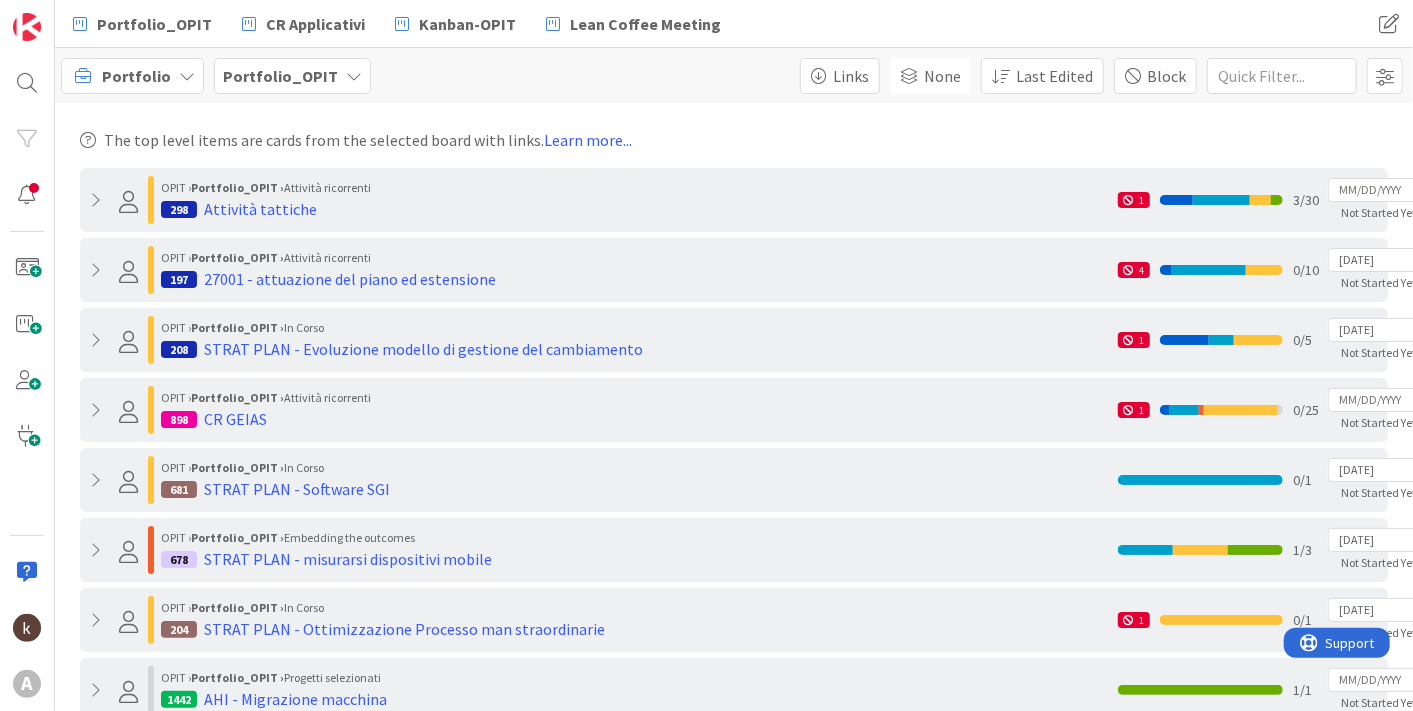 click at bounding box center [97, 410] 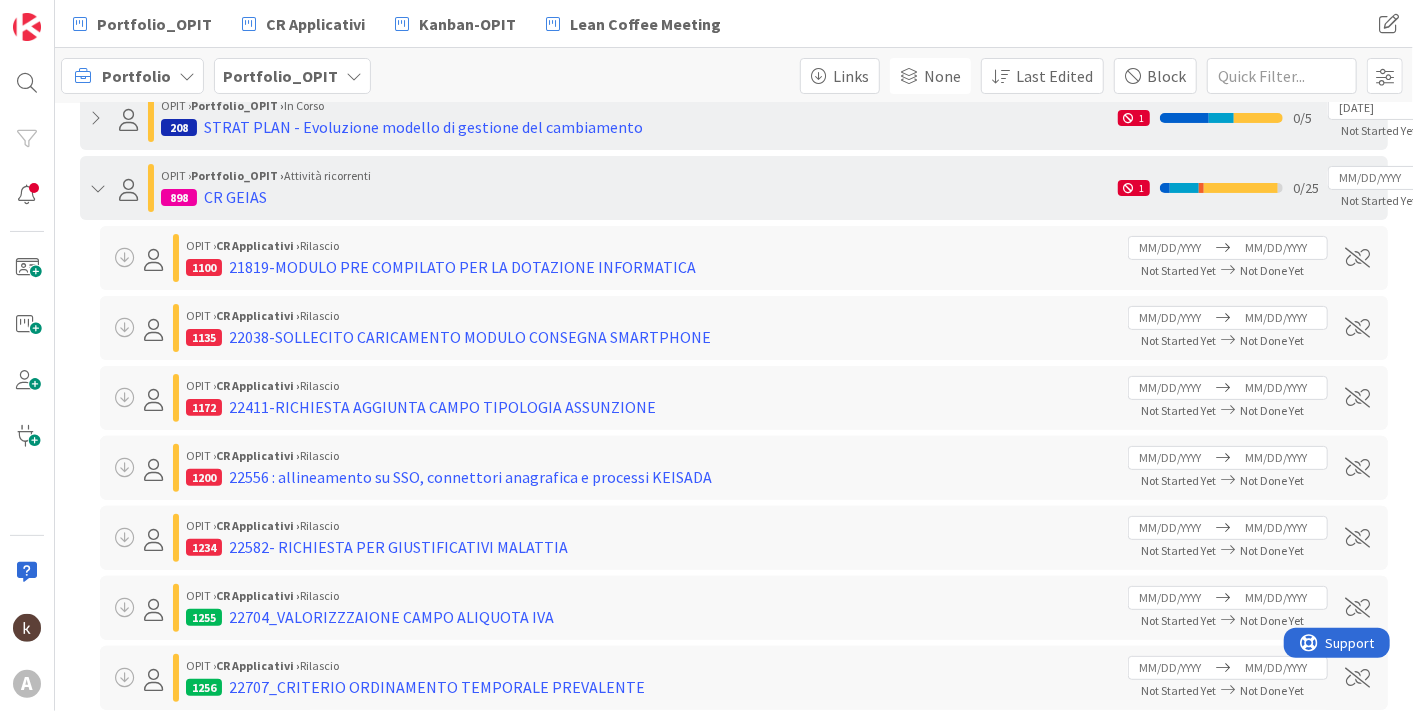 scroll, scrollTop: 0, scrollLeft: 0, axis: both 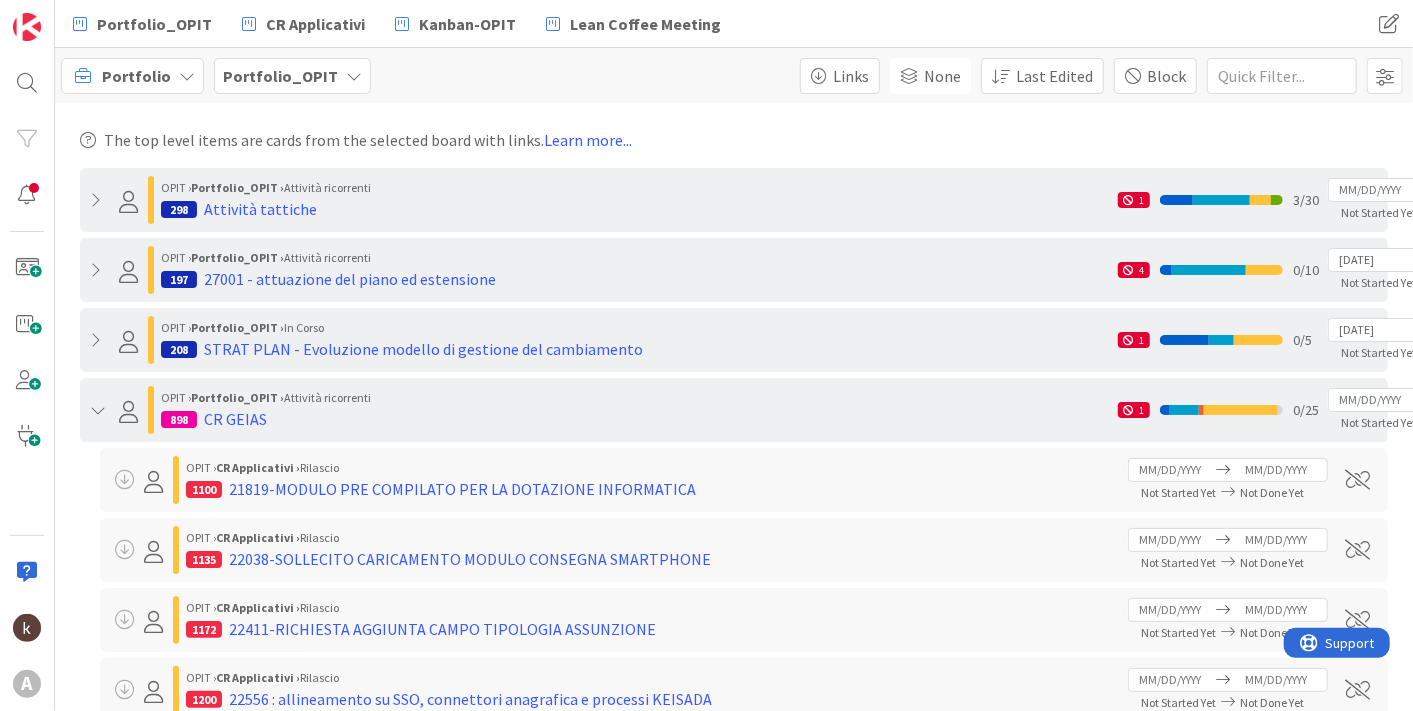 click at bounding box center [97, 410] 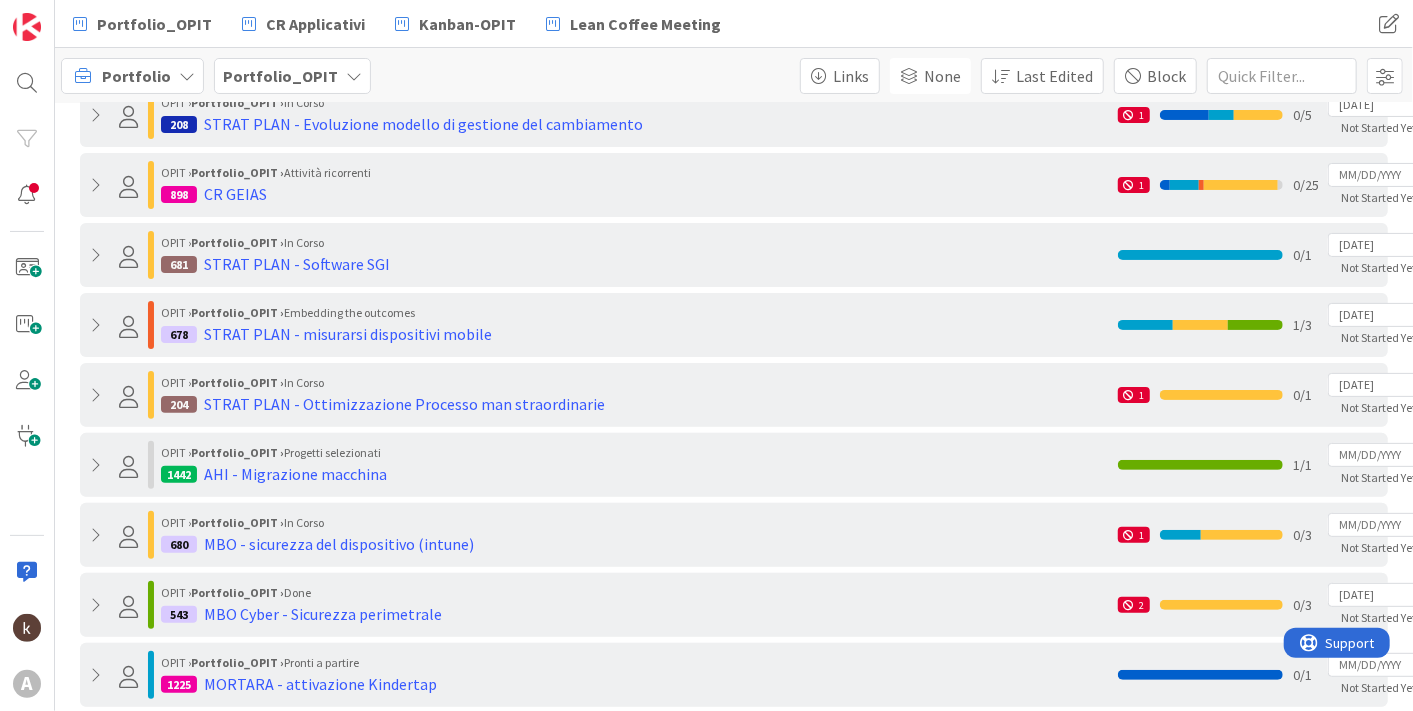 scroll, scrollTop: 333, scrollLeft: 0, axis: vertical 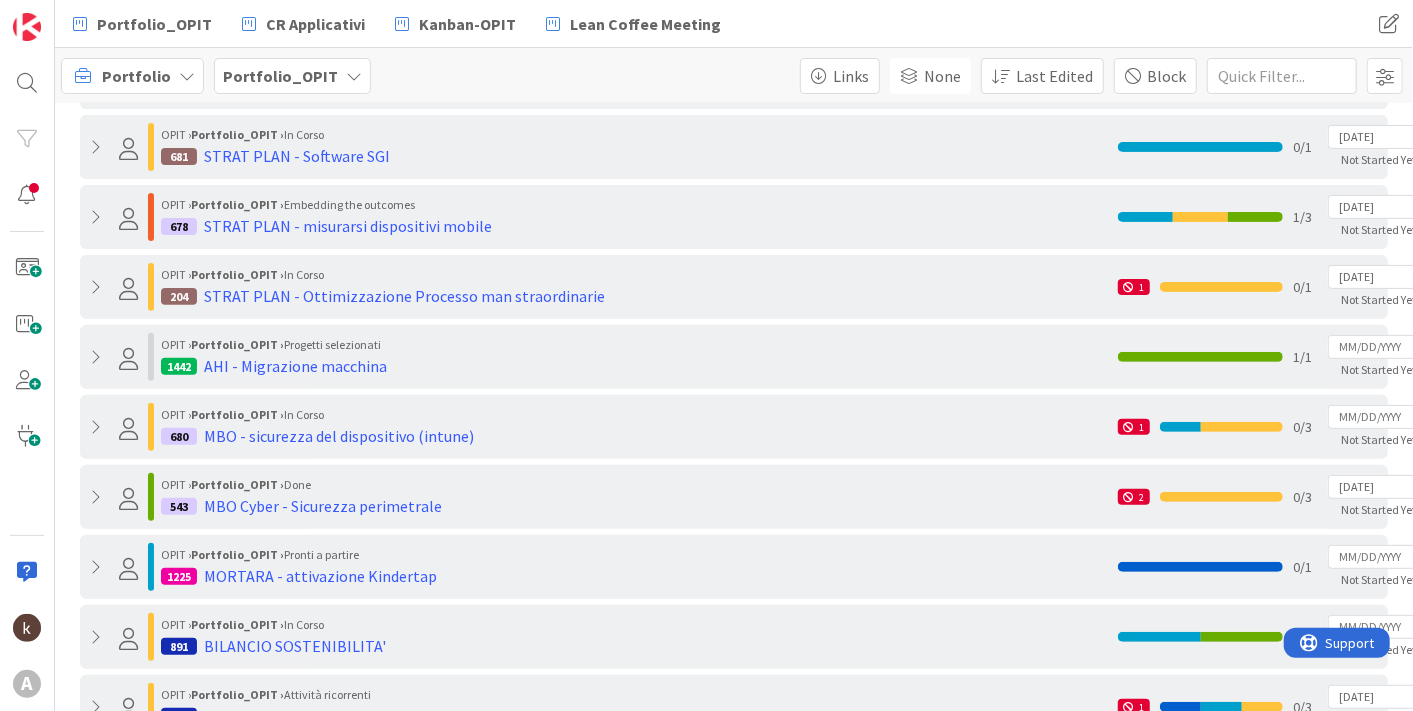 click at bounding box center (97, 497) 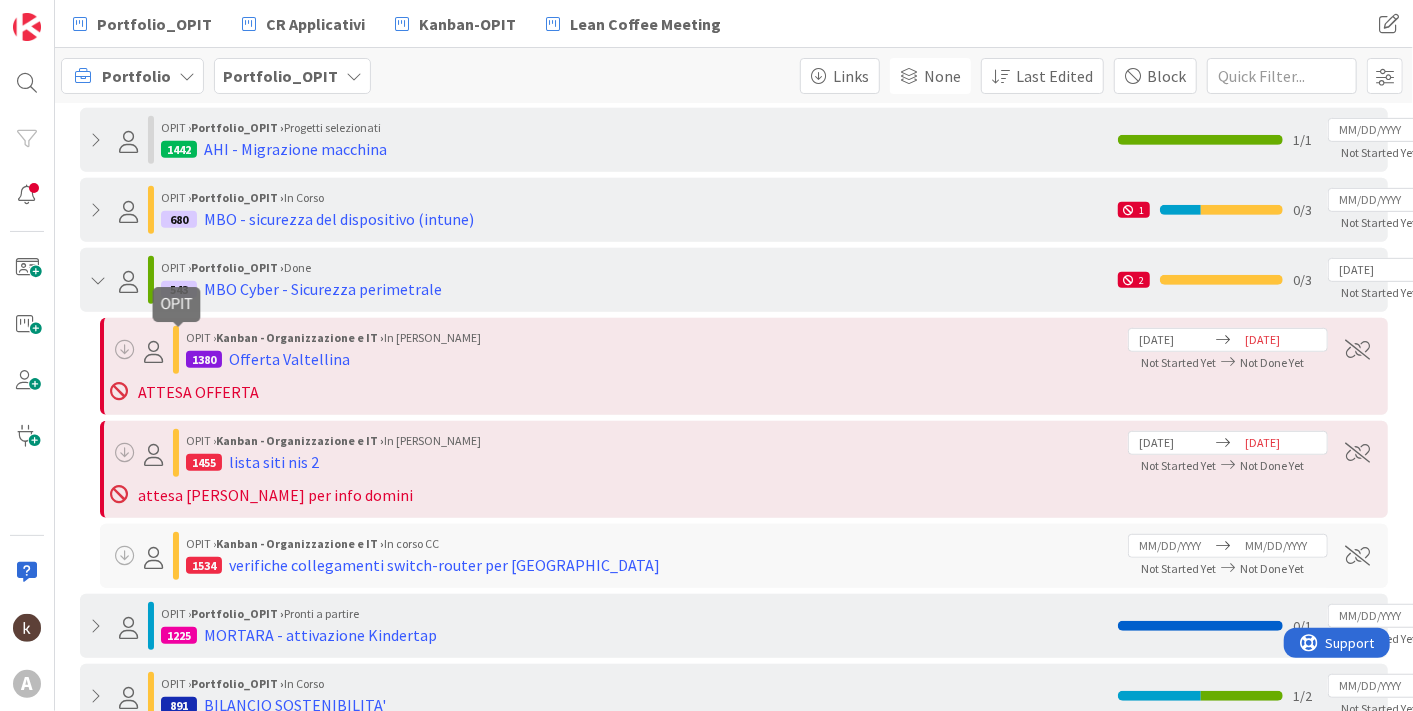scroll, scrollTop: 555, scrollLeft: 0, axis: vertical 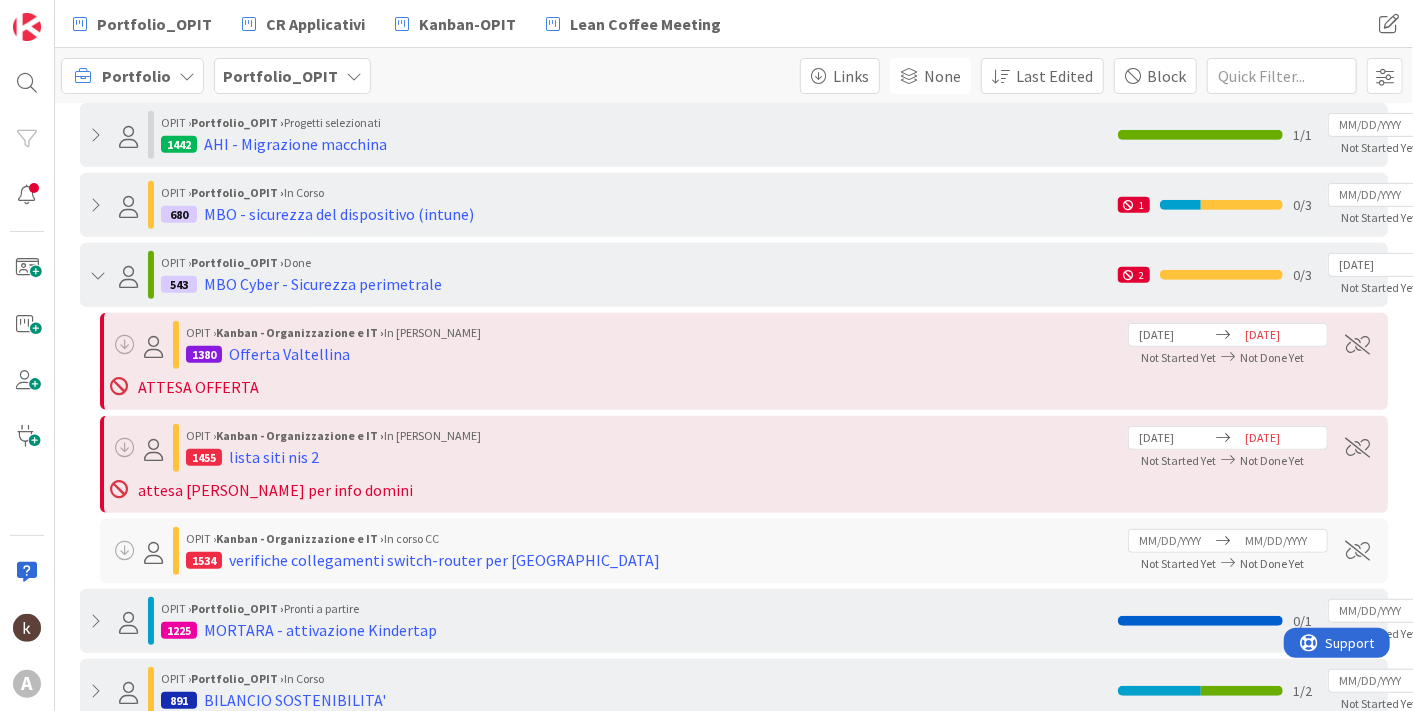 click at bounding box center [97, 275] 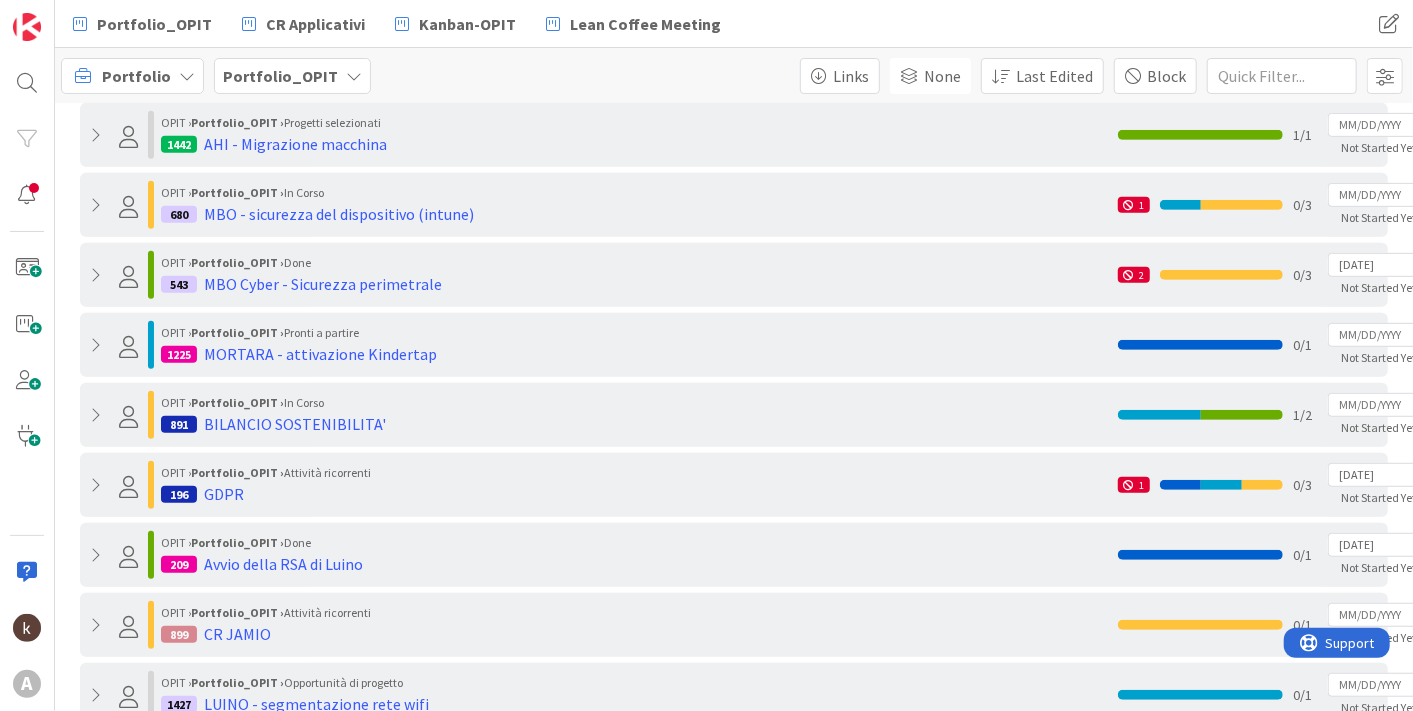 click at bounding box center (97, 415) 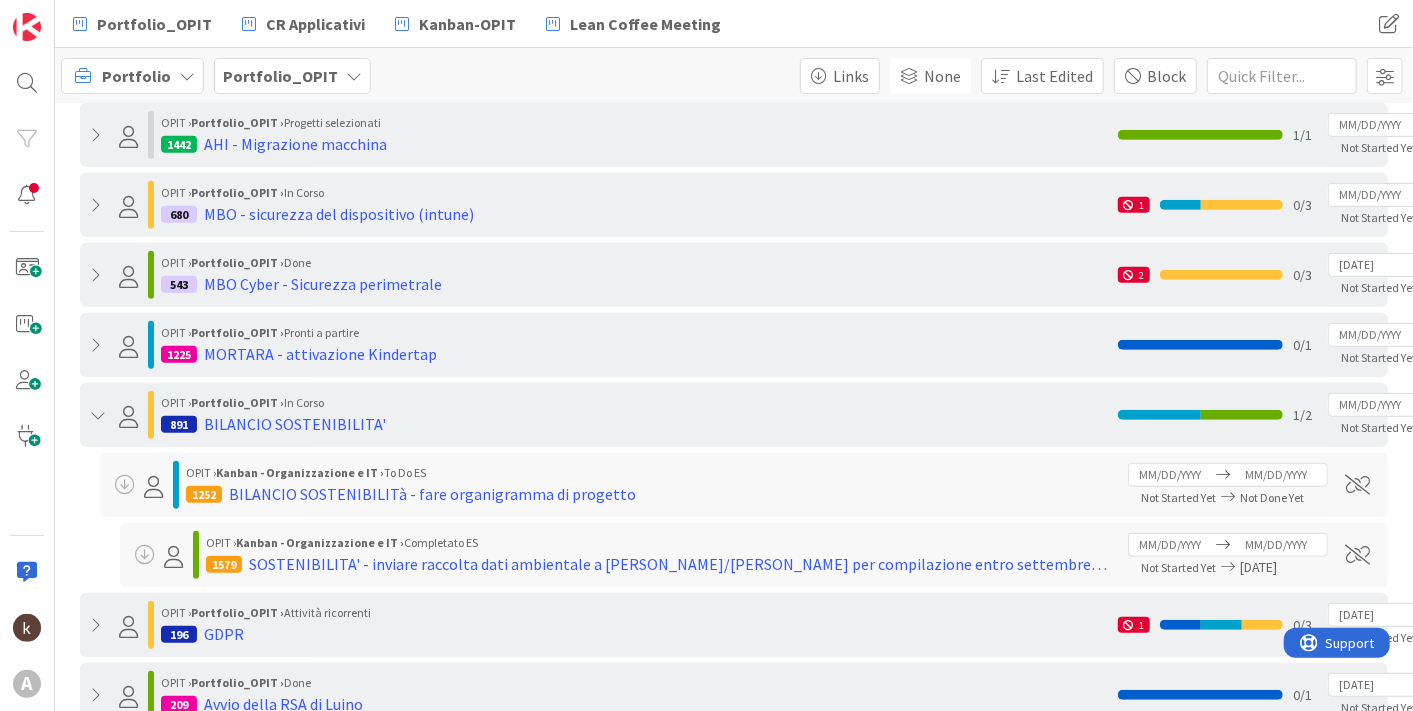 click at bounding box center (97, 415) 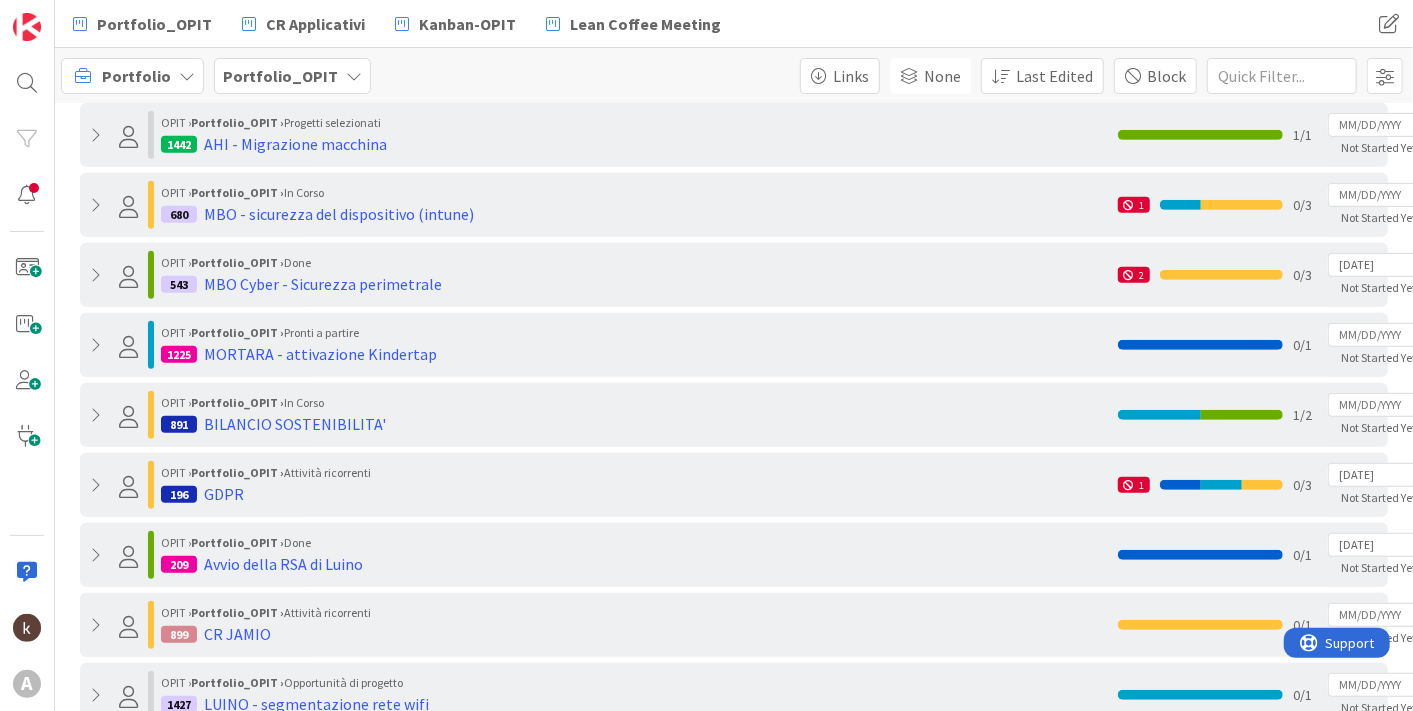 scroll, scrollTop: 0, scrollLeft: 0, axis: both 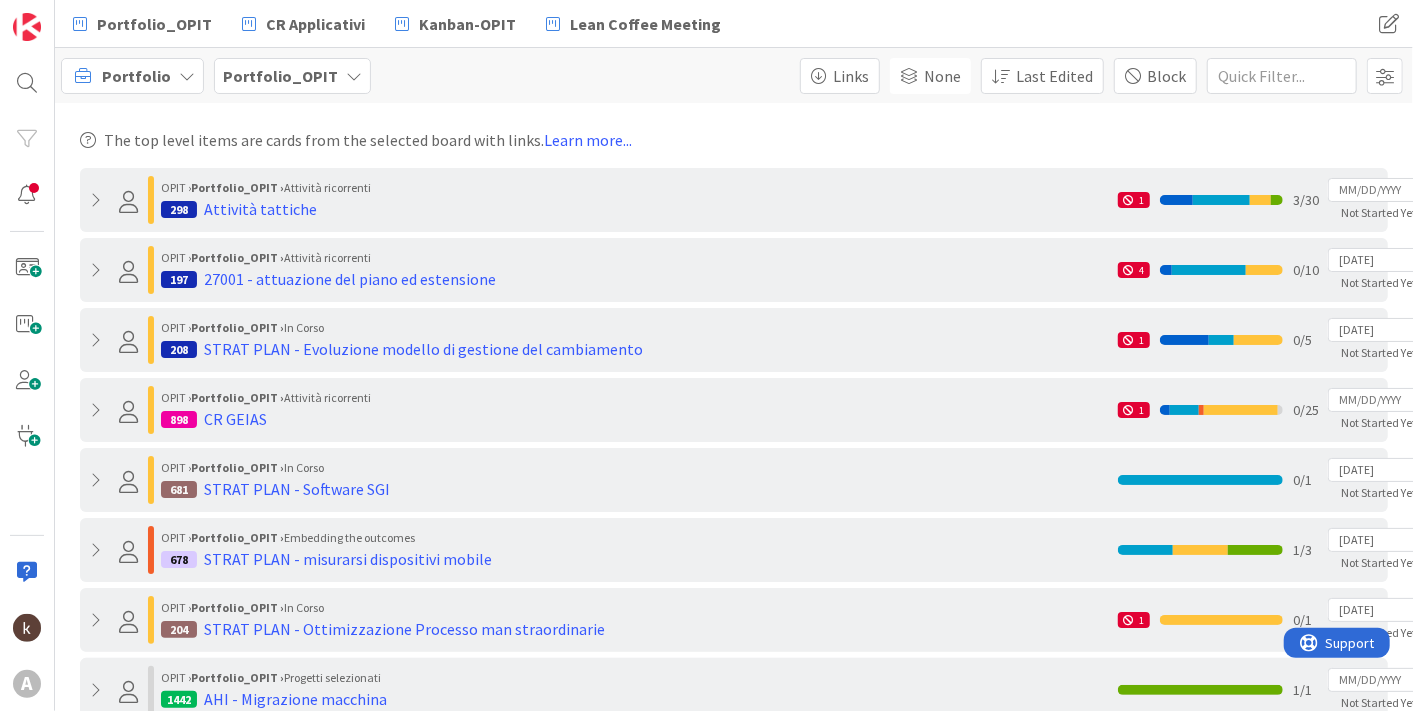 click on "Portfolio" at bounding box center [136, 76] 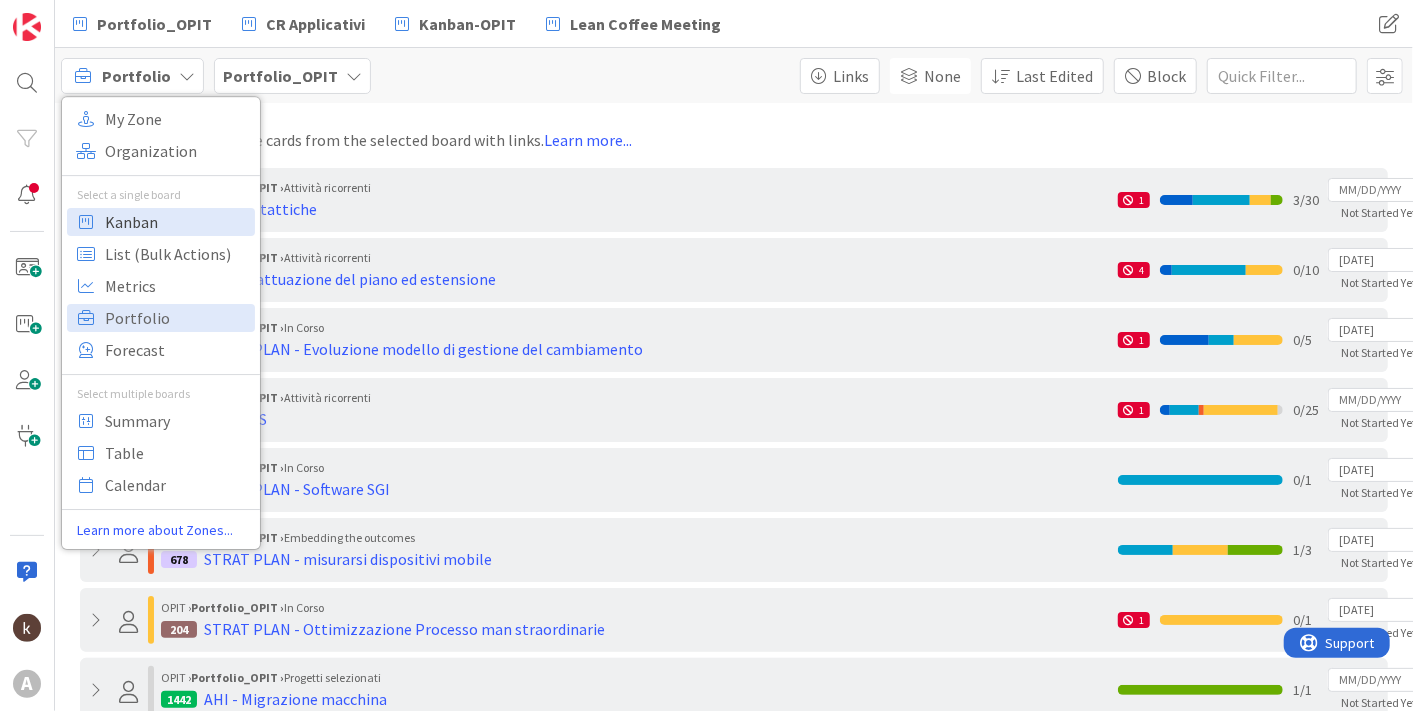 click on "Kanban" at bounding box center (177, 222) 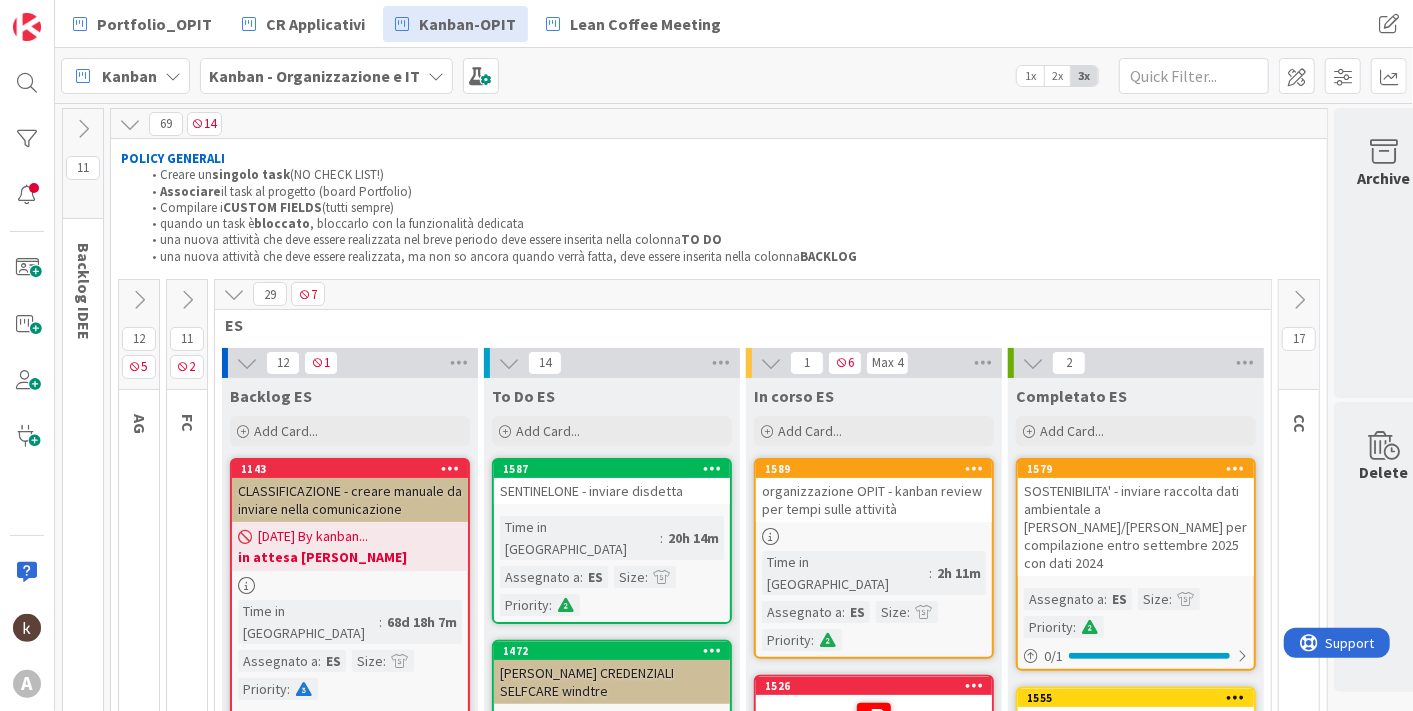 scroll, scrollTop: 0, scrollLeft: 0, axis: both 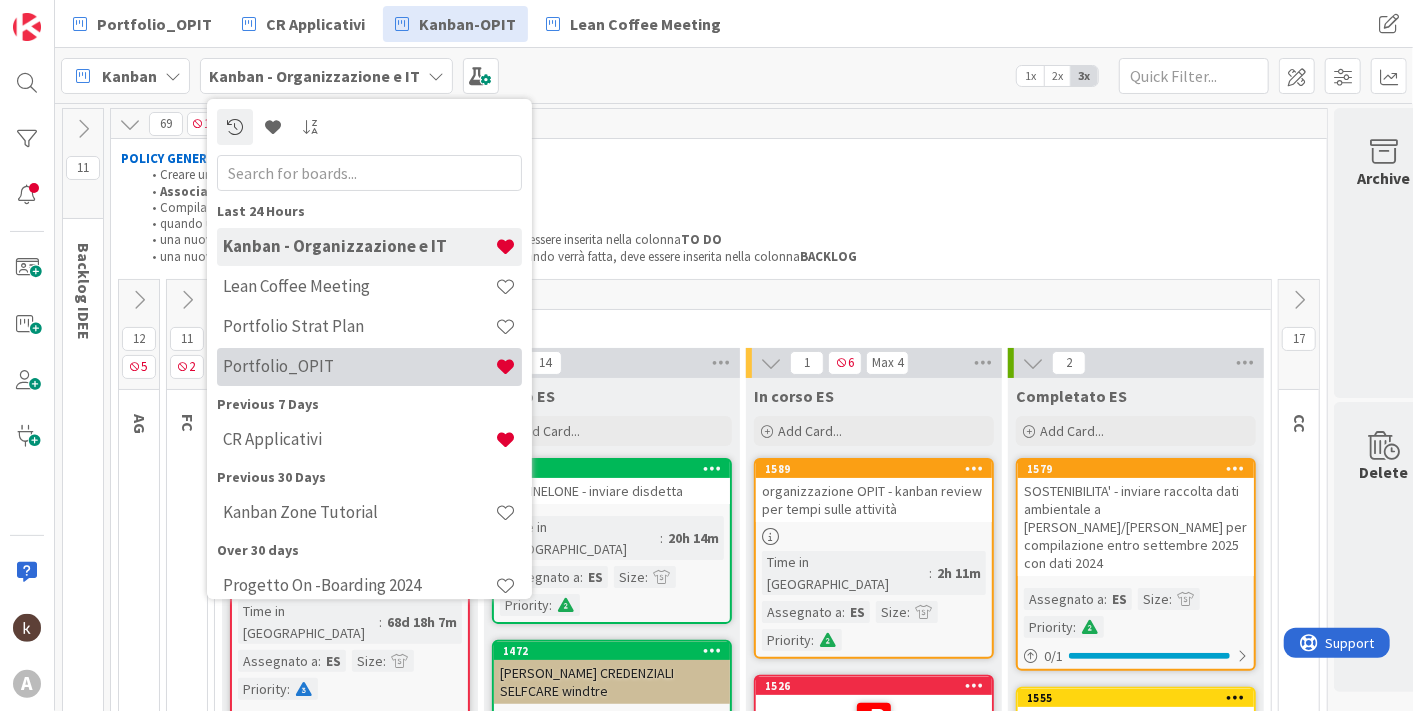 click on "Portfolio_OPIT" at bounding box center (359, 366) 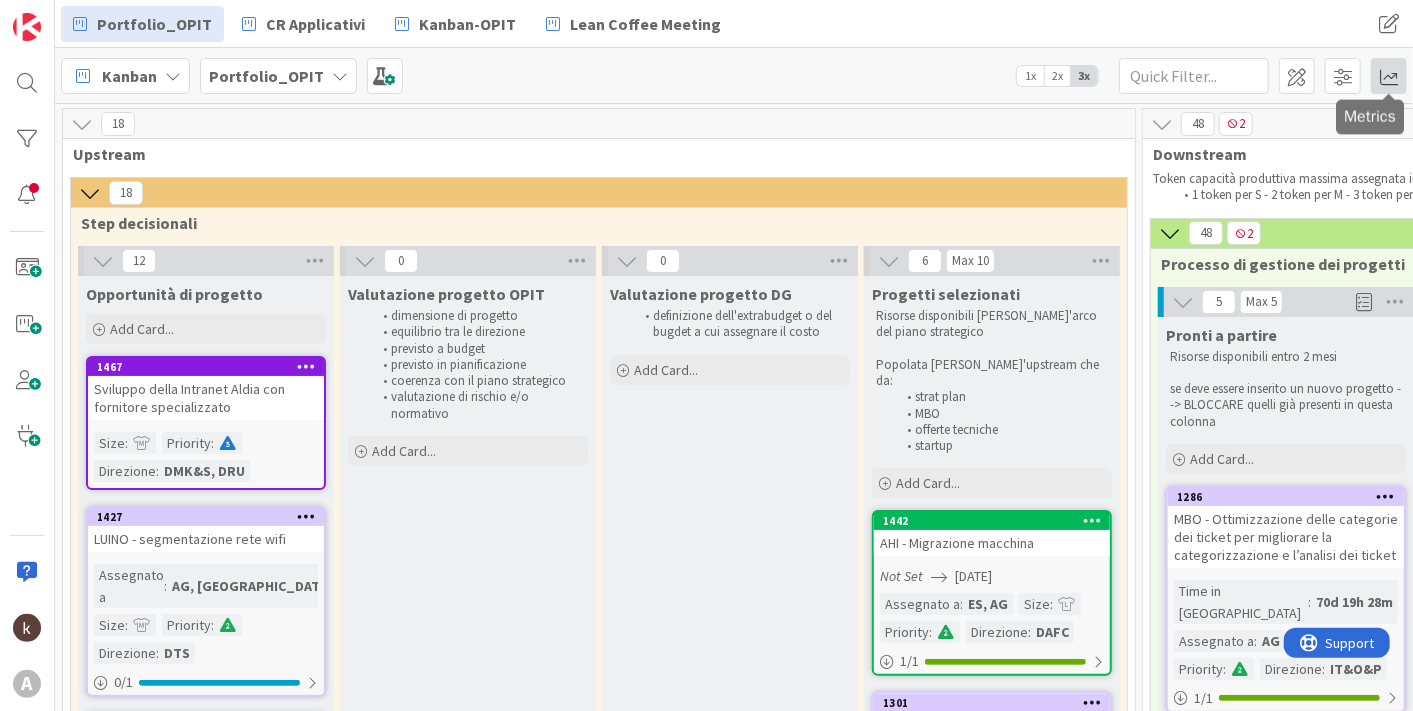 click at bounding box center [1389, 76] 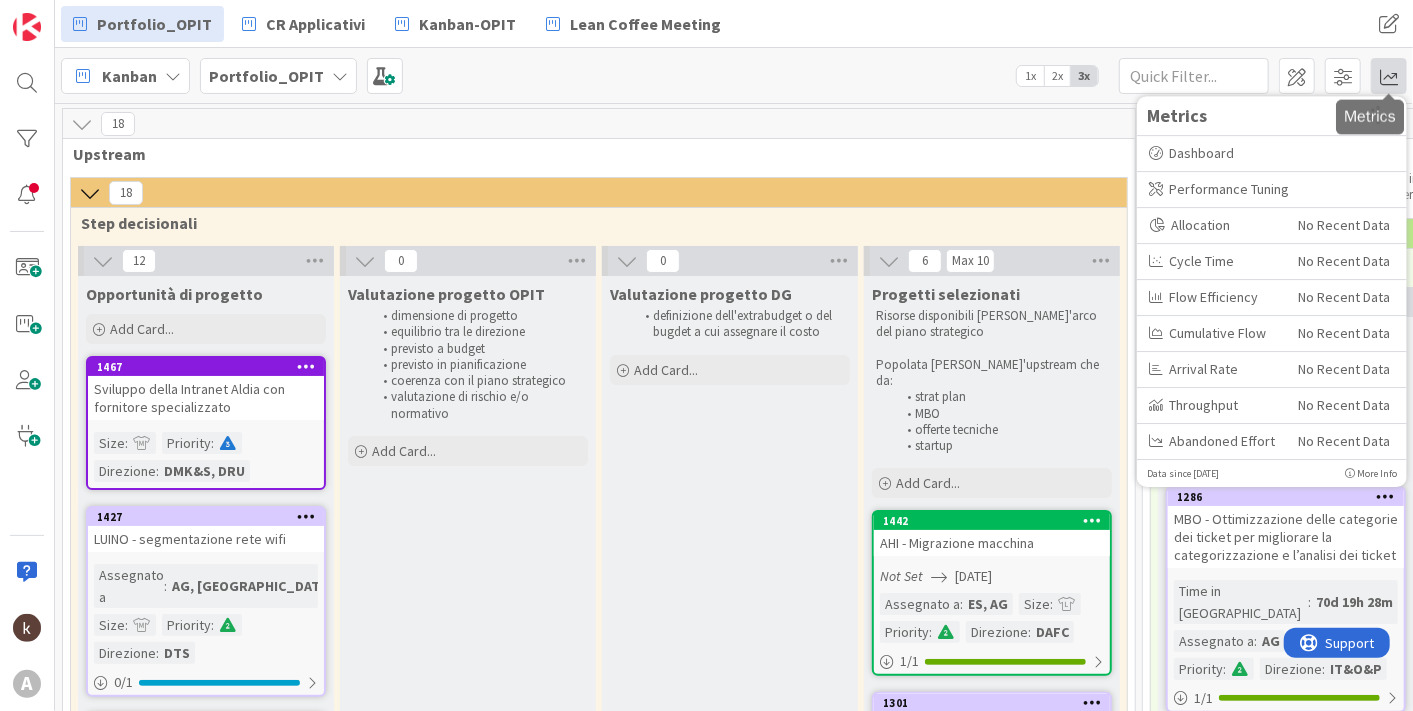 scroll, scrollTop: 0, scrollLeft: 0, axis: both 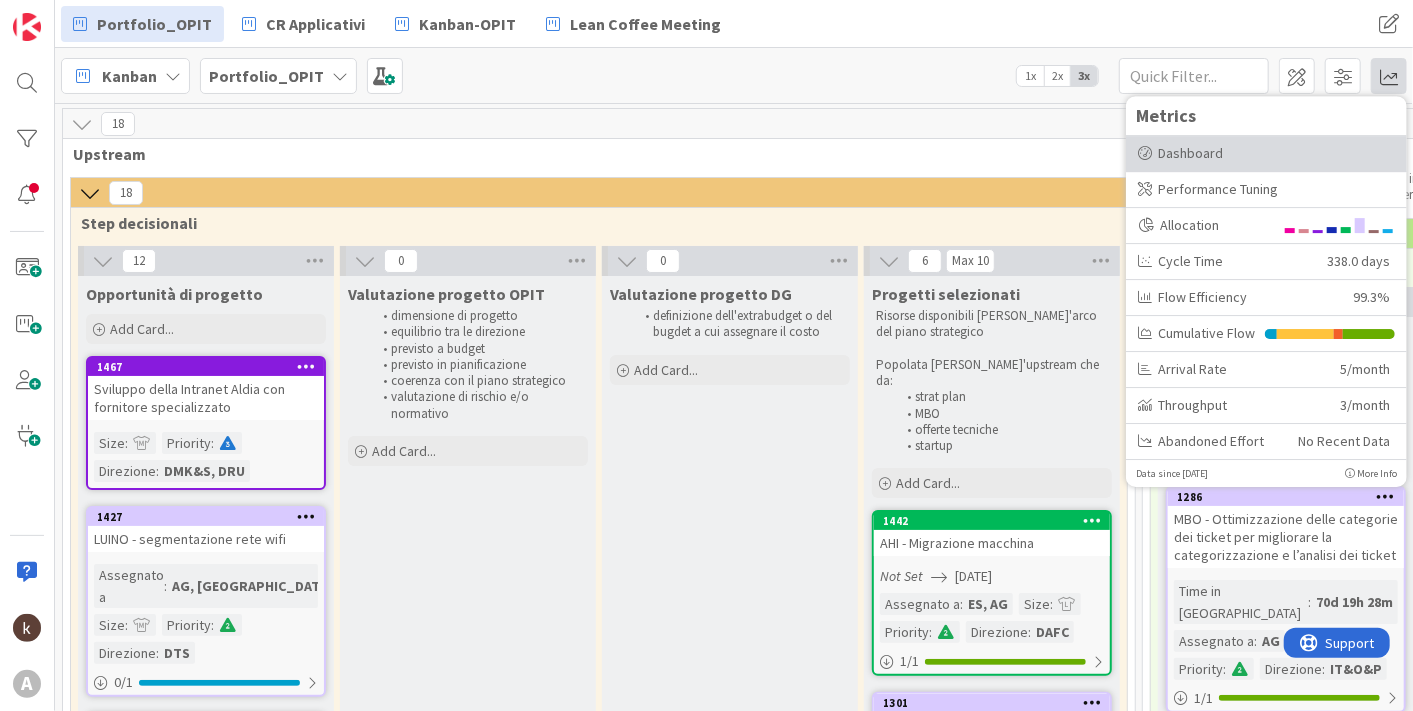 click on "Dashboard" at bounding box center [1266, 153] 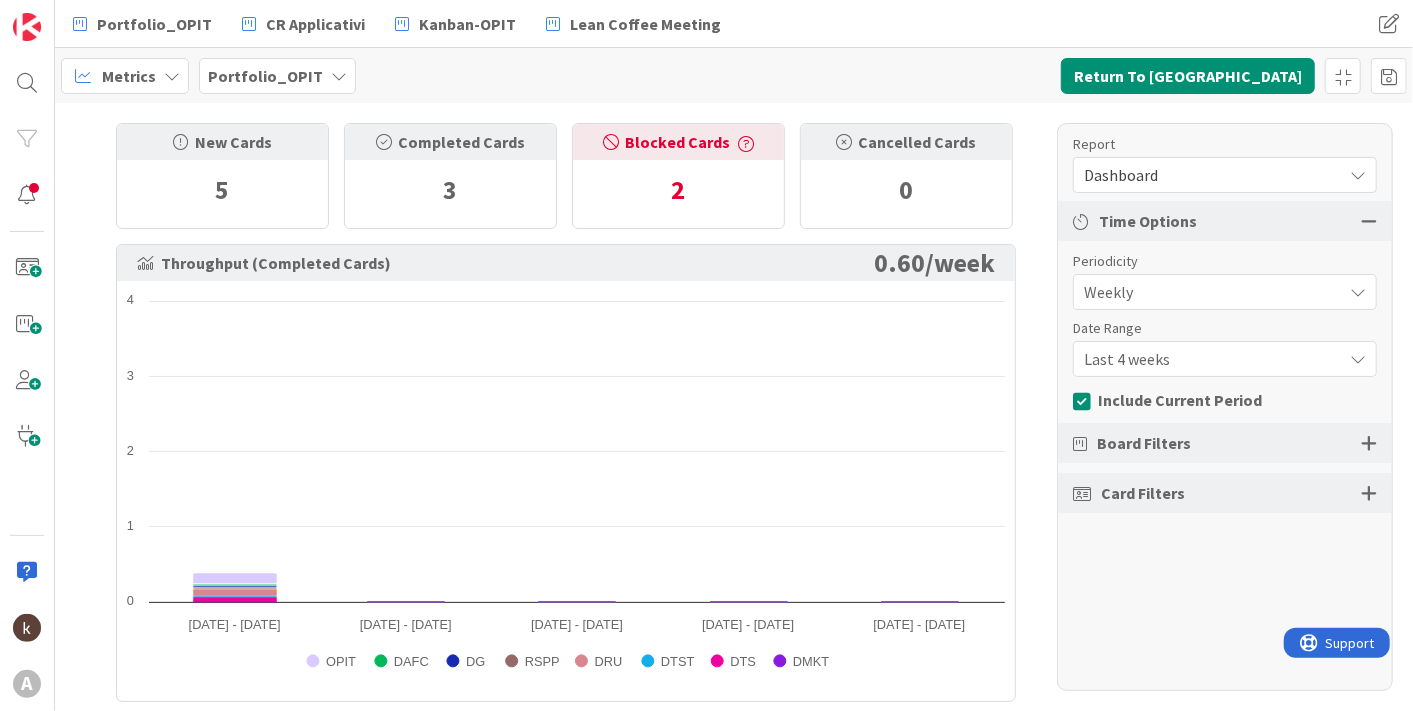 scroll, scrollTop: 0, scrollLeft: 0, axis: both 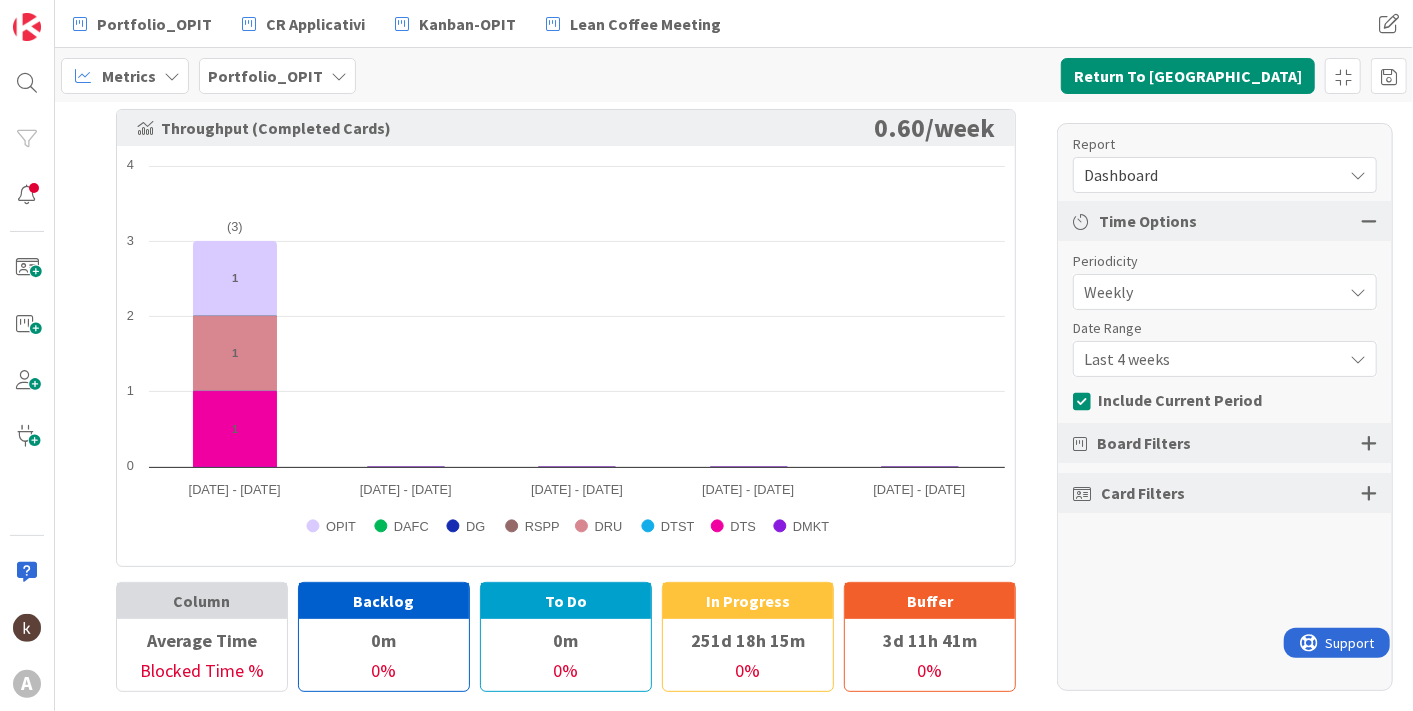 click on "Dashboard" at bounding box center [1225, 175] 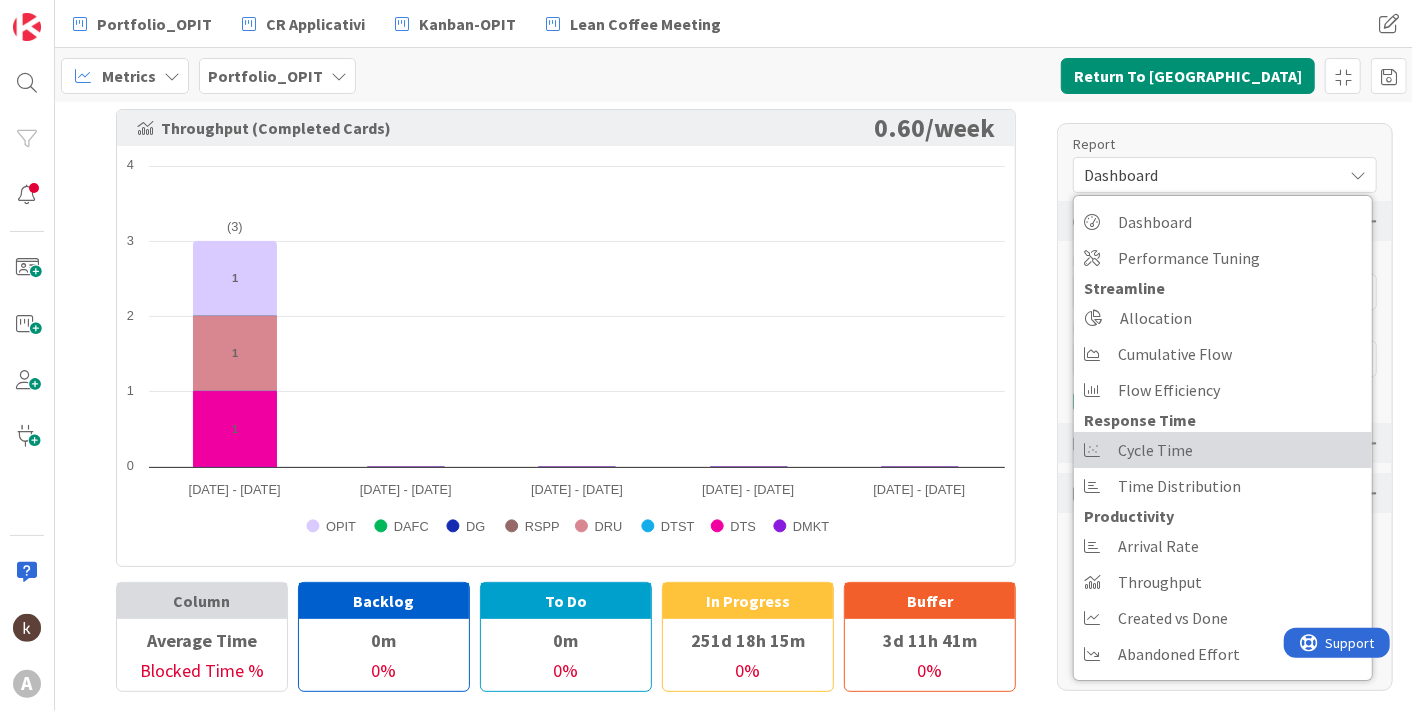 click on "Cycle Time" at bounding box center [1155, 450] 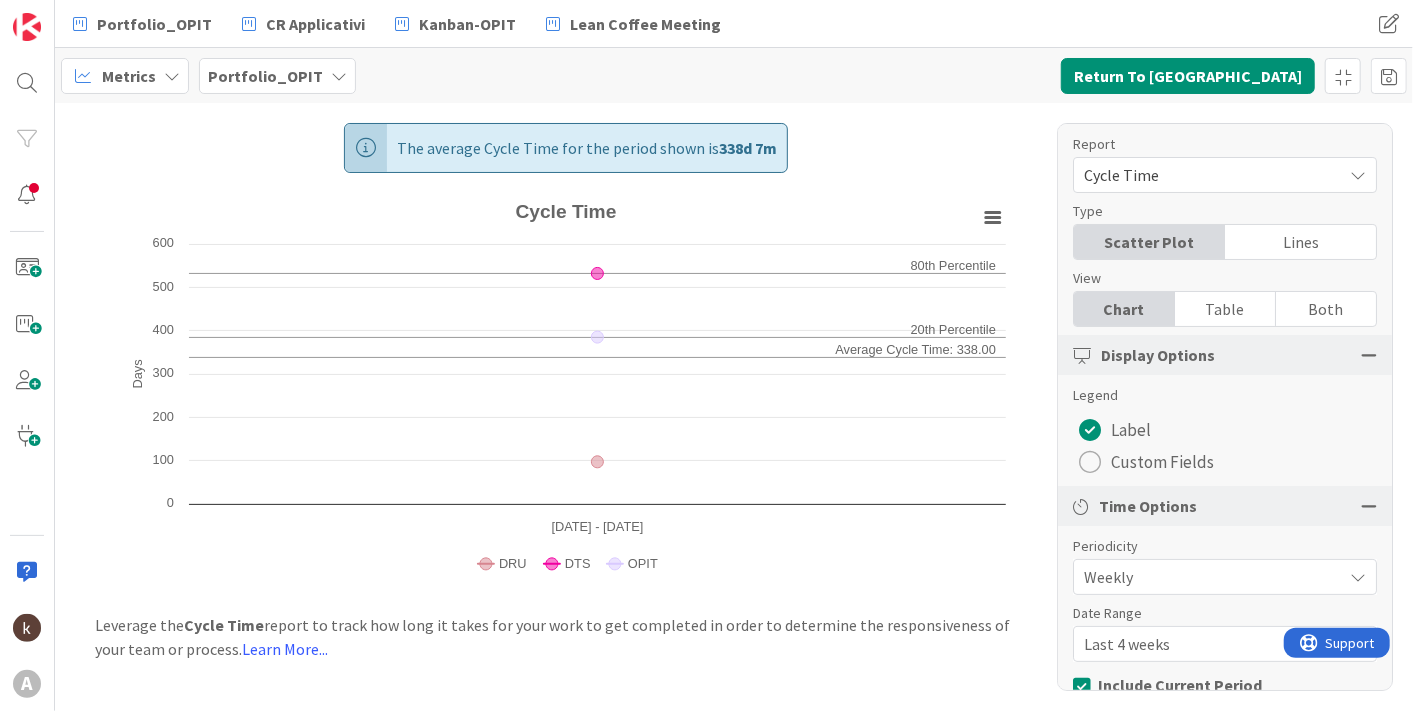 scroll, scrollTop: 0, scrollLeft: 0, axis: both 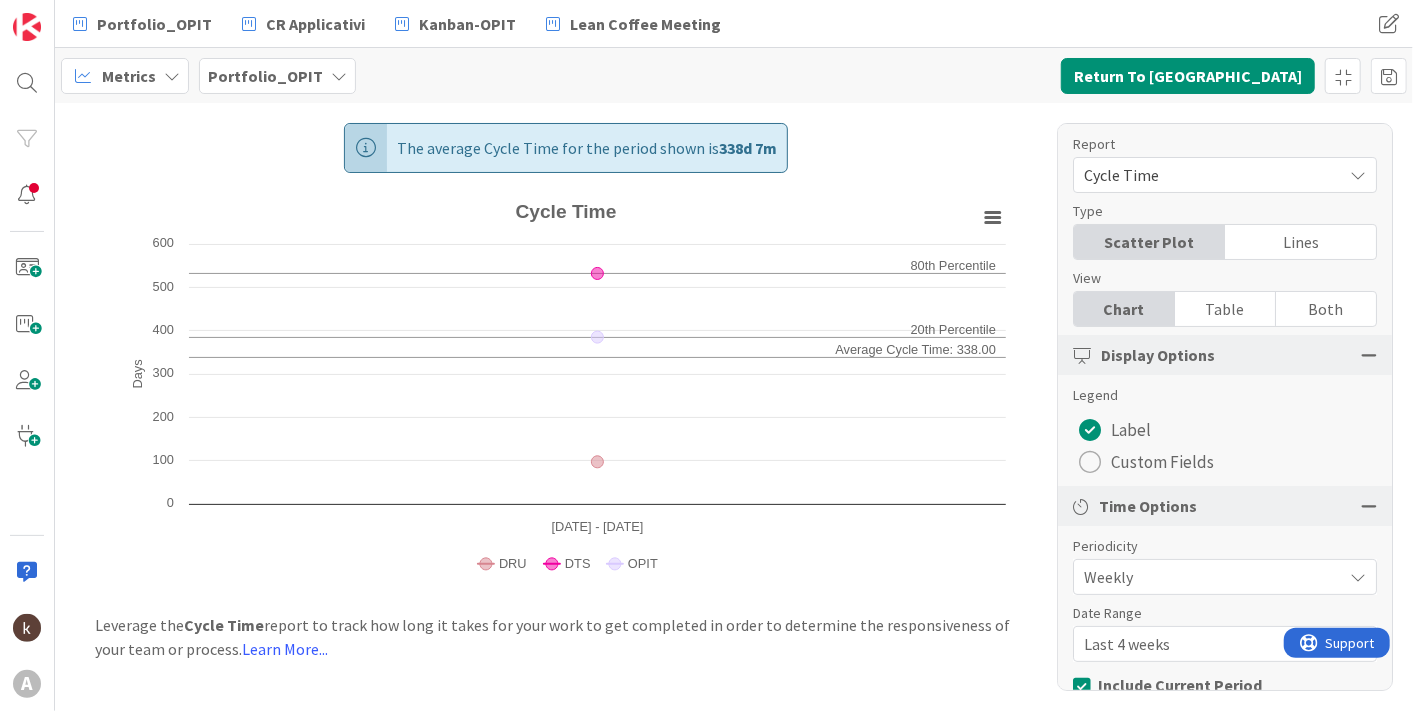 click on "Cycle Time" at bounding box center (1208, 175) 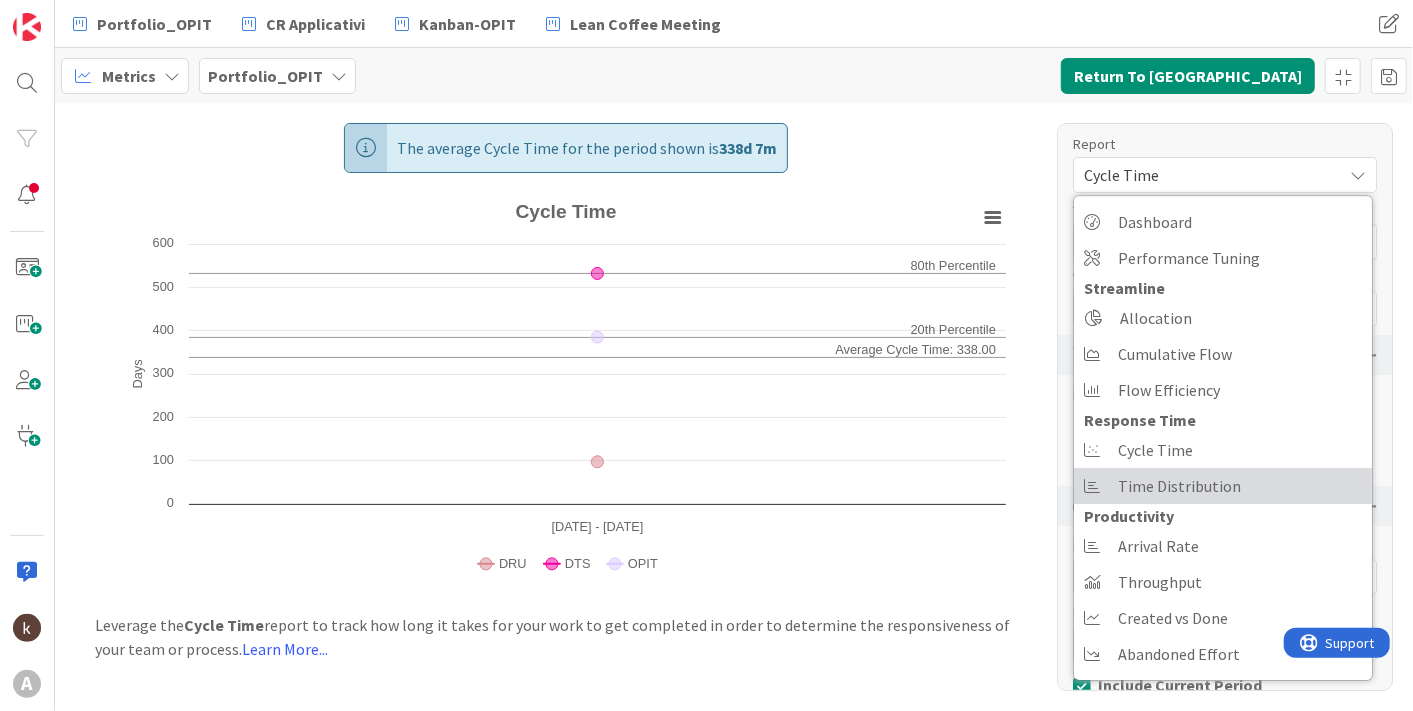 click on "Time Distribution" at bounding box center (1179, 486) 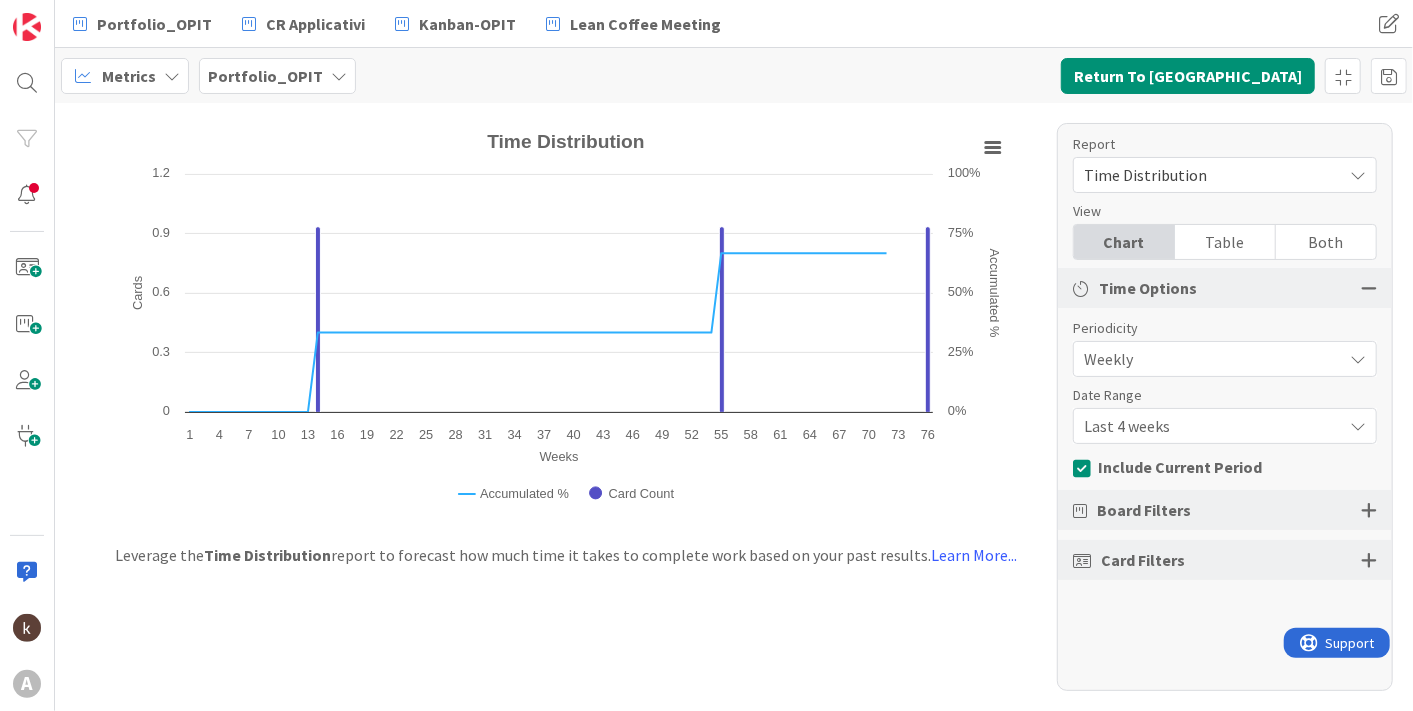 click on "Weekly" at bounding box center (1208, 359) 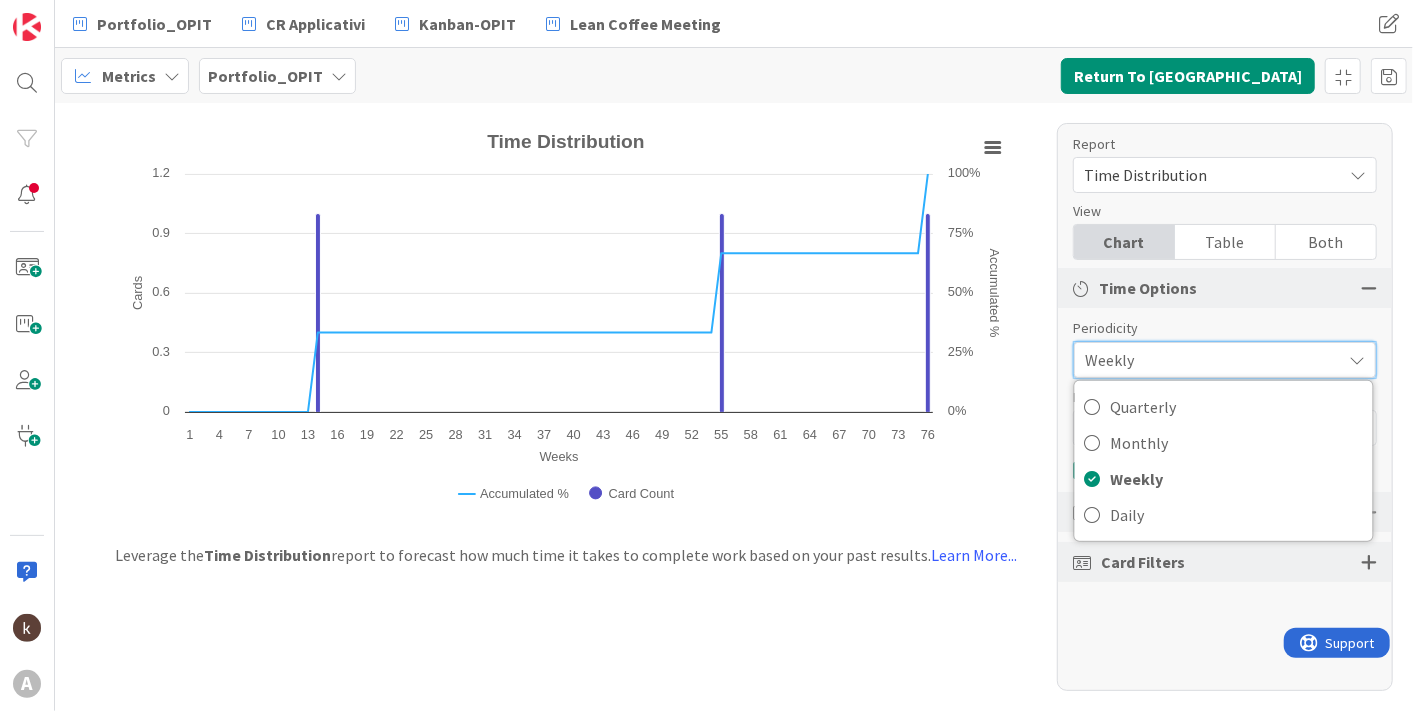 scroll, scrollTop: 0, scrollLeft: 0, axis: both 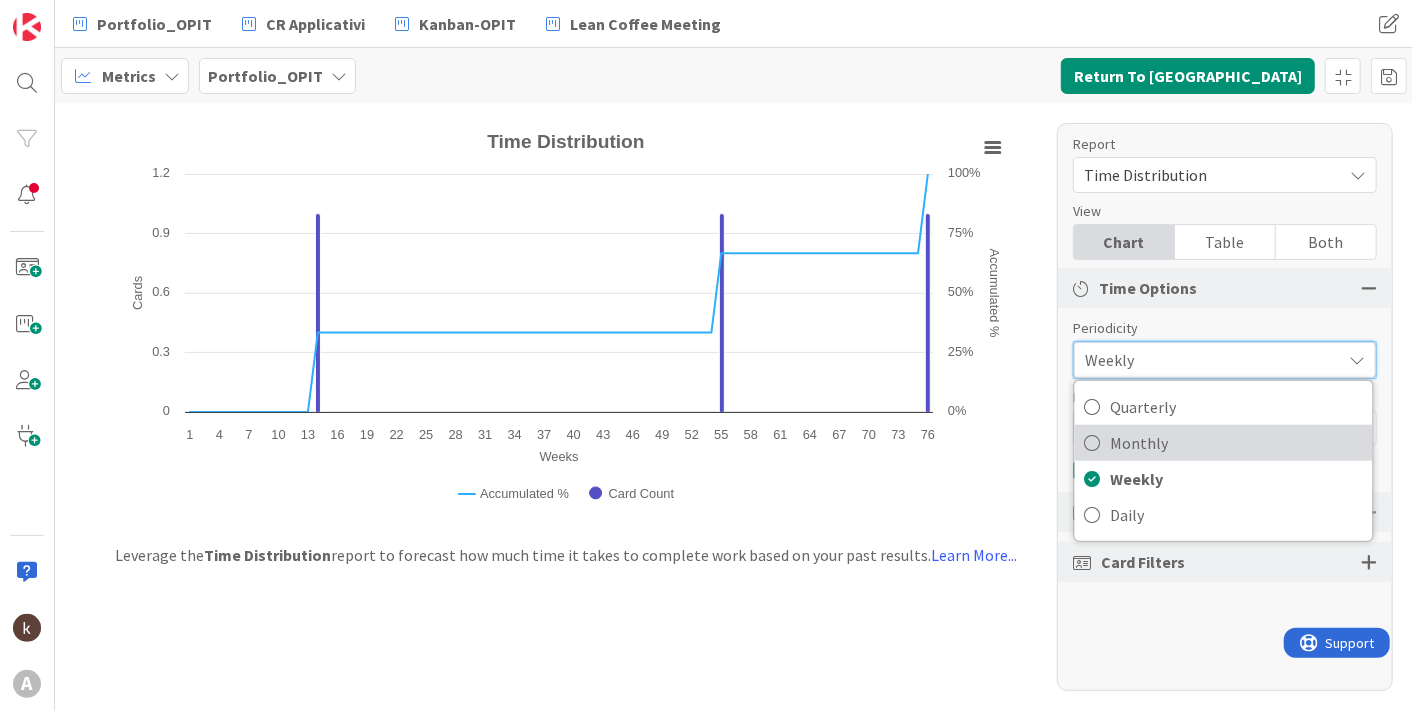 click on "Monthly" at bounding box center [1237, 443] 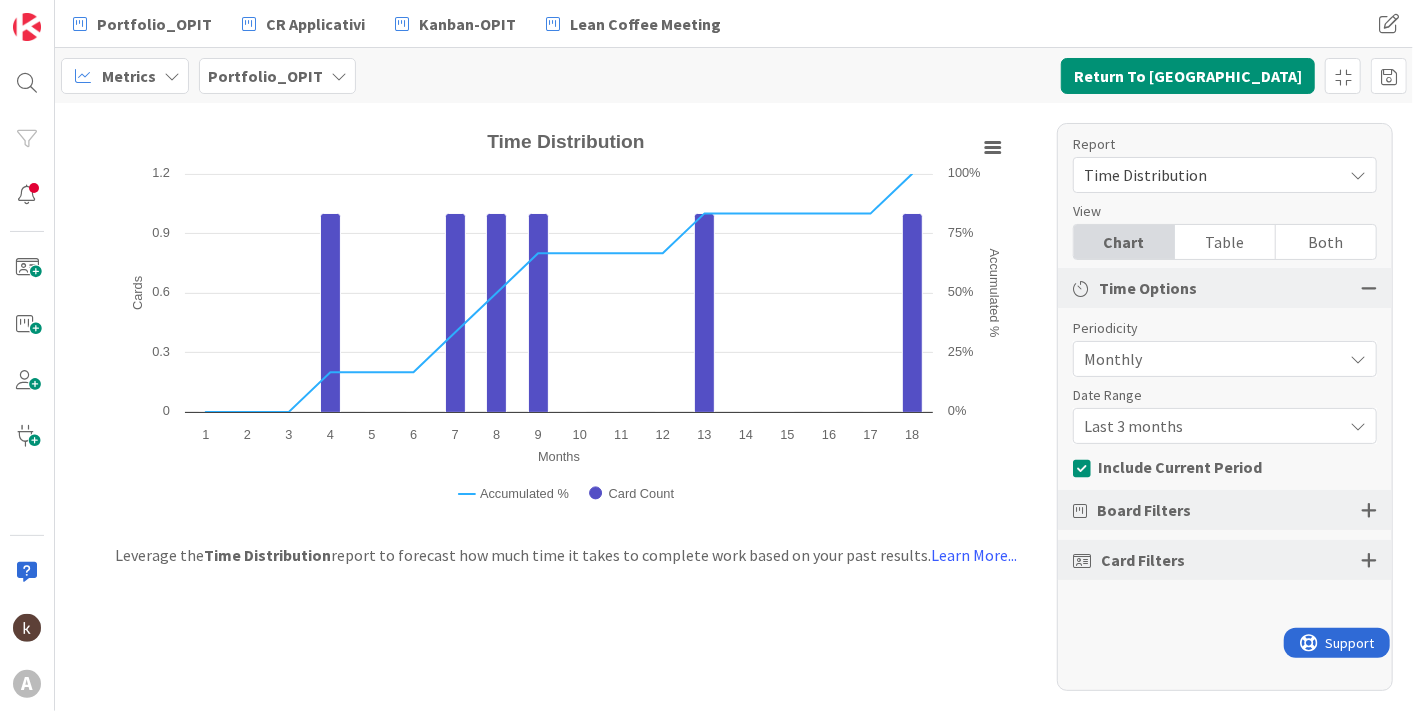 click on "Last 3 months" at bounding box center (1208, 359) 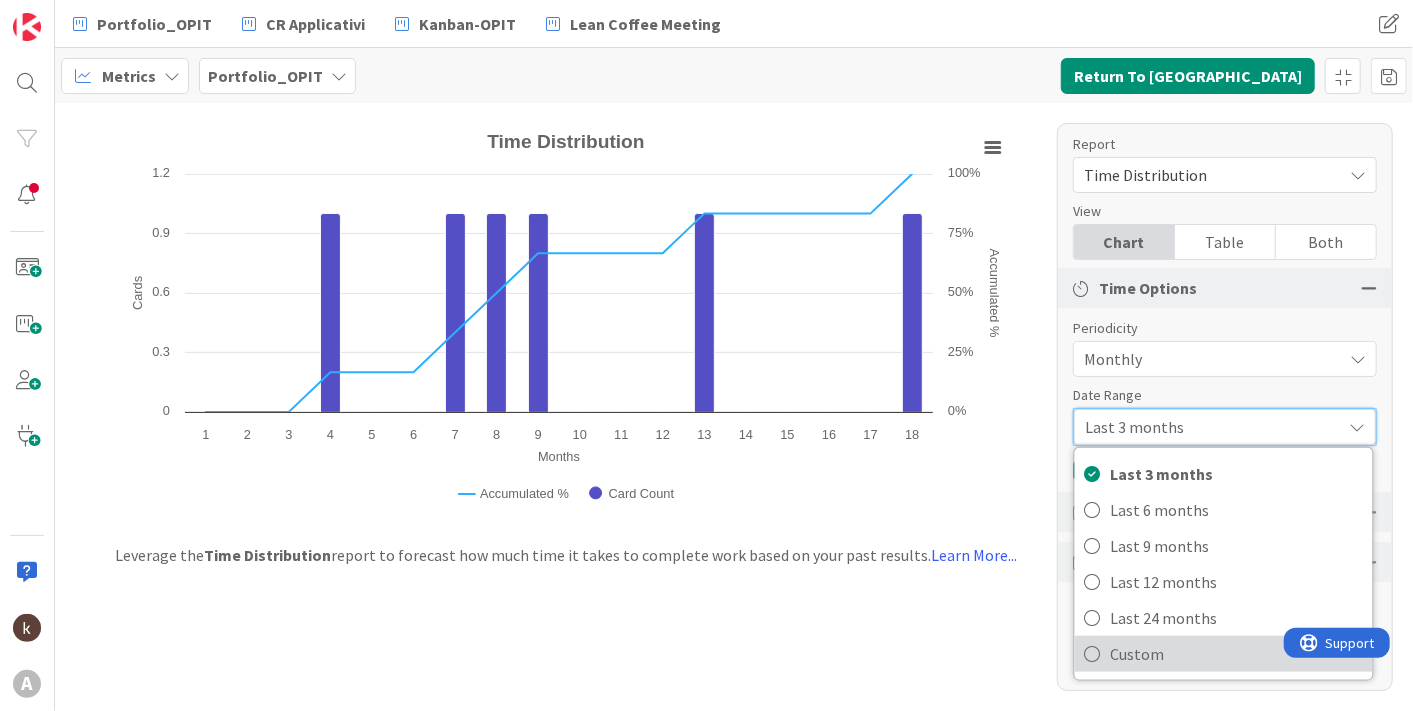 click at bounding box center (1093, 654) 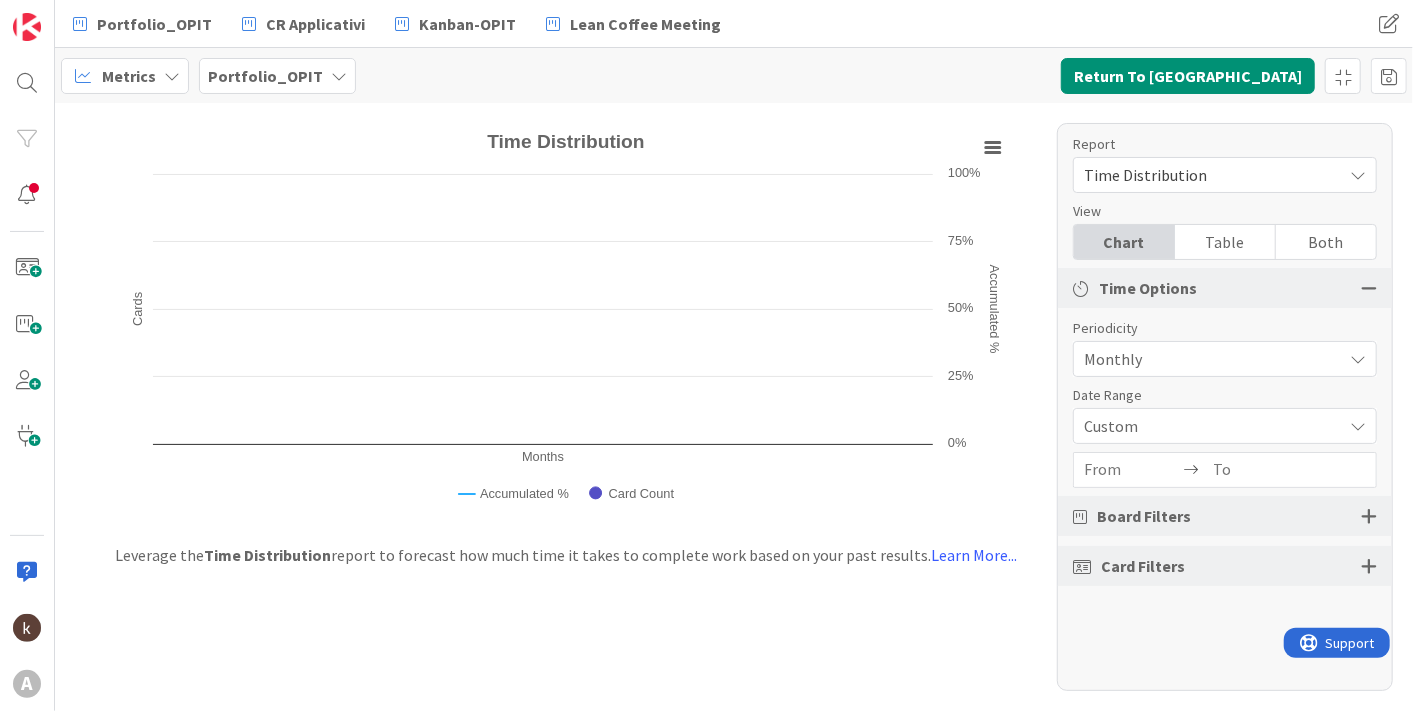 click at bounding box center (1131, 470) 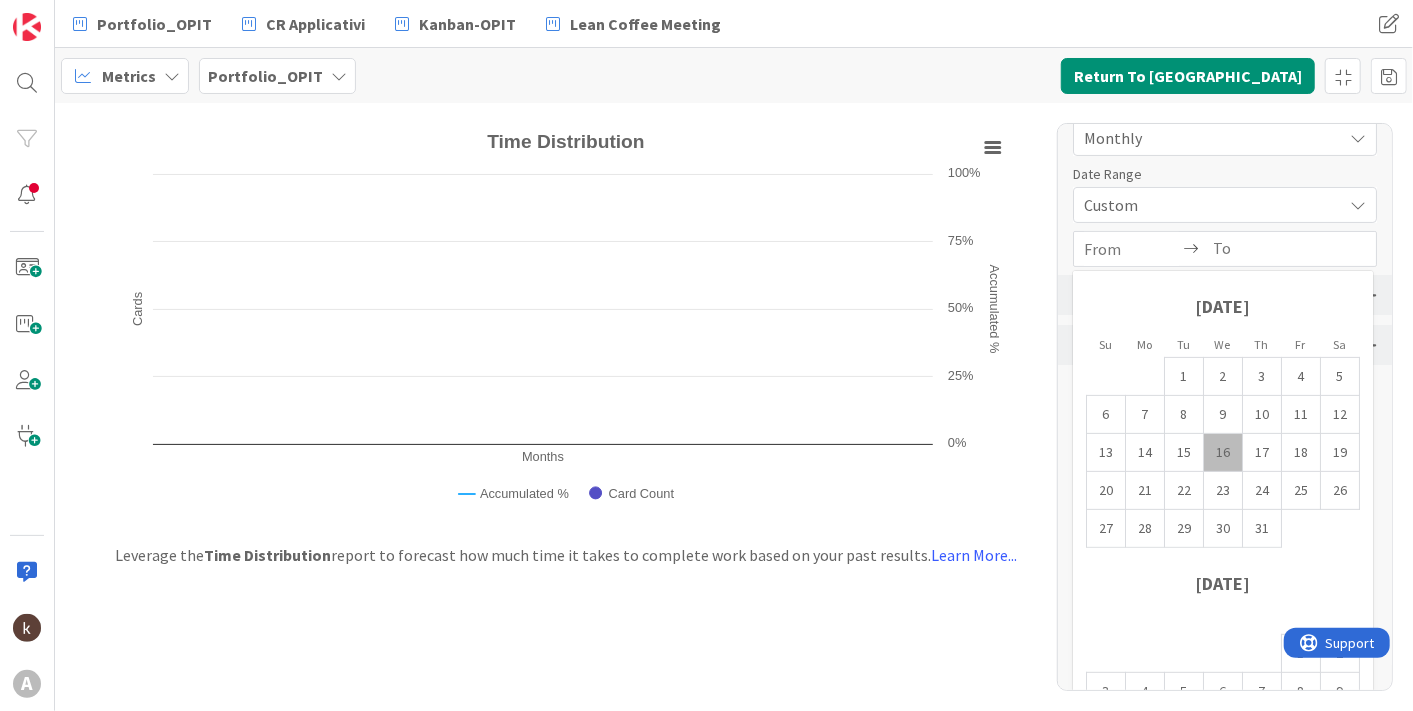scroll, scrollTop: 225, scrollLeft: 0, axis: vertical 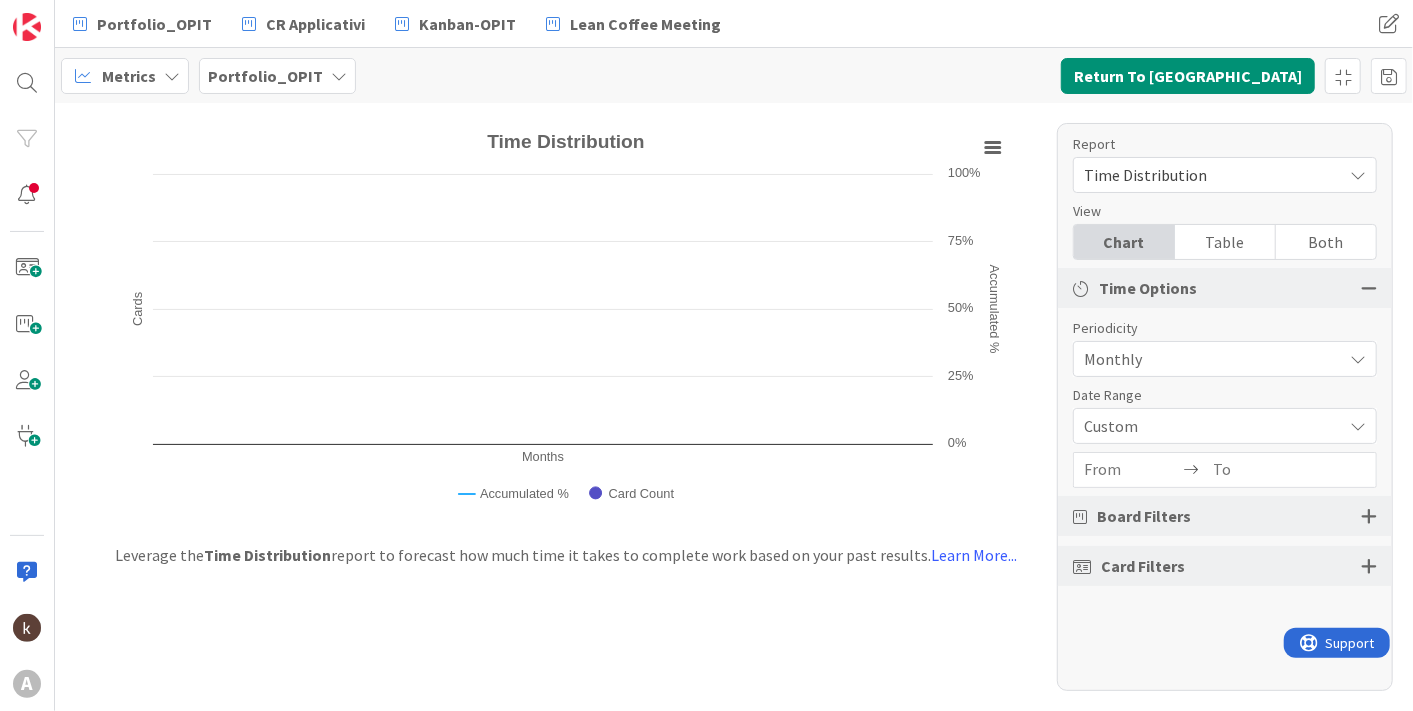 click at bounding box center [1131, 470] 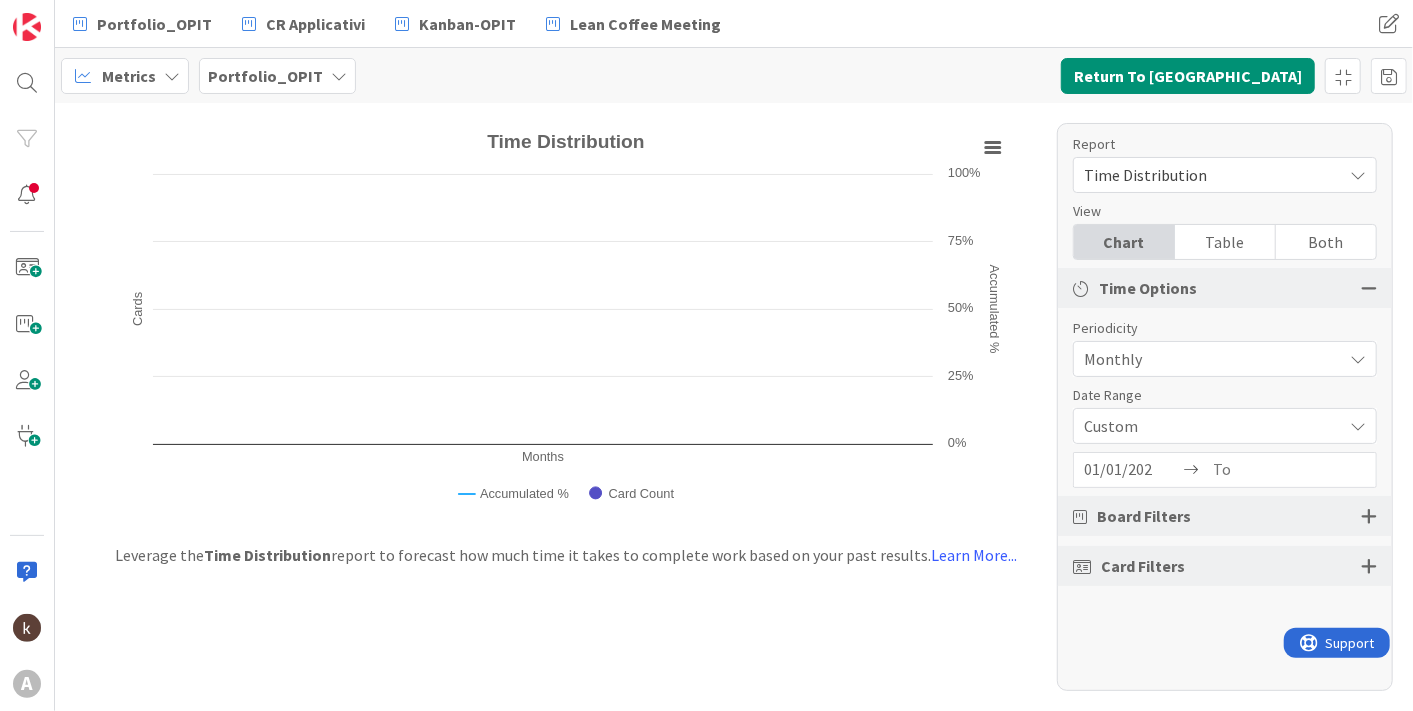 type on "[DATE]" 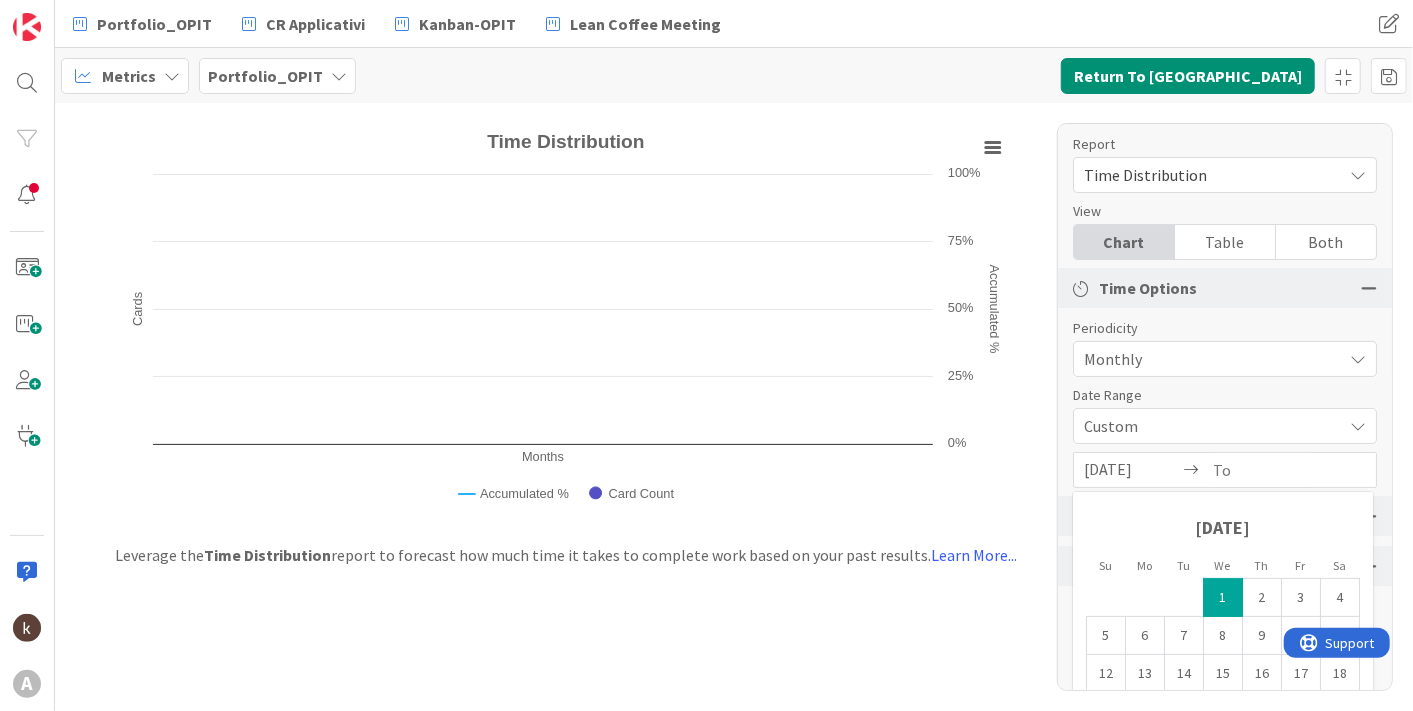 click on "1" at bounding box center (1223, 598) 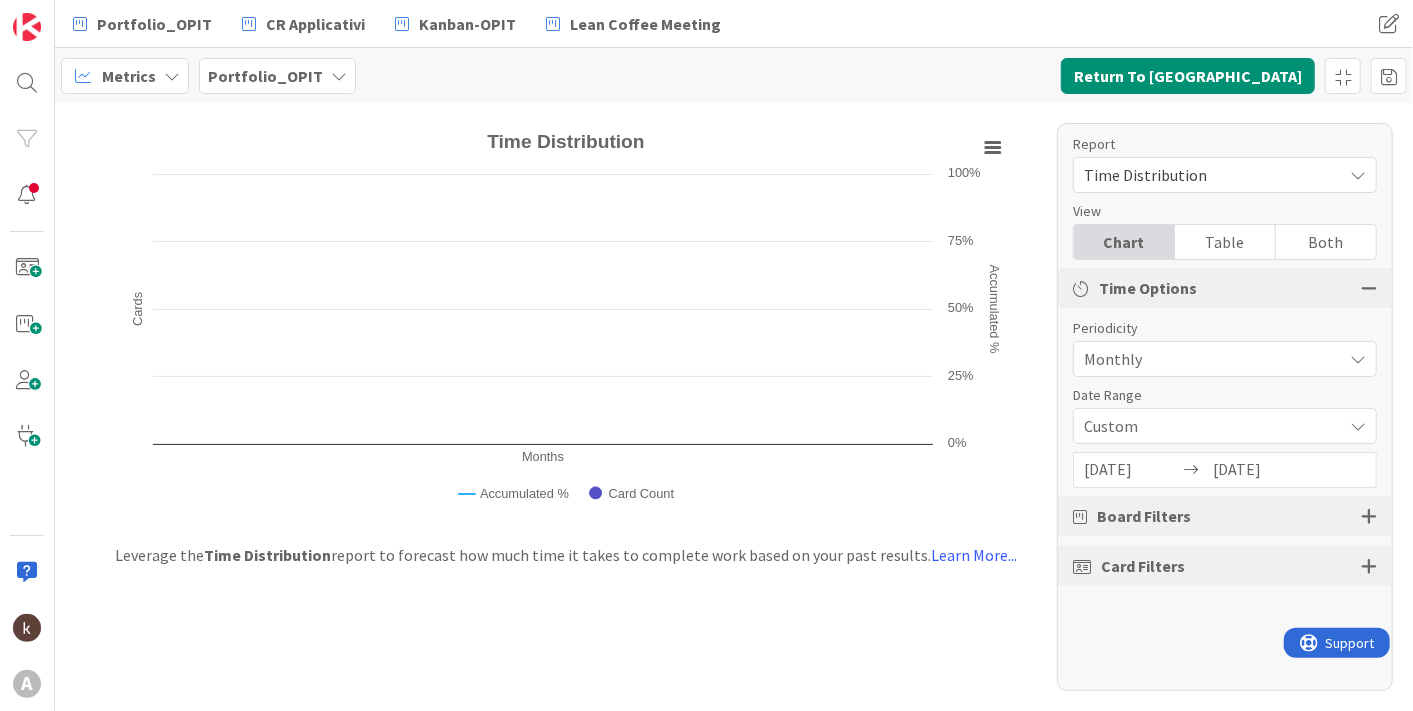 click on "[DATE] Navigate forward to interact with the calendar and select a date. Press the question mark key to get the keyboard shortcuts for changing dates. [DATE] Navigate backward to interact with the calendar and select a date. Press the question mark key to get the keyboard shortcuts for changing dates." at bounding box center (1225, 470) 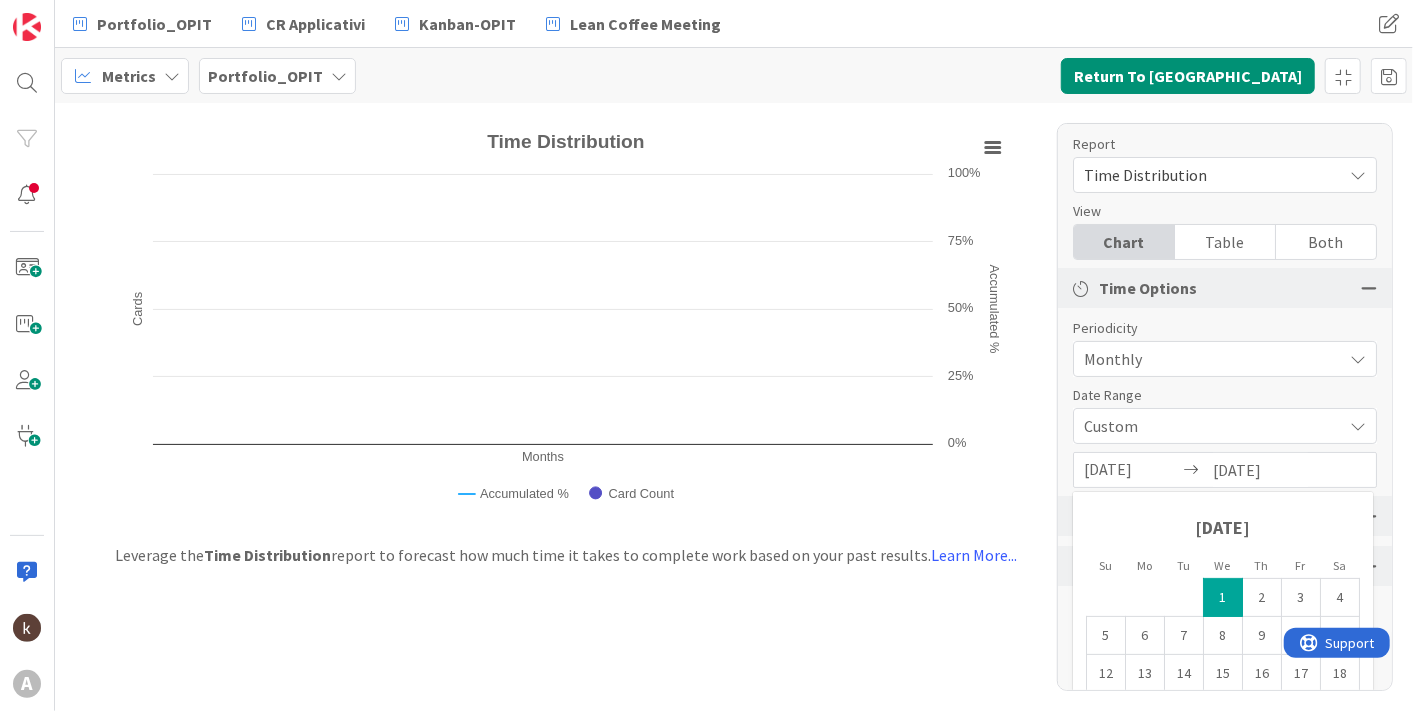 click on "[DATE]" at bounding box center (1260, 470) 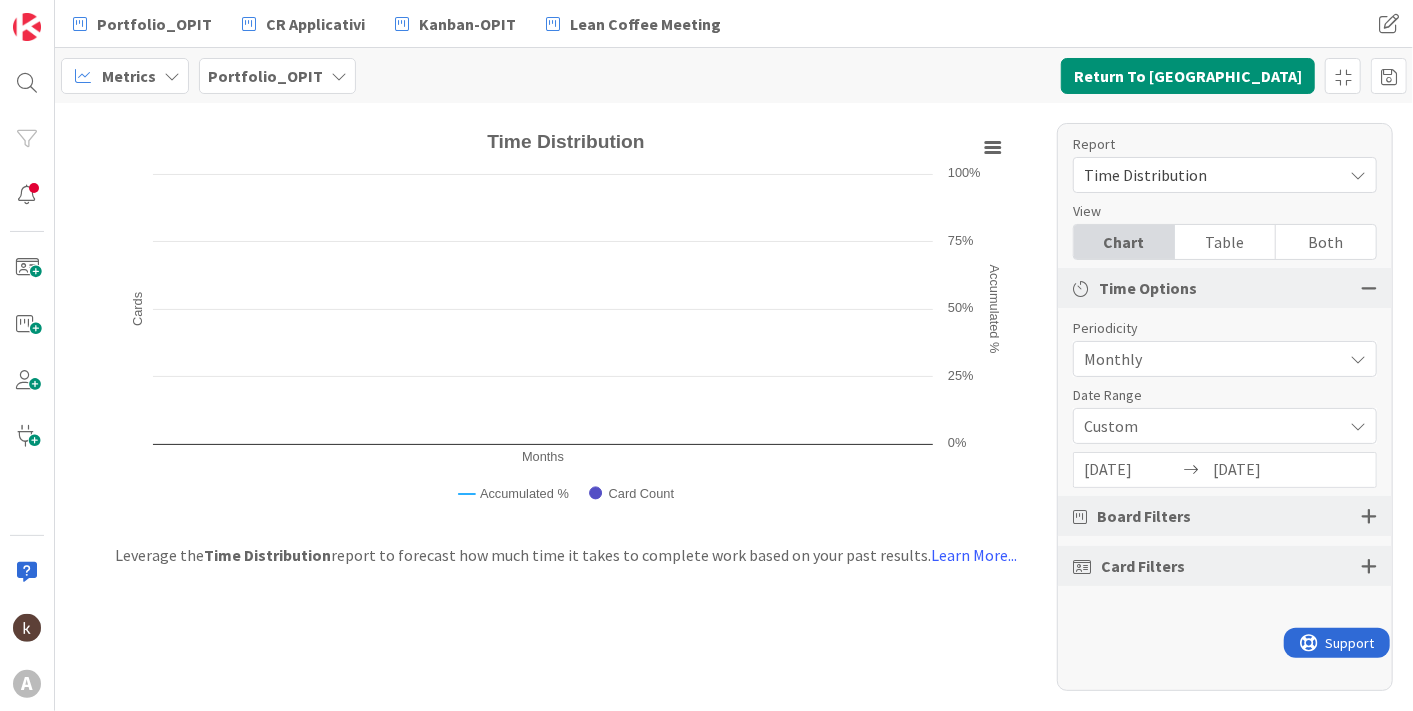 scroll, scrollTop: 0, scrollLeft: 0, axis: both 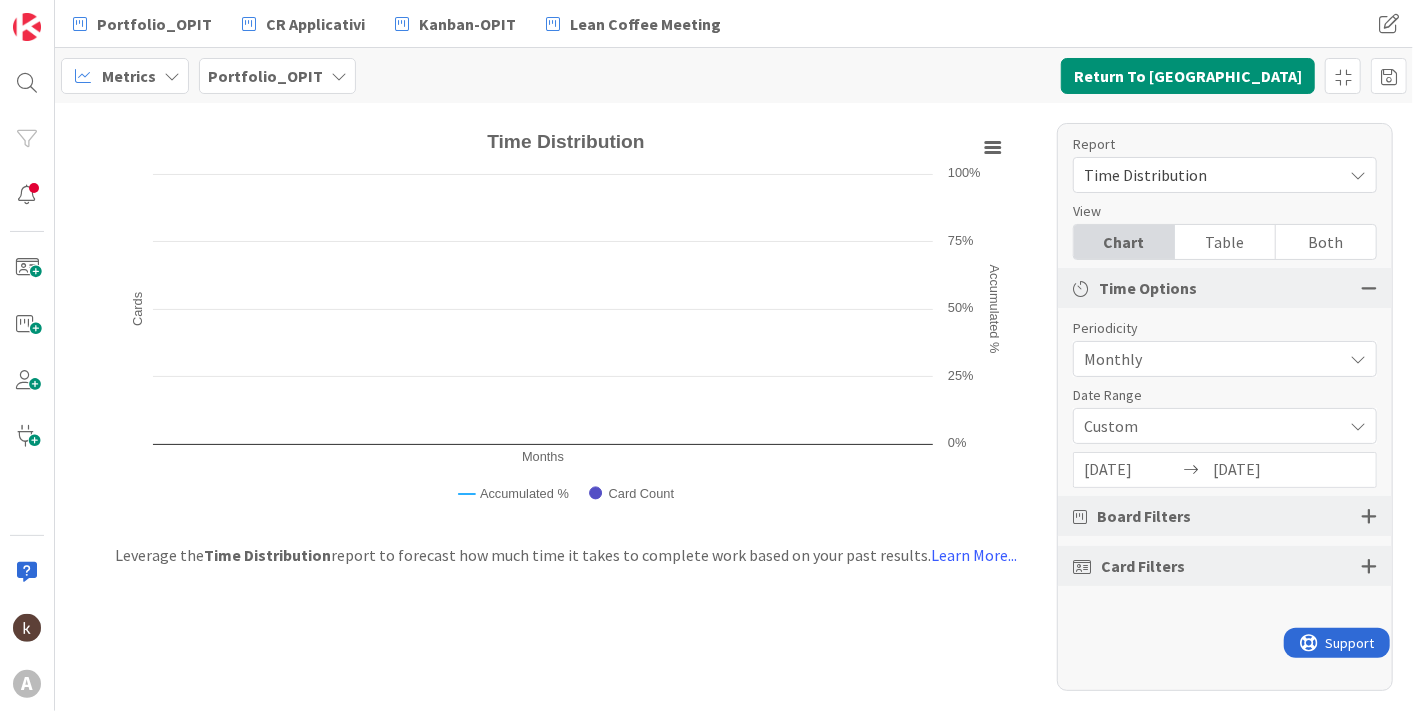 click on "[DATE]" at bounding box center [1260, 470] 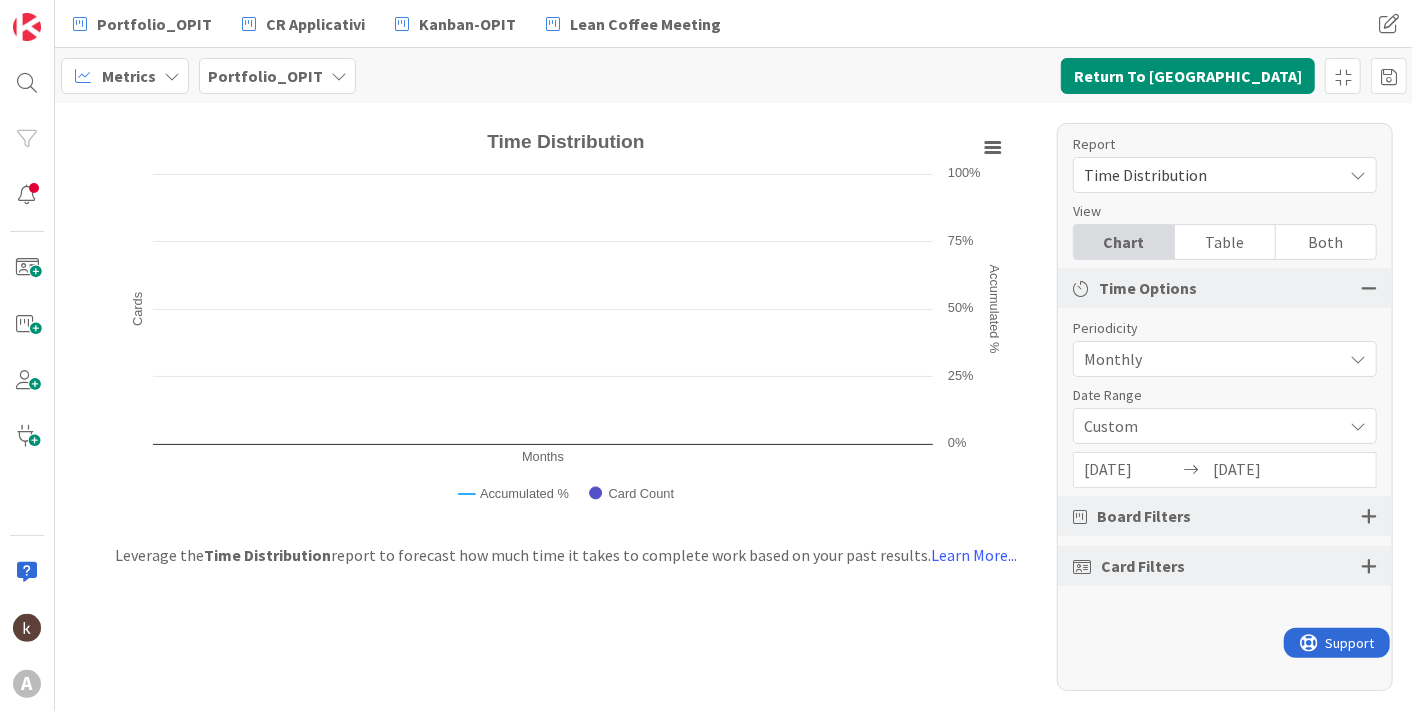 click on "[DATE]" at bounding box center (1260, 470) 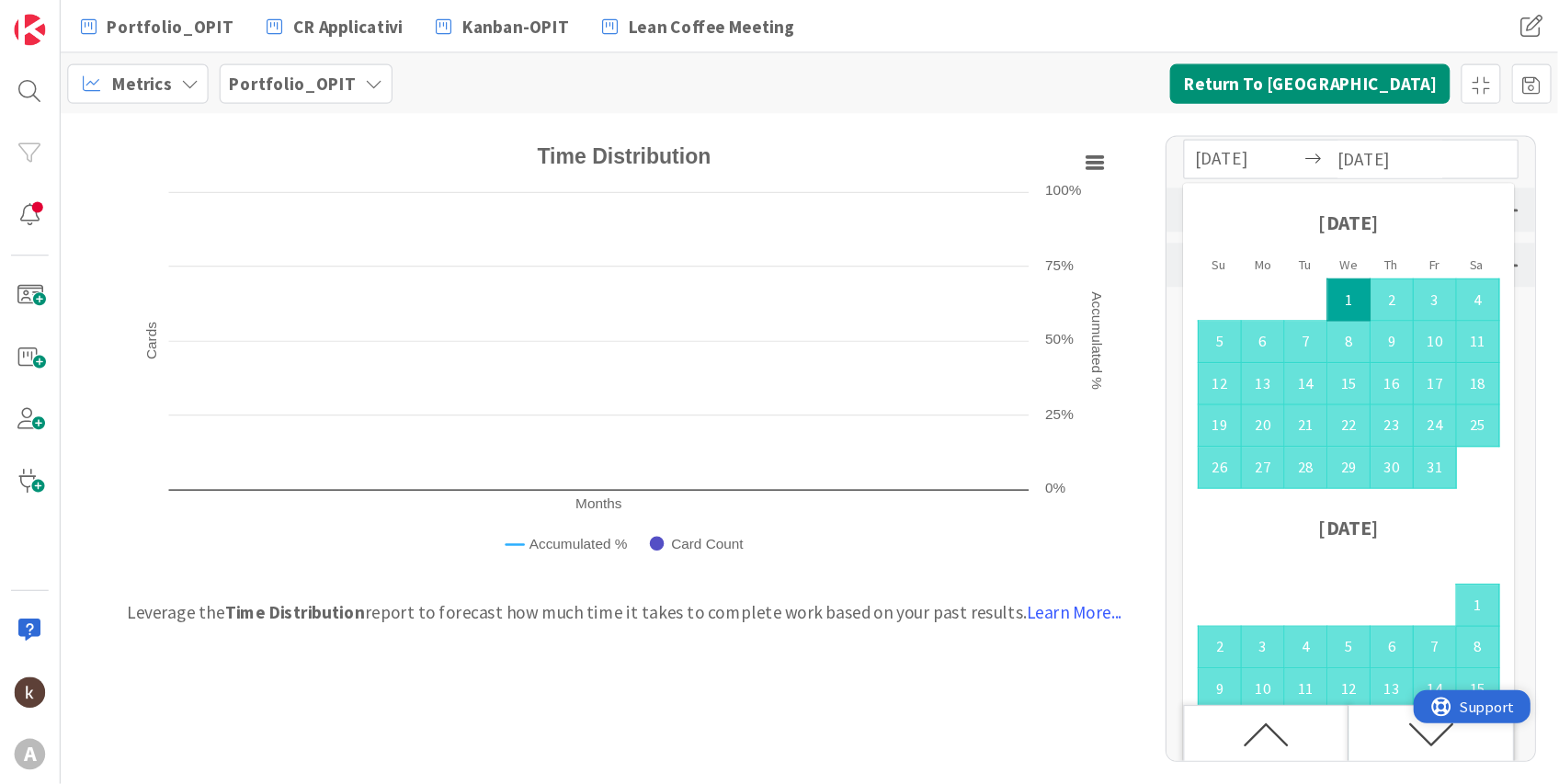 scroll, scrollTop: 0, scrollLeft: 0, axis: both 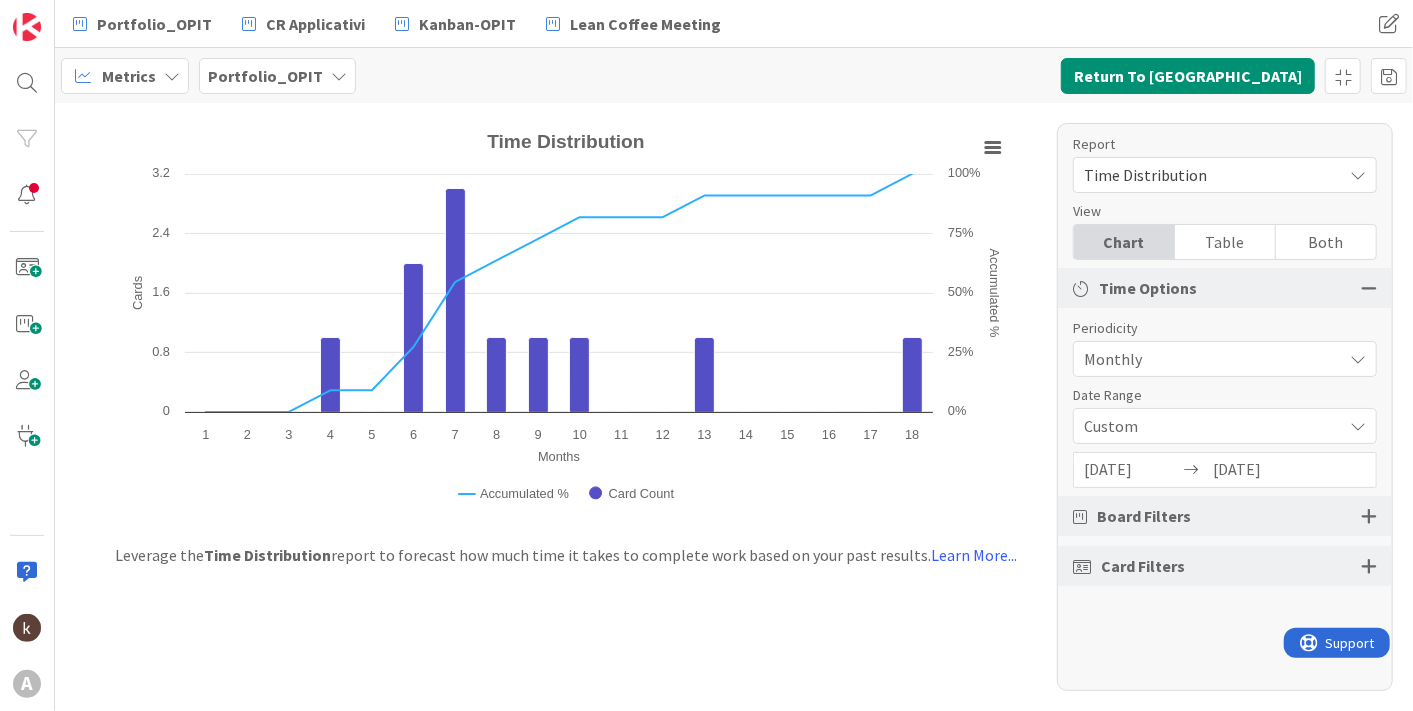 click on "[DATE]" at bounding box center (1260, 470) 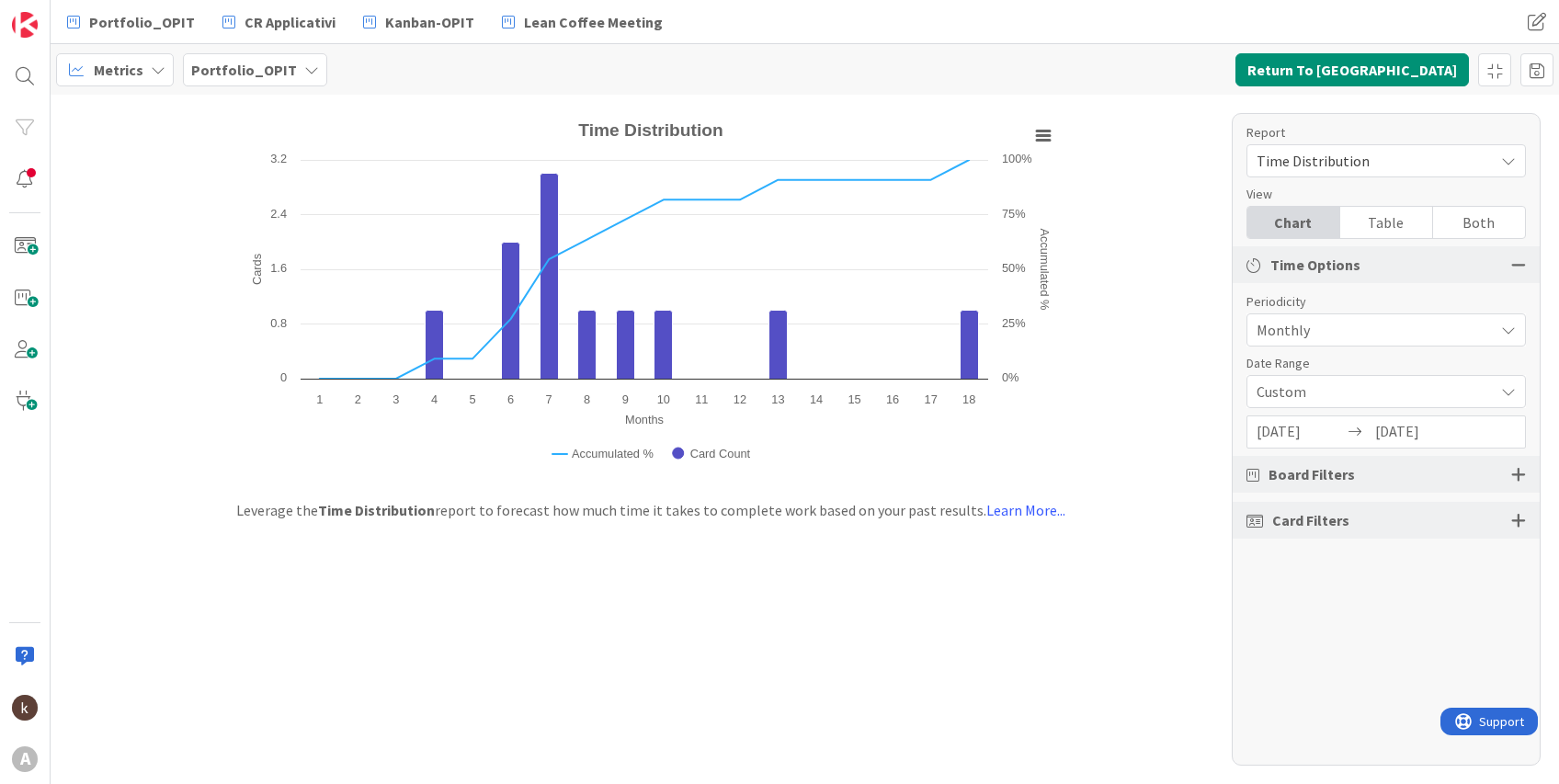 click on "[DATE]" at bounding box center [1418, 432] 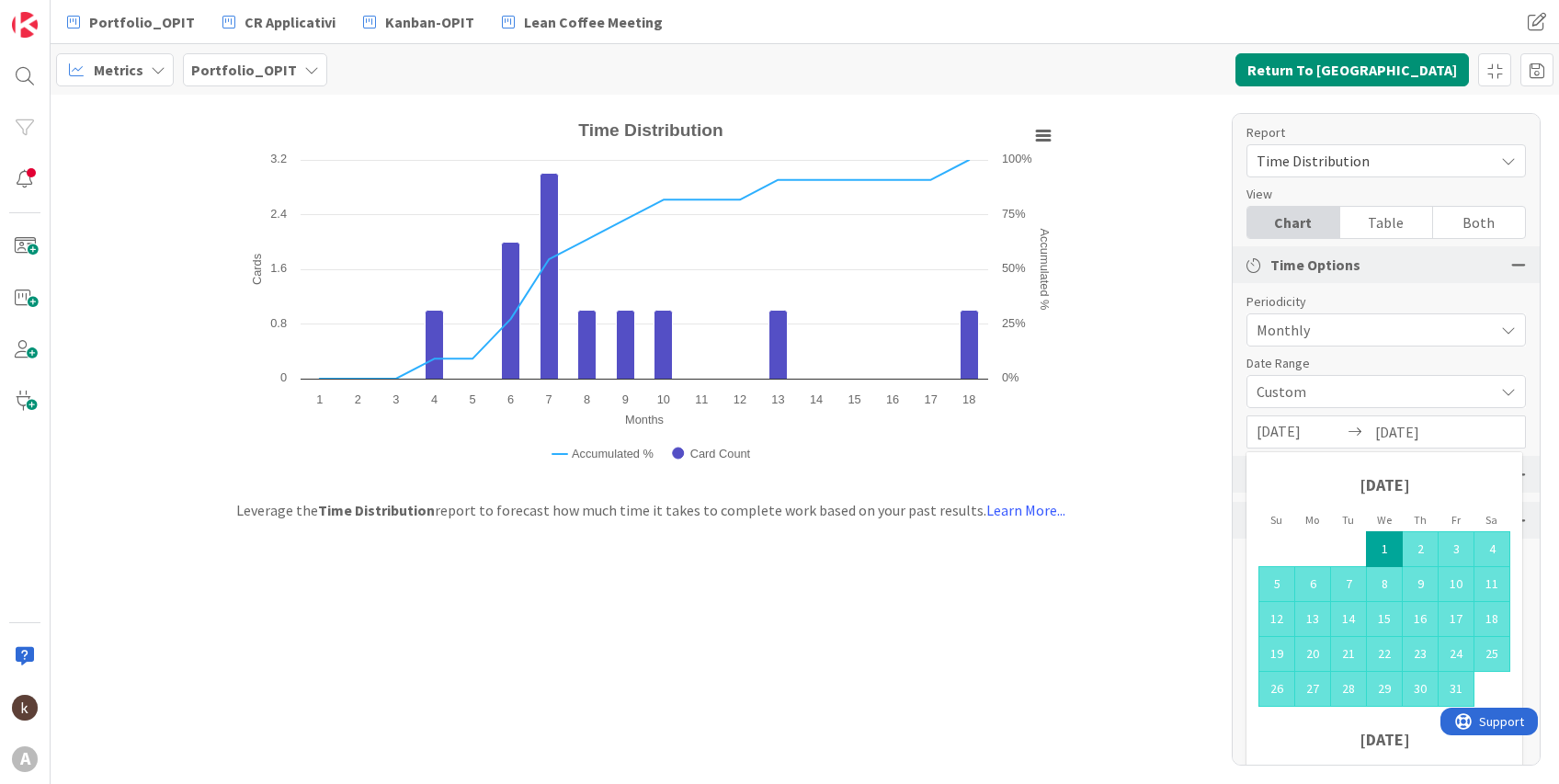 click on "[DATE]" at bounding box center [1418, 432] 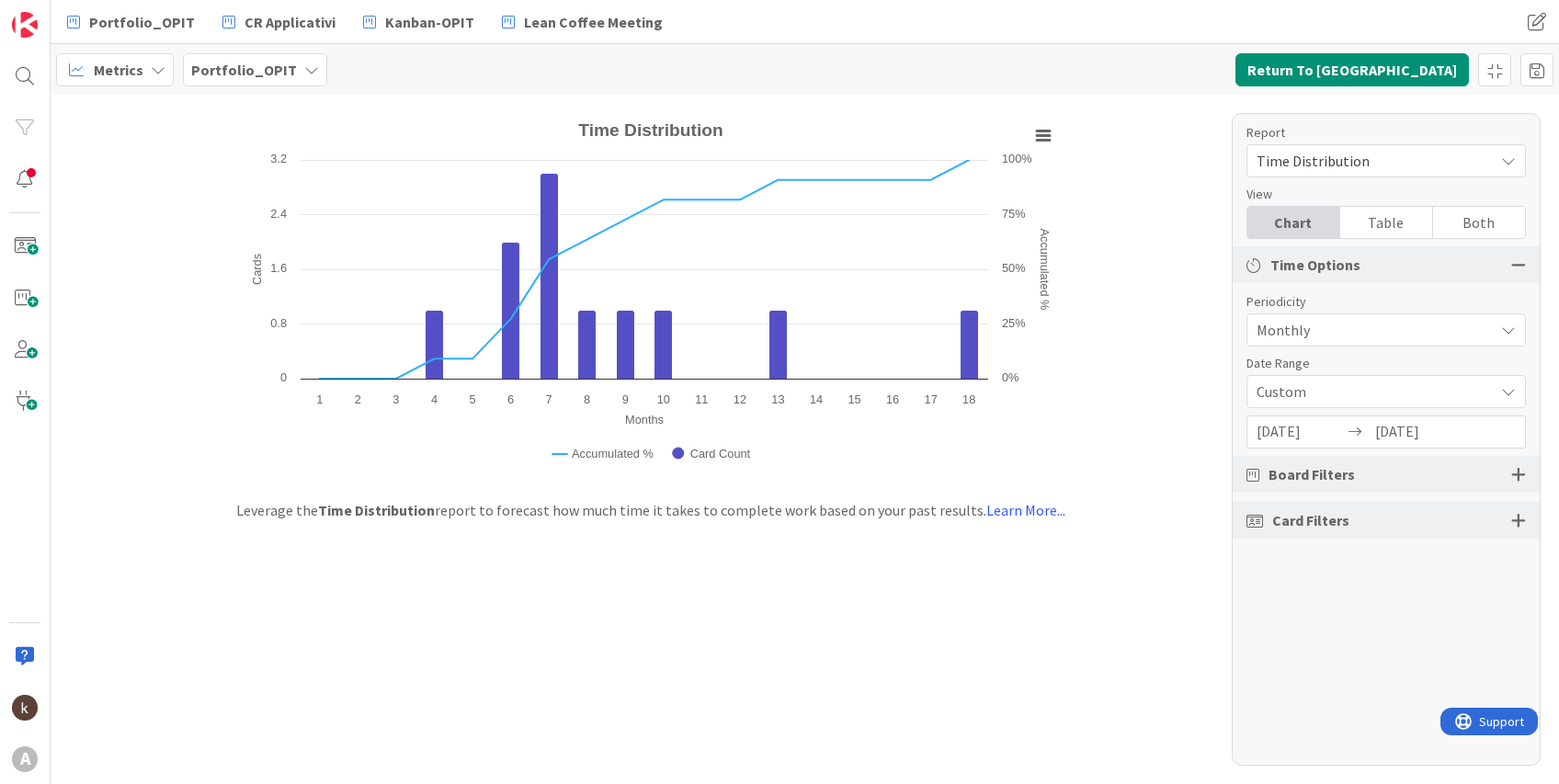scroll, scrollTop: 0, scrollLeft: 0, axis: both 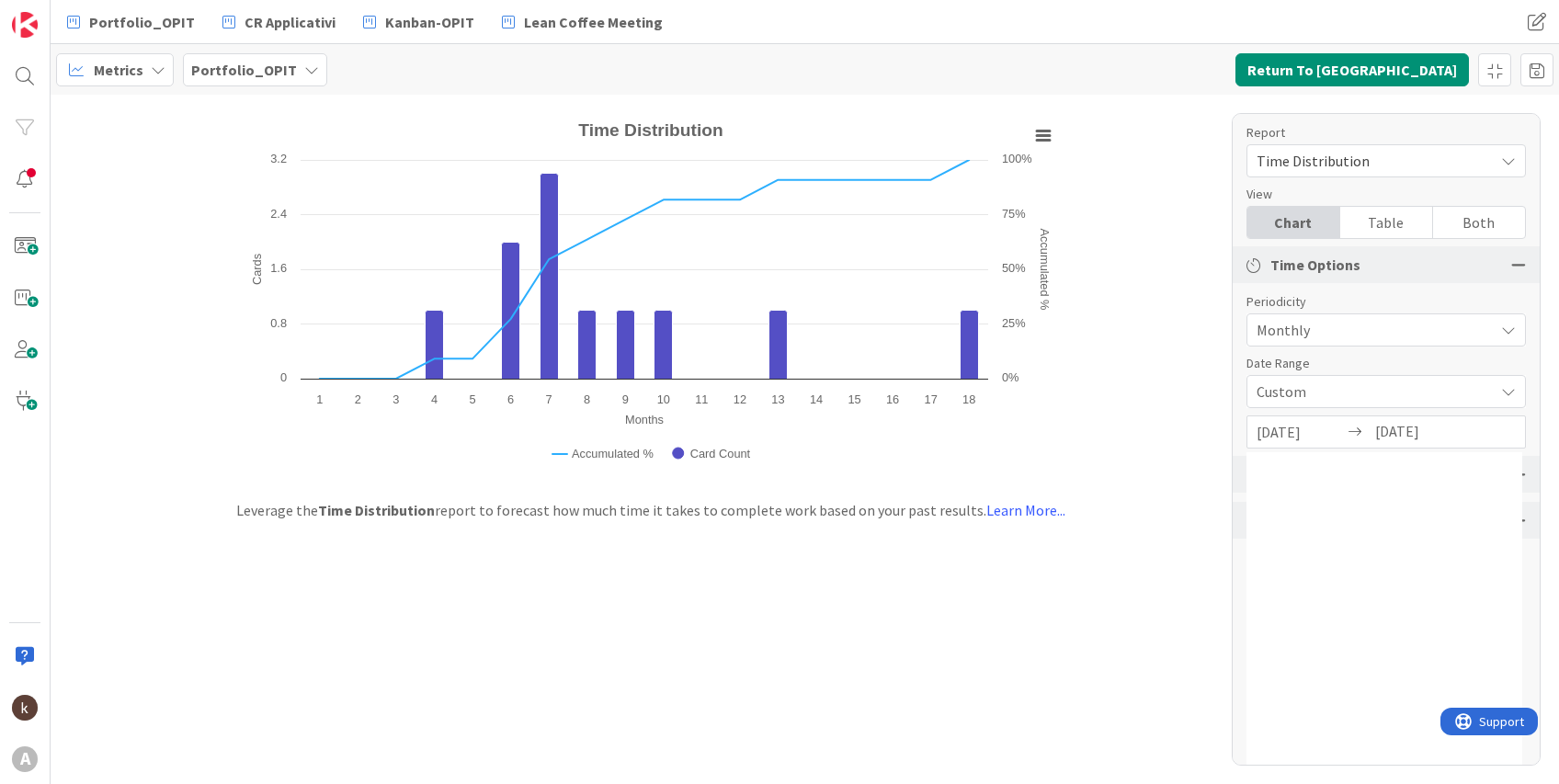 click on "[DATE]" at bounding box center (1300, 432) 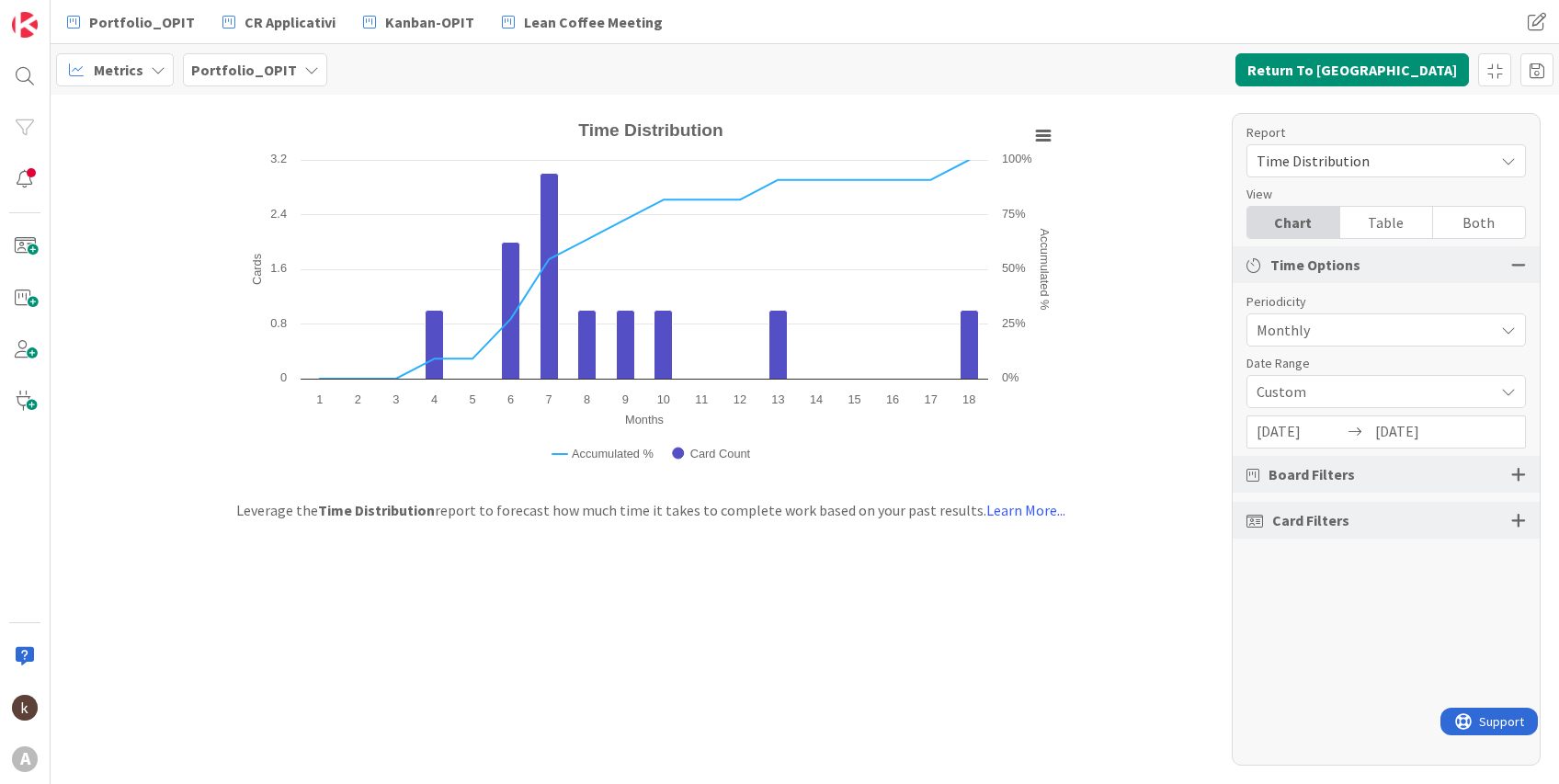 scroll, scrollTop: 0, scrollLeft: 0, axis: both 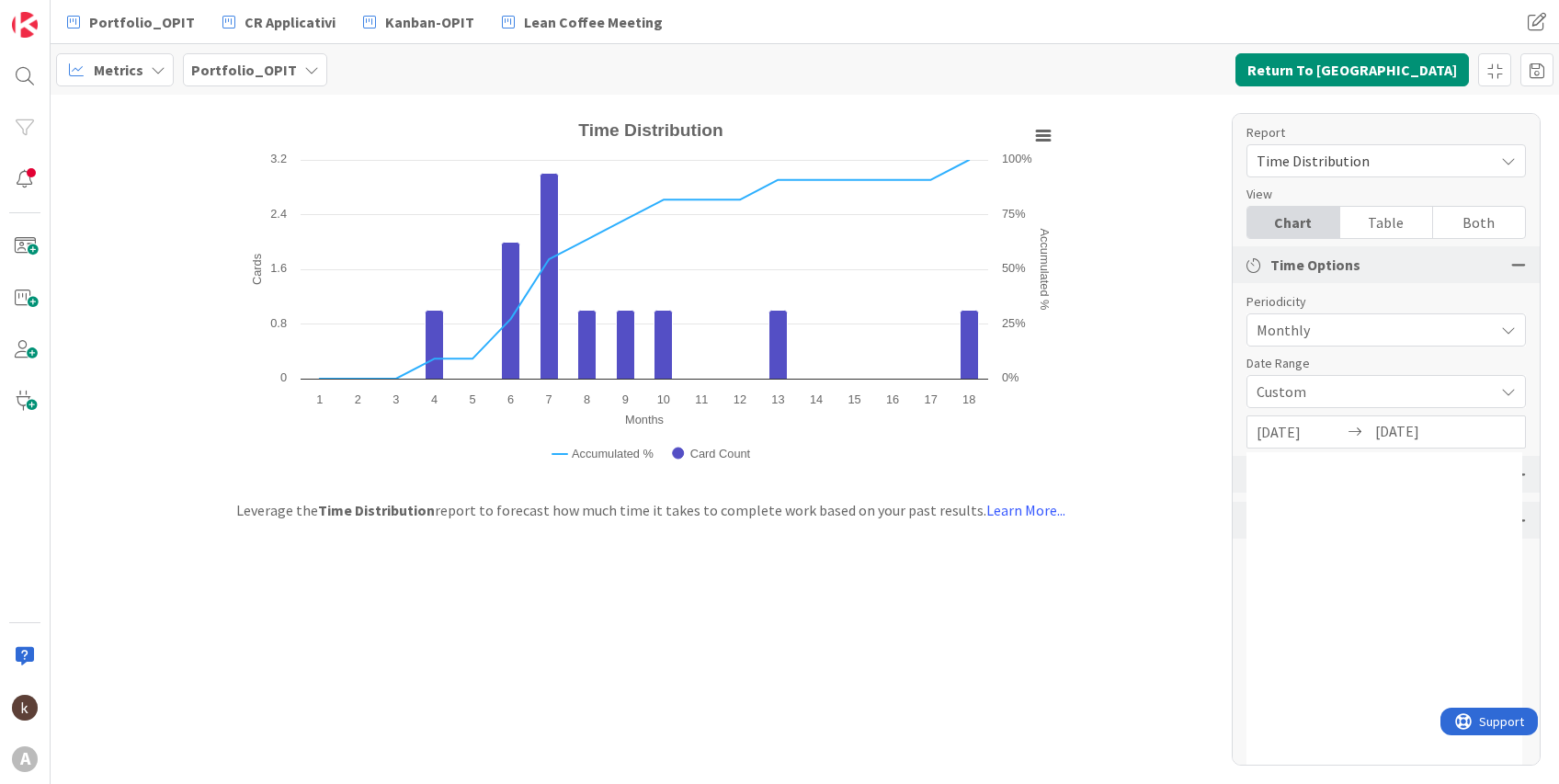 click on "[DATE]" at bounding box center (1300, 432) 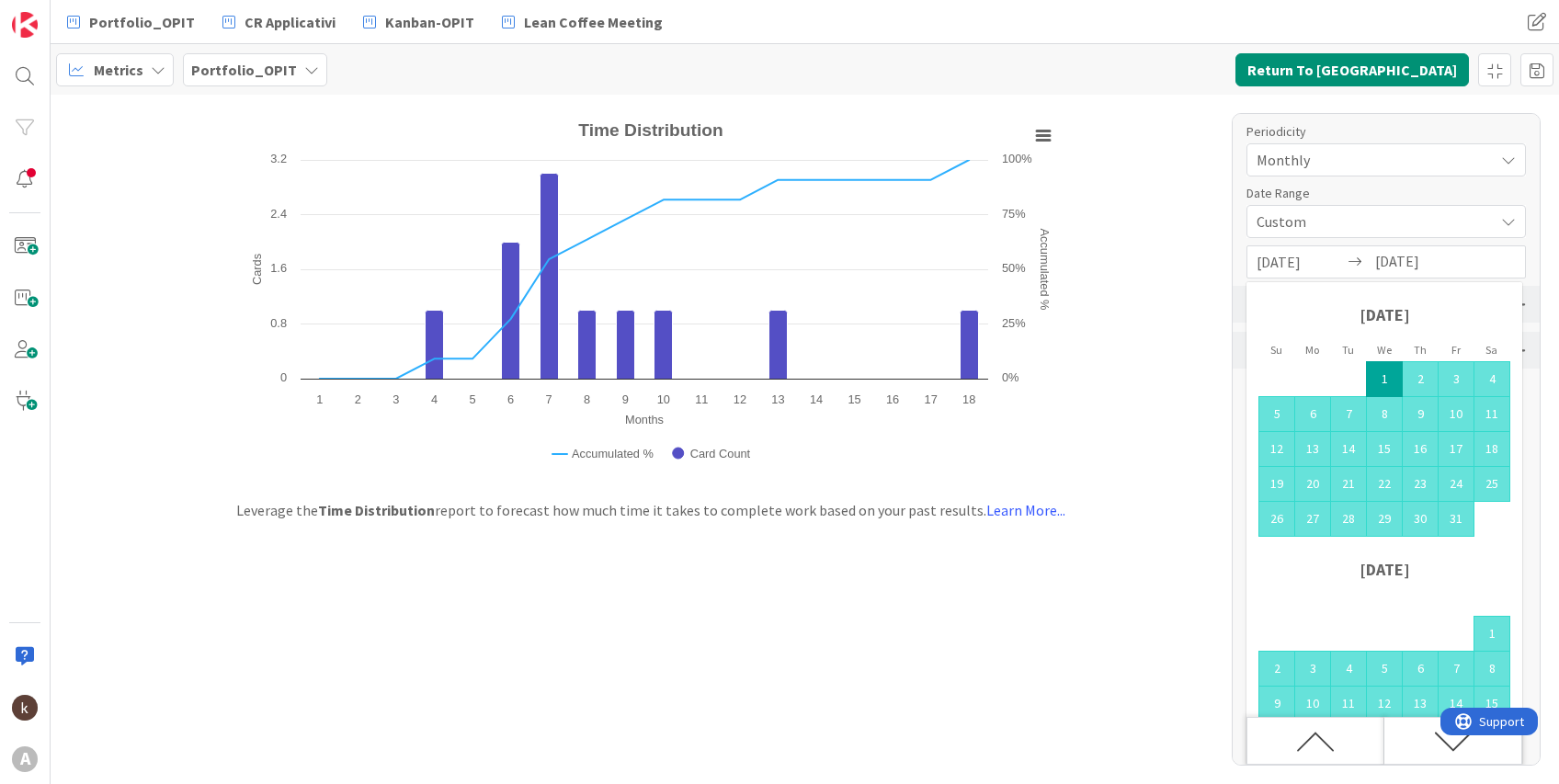 scroll, scrollTop: 0, scrollLeft: 0, axis: both 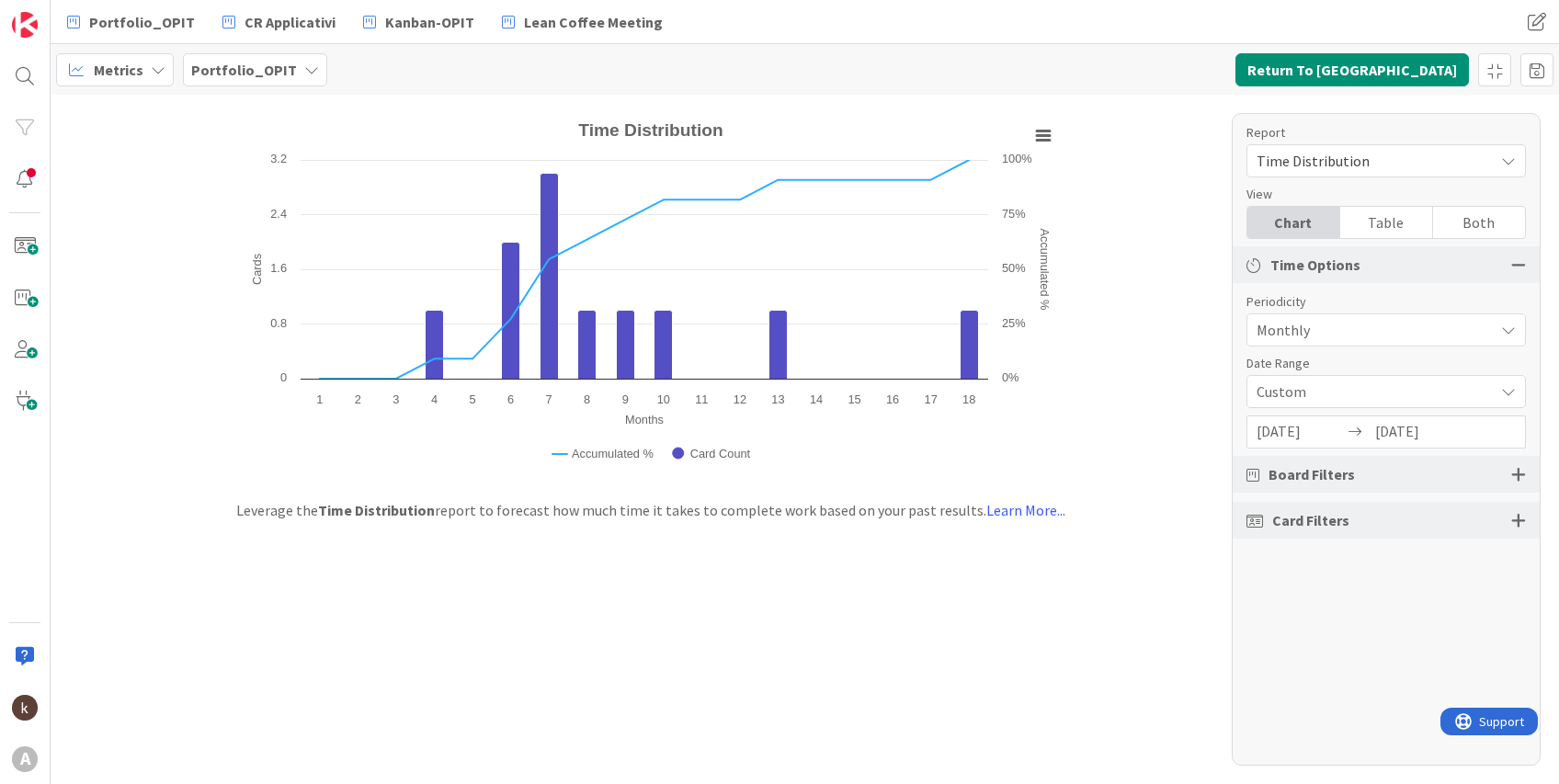 click on "[DATE]" at bounding box center (1300, 432) 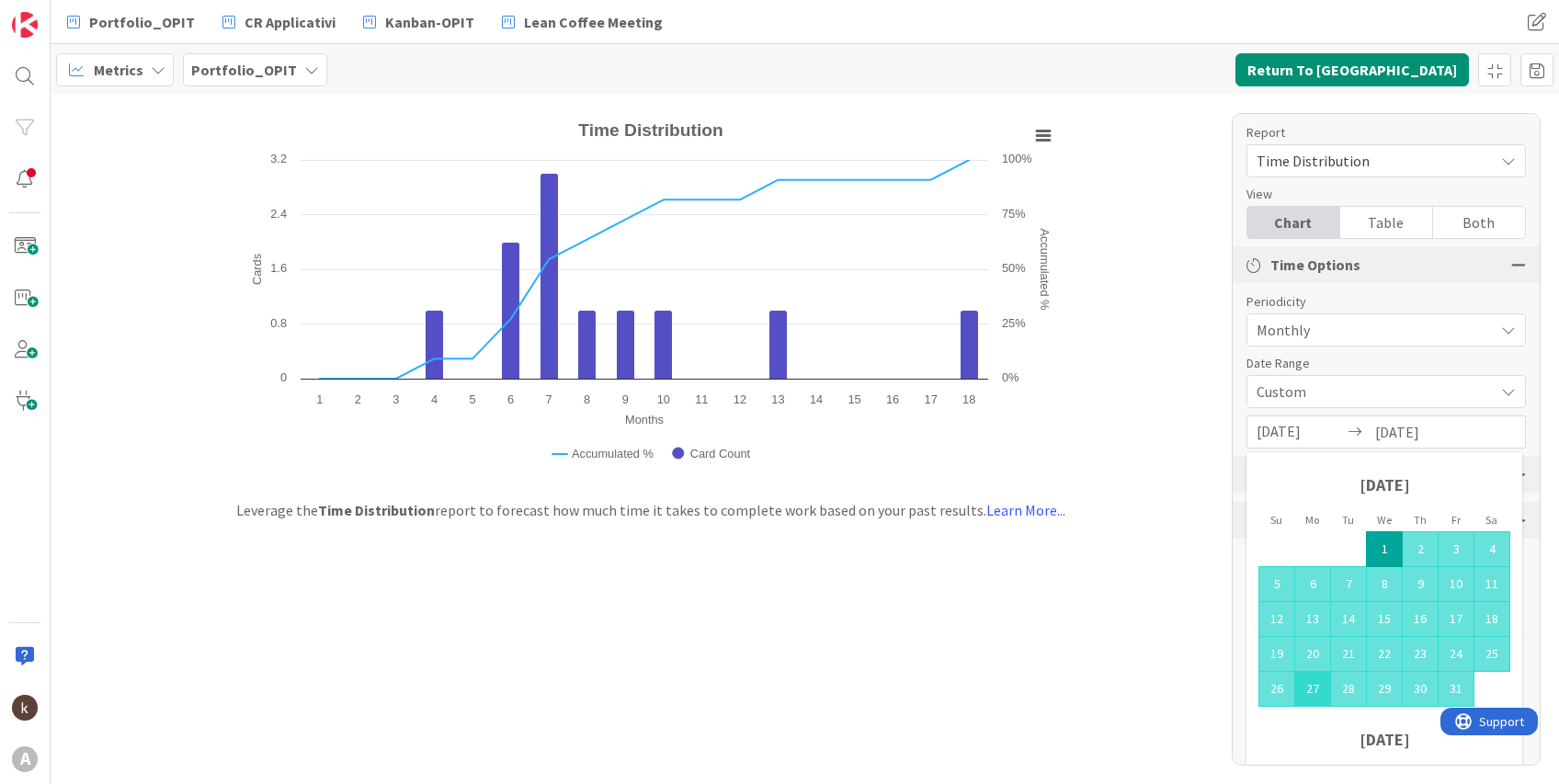 scroll, scrollTop: 187, scrollLeft: 0, axis: vertical 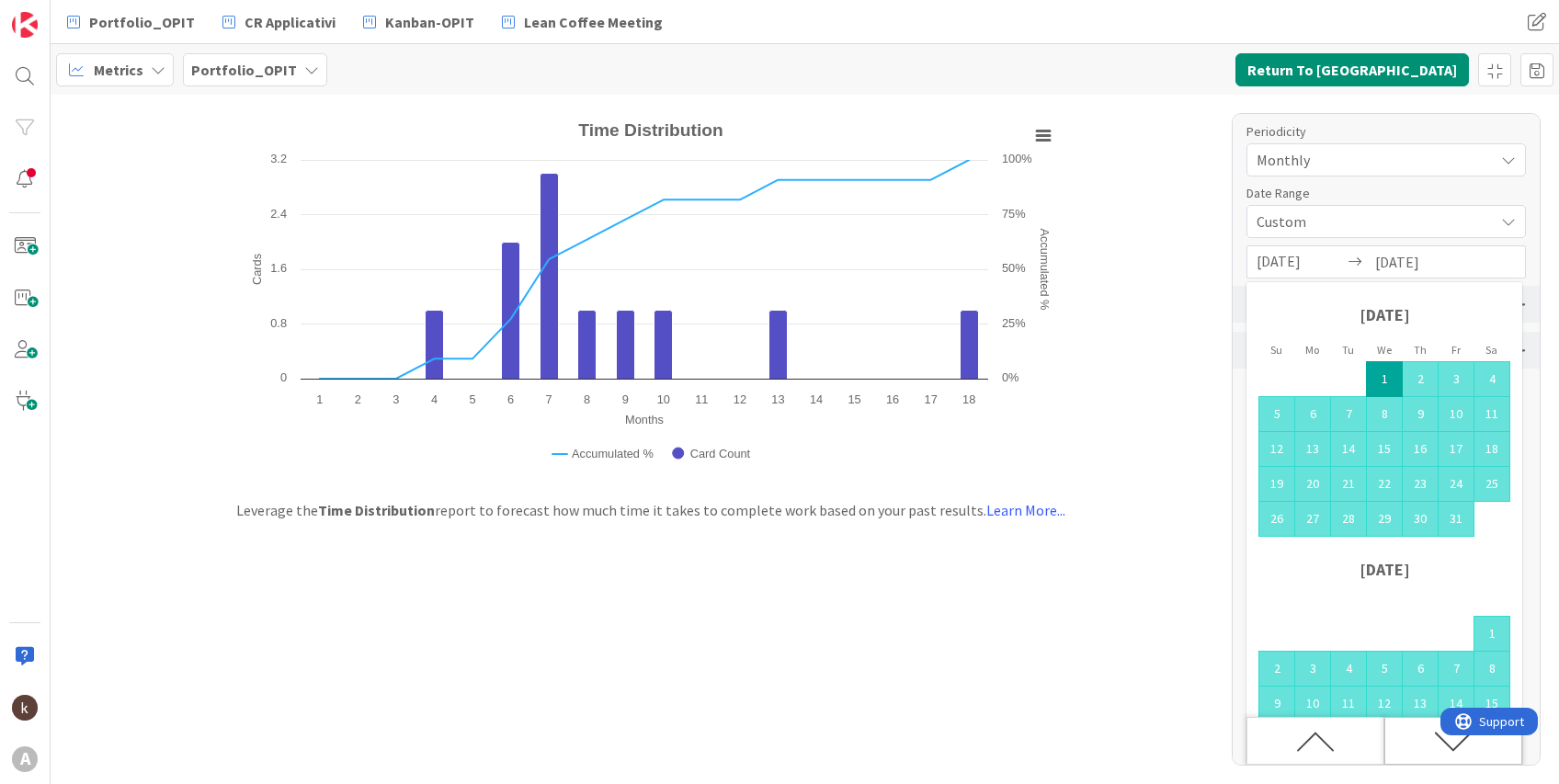 click at bounding box center [1453, 741] 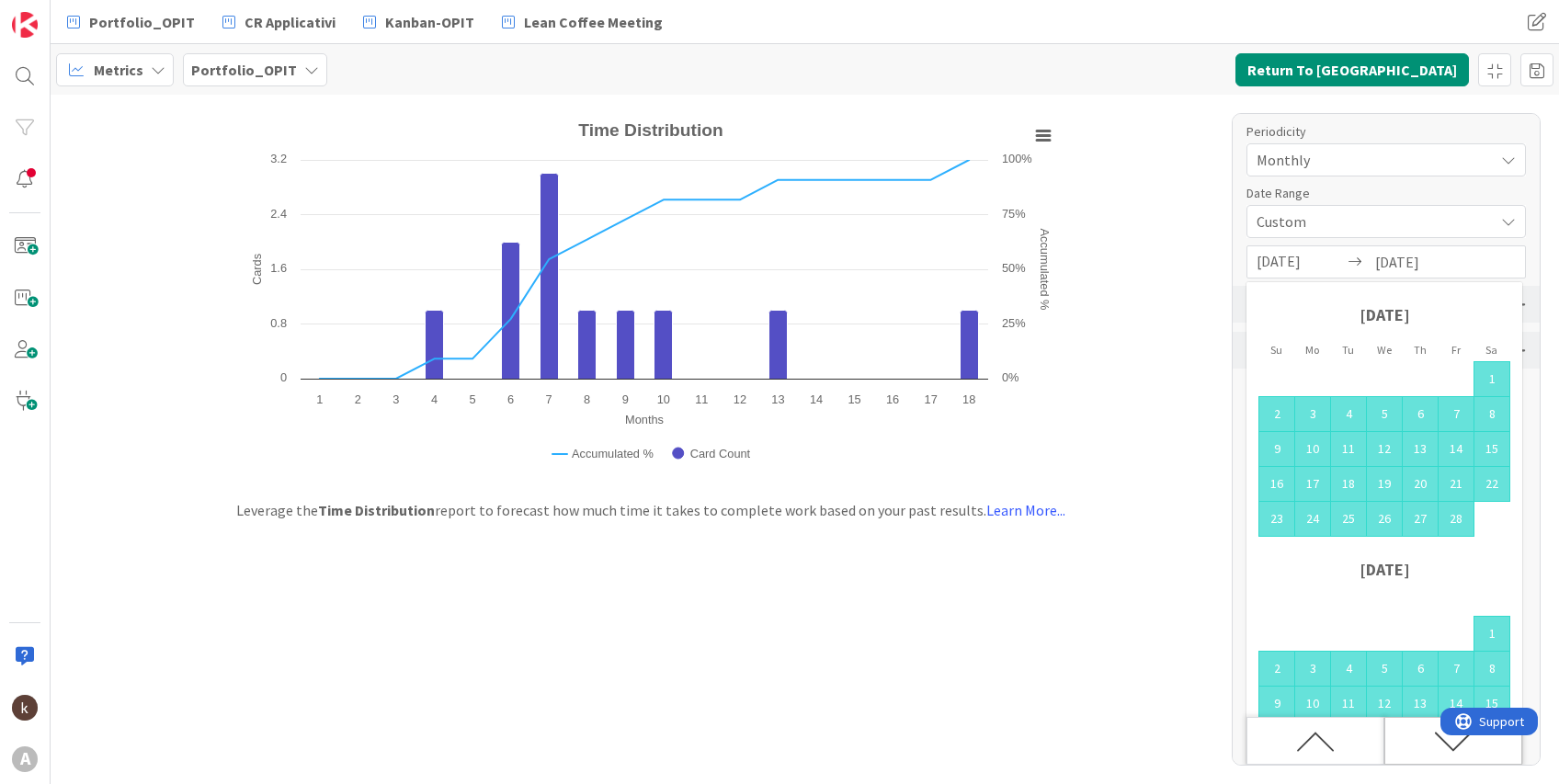 click at bounding box center (1453, 741) 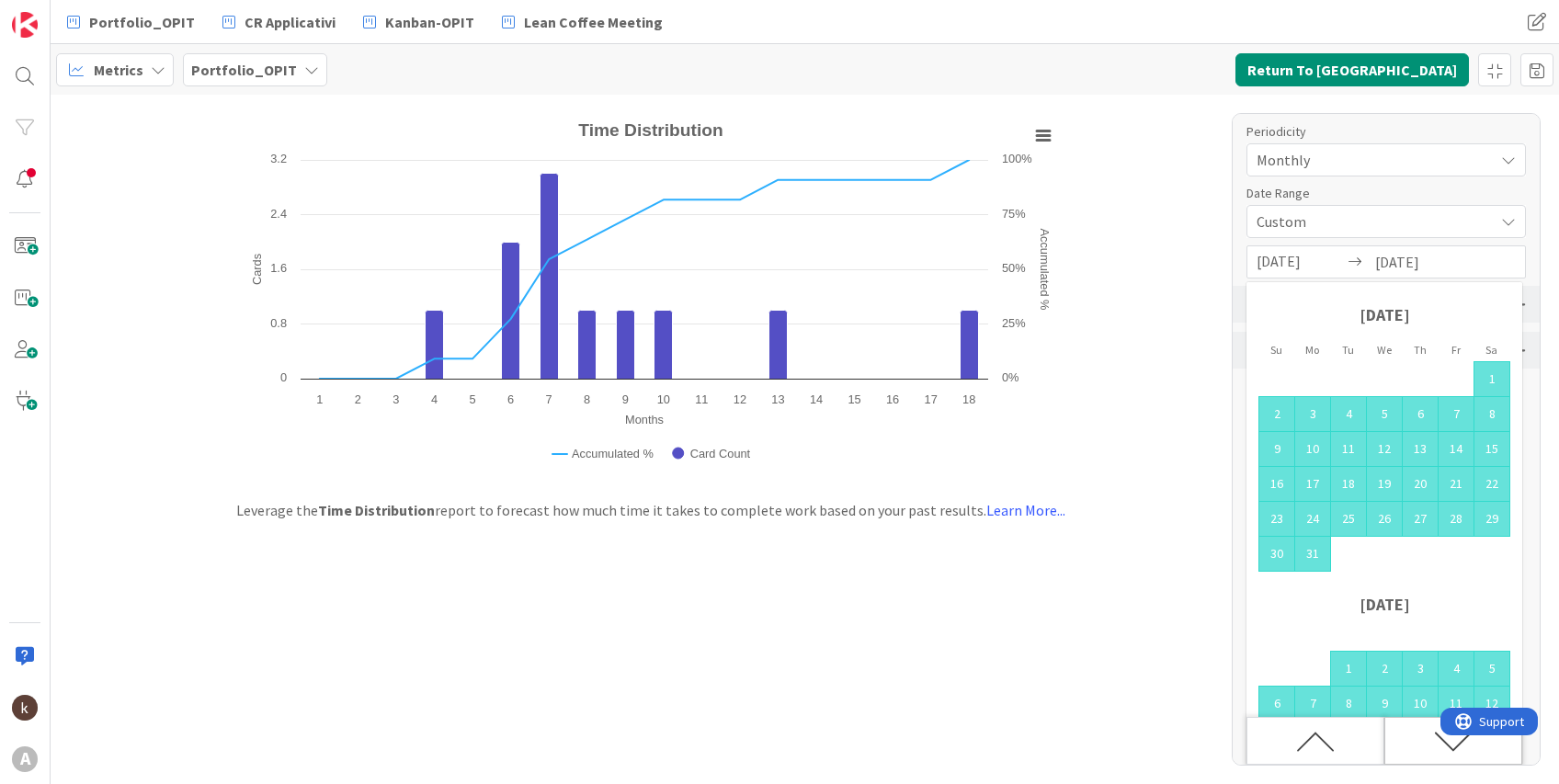 click at bounding box center (1453, 741) 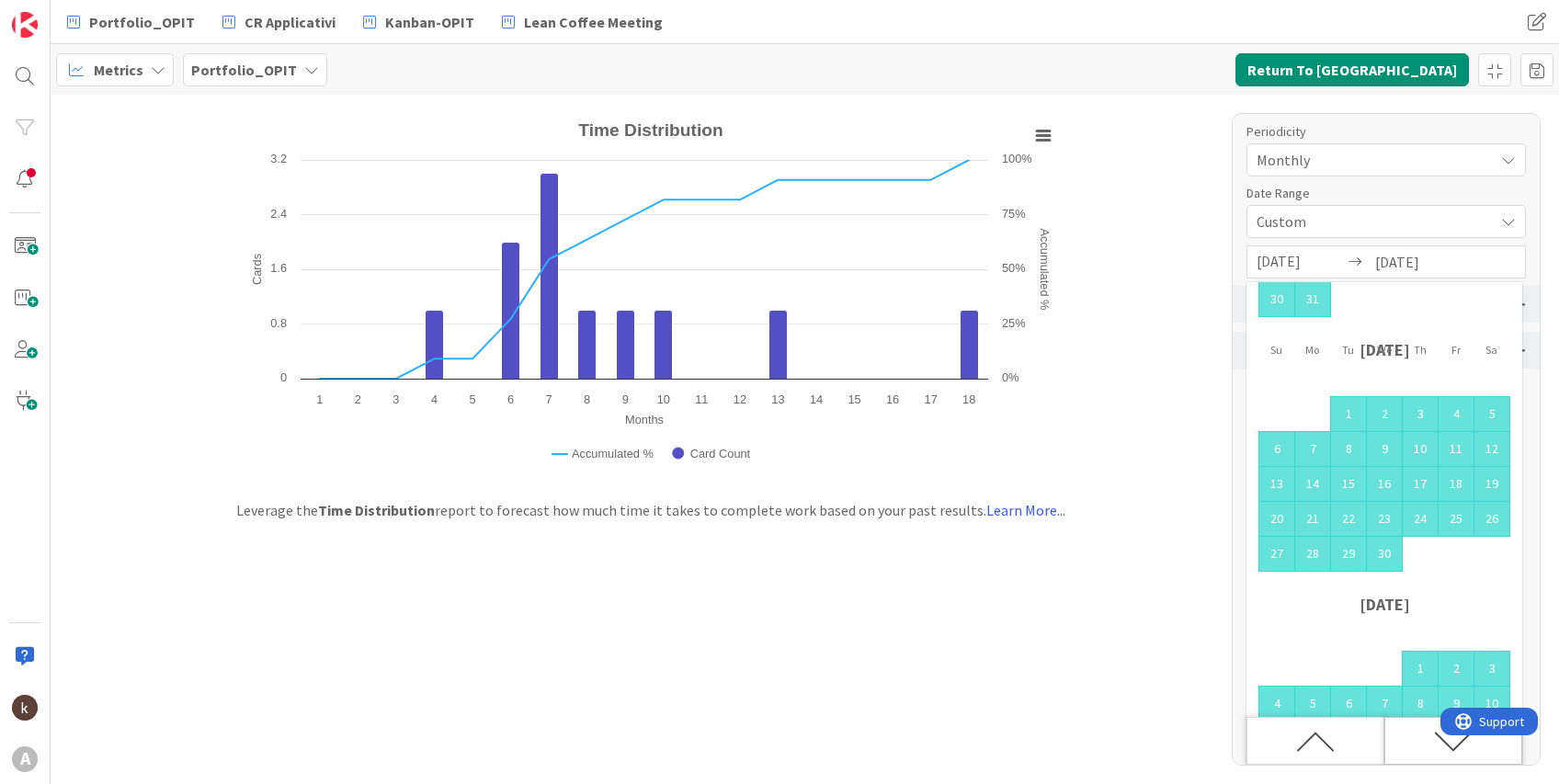 click at bounding box center [1453, 741] 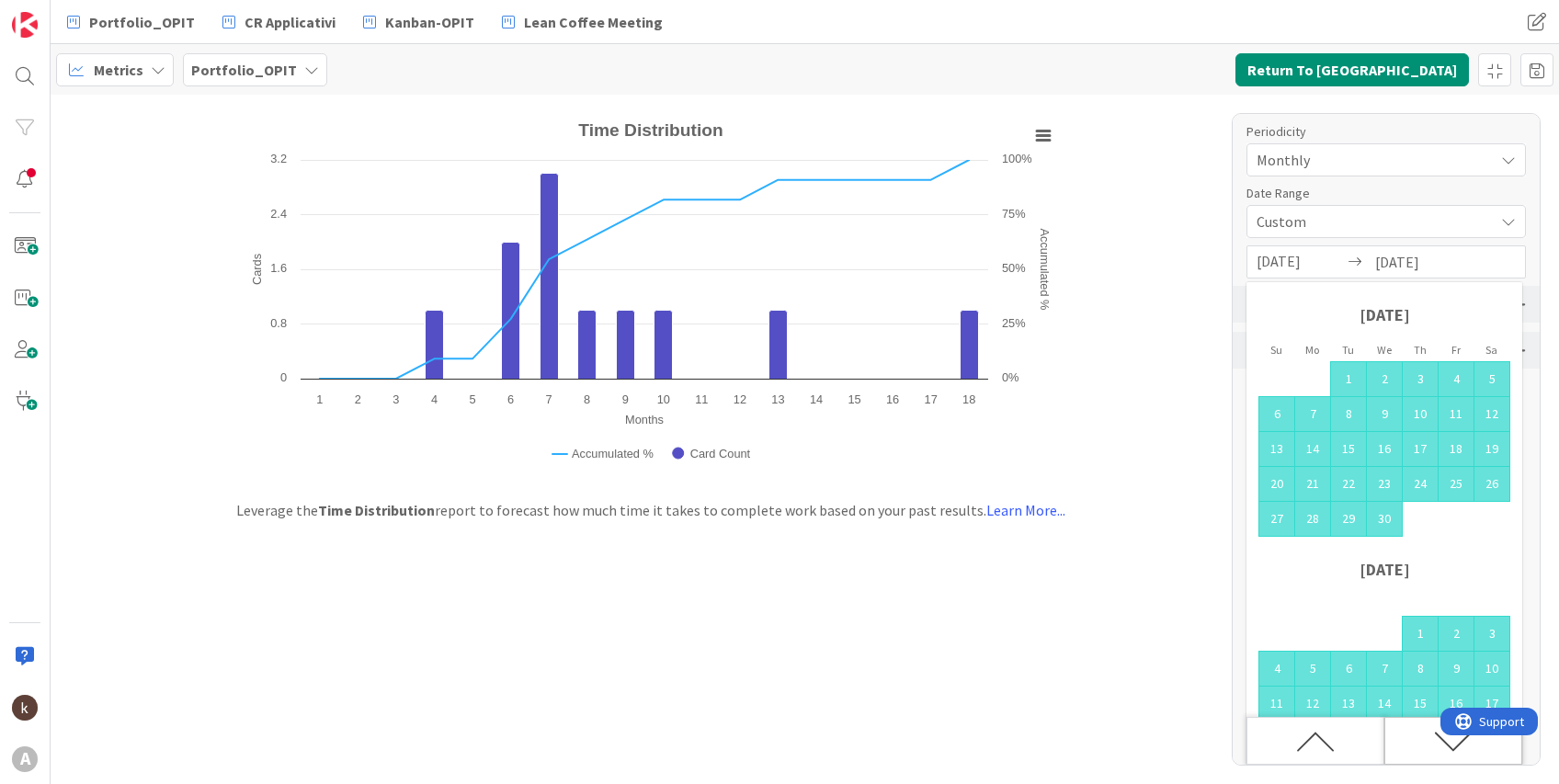 click at bounding box center (1453, 741) 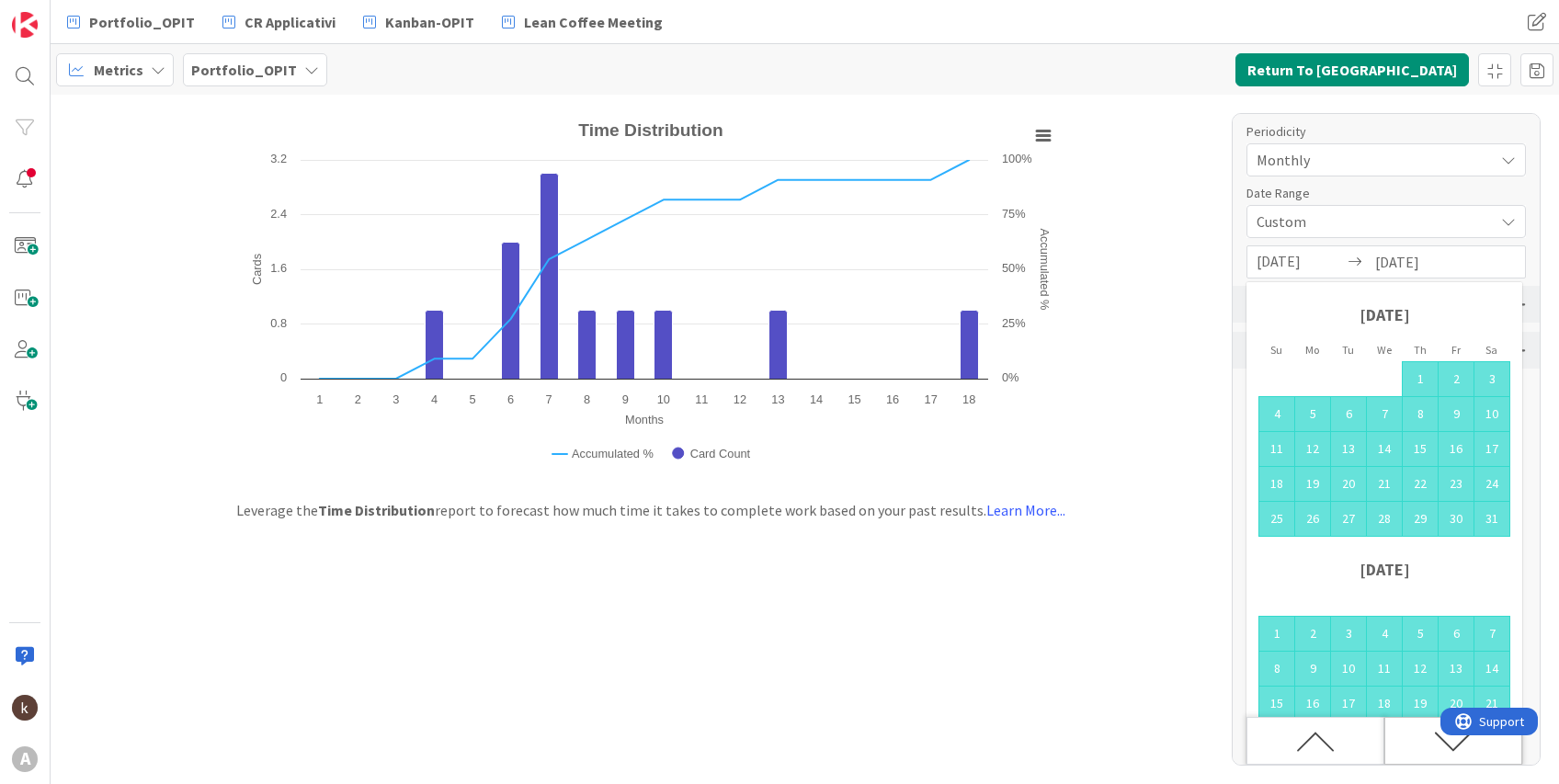 click at bounding box center [1453, 741] 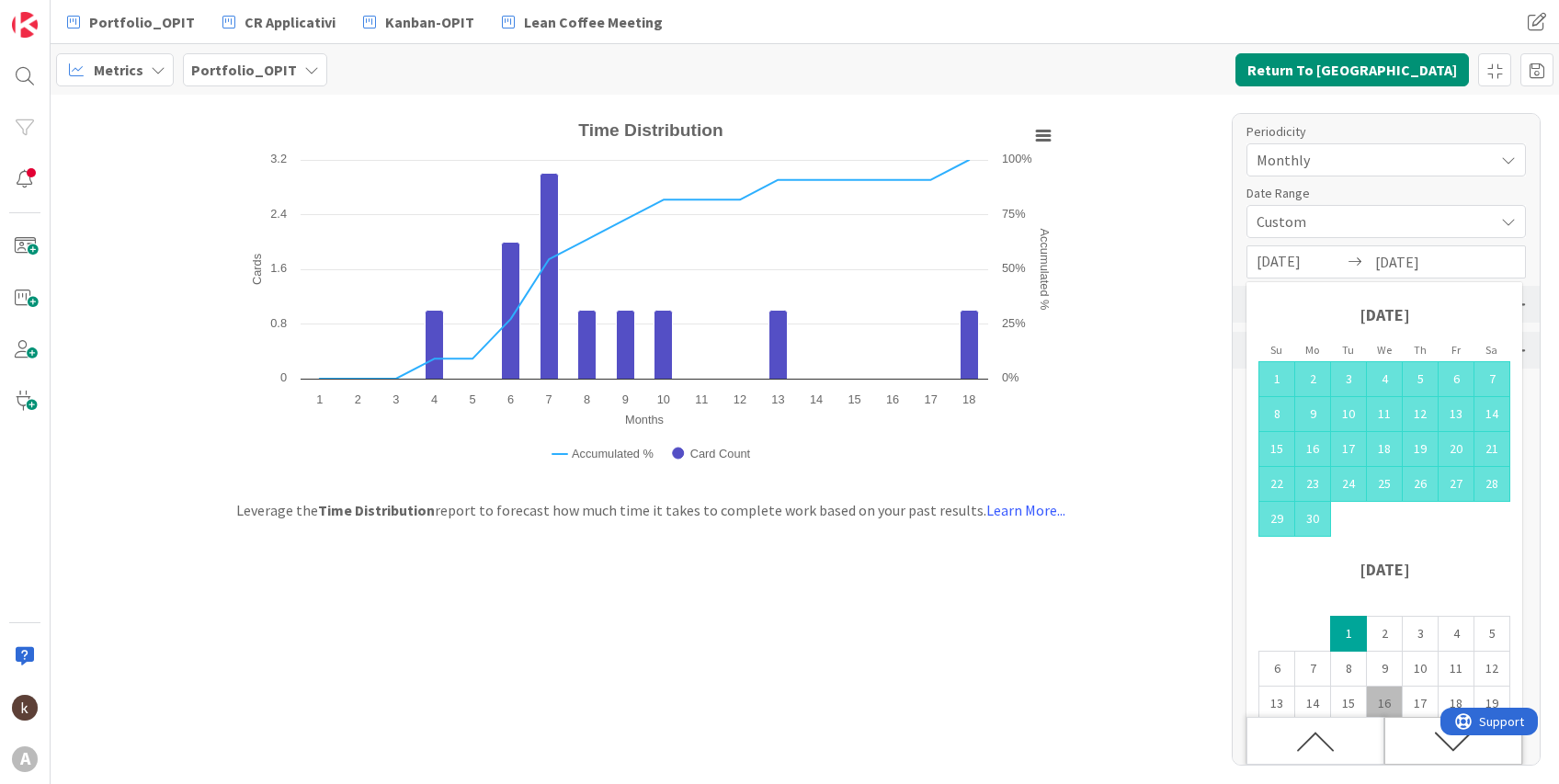 click at bounding box center (1453, 741) 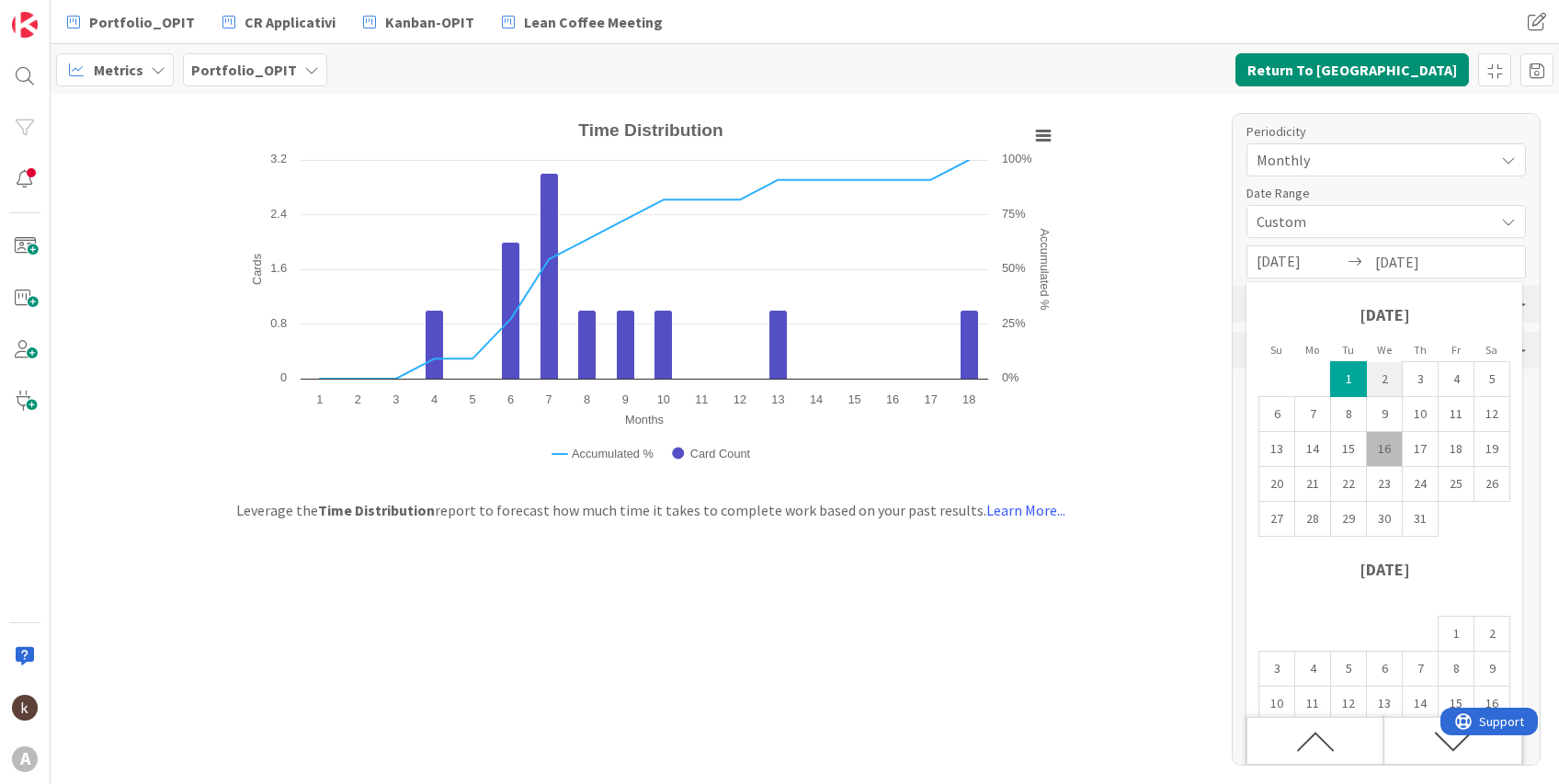 click on "2" at bounding box center (1384, 380) 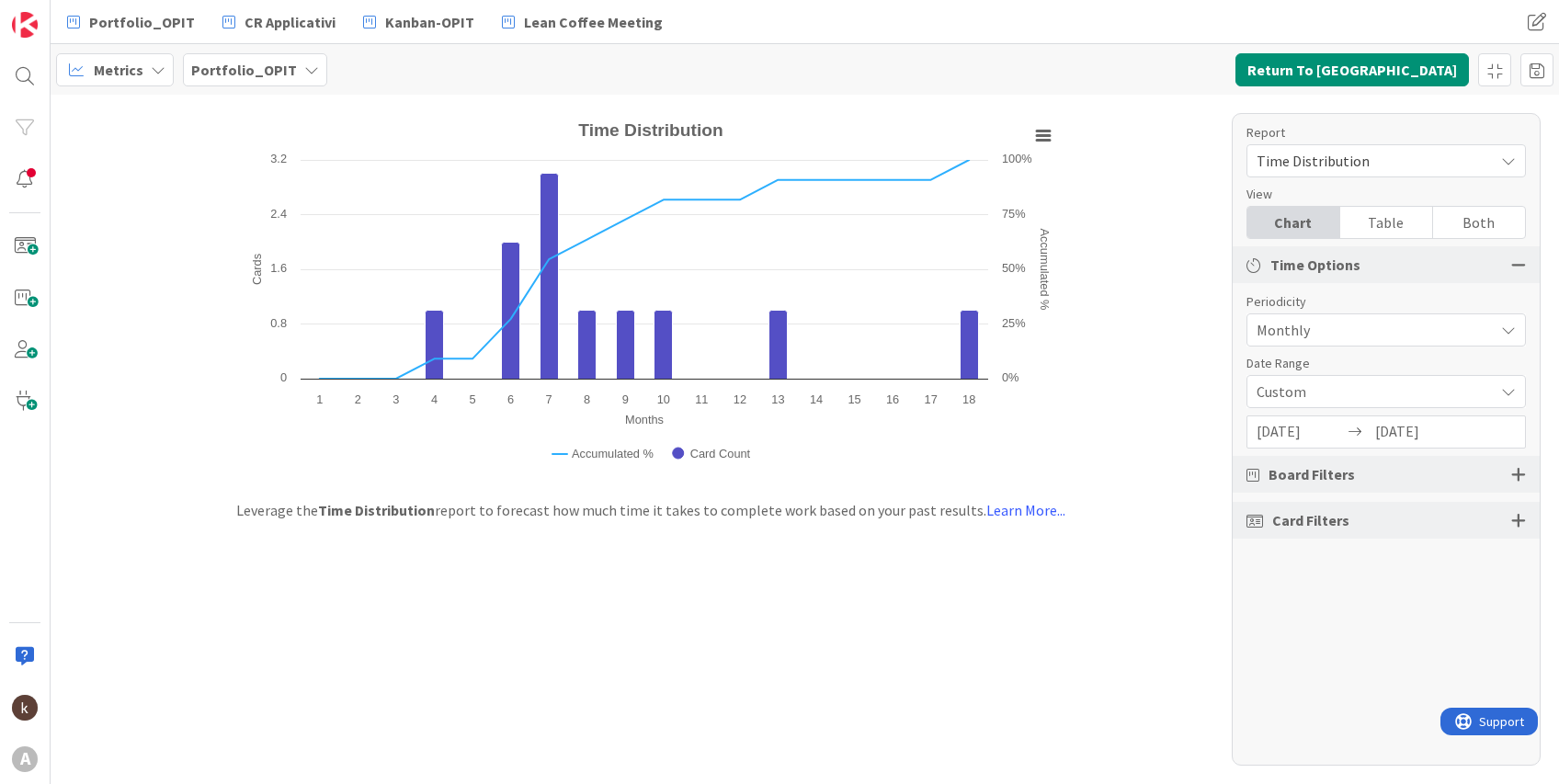 scroll, scrollTop: 0, scrollLeft: 0, axis: both 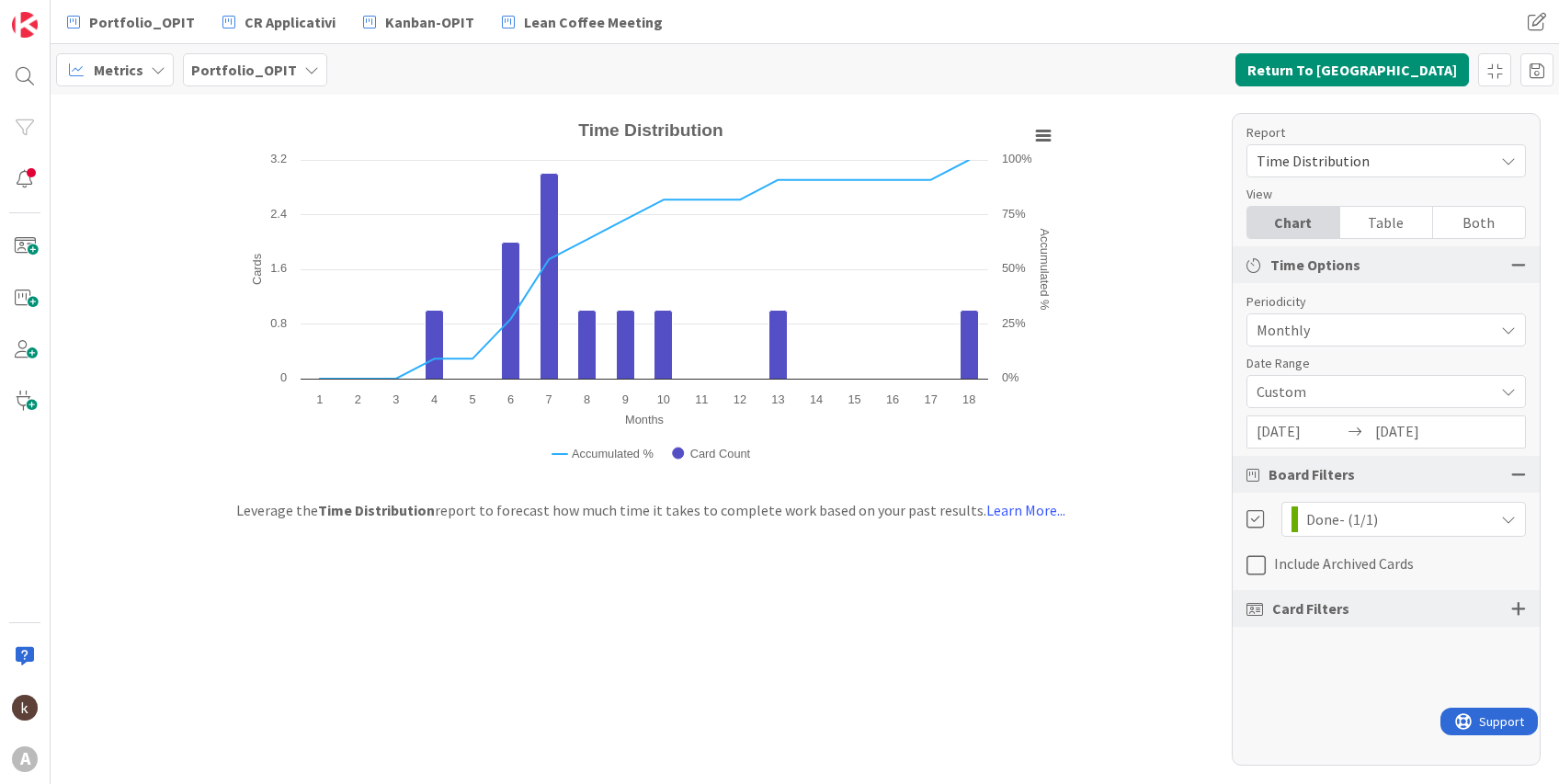click on "Include Archived Cards" at bounding box center [1344, 563] 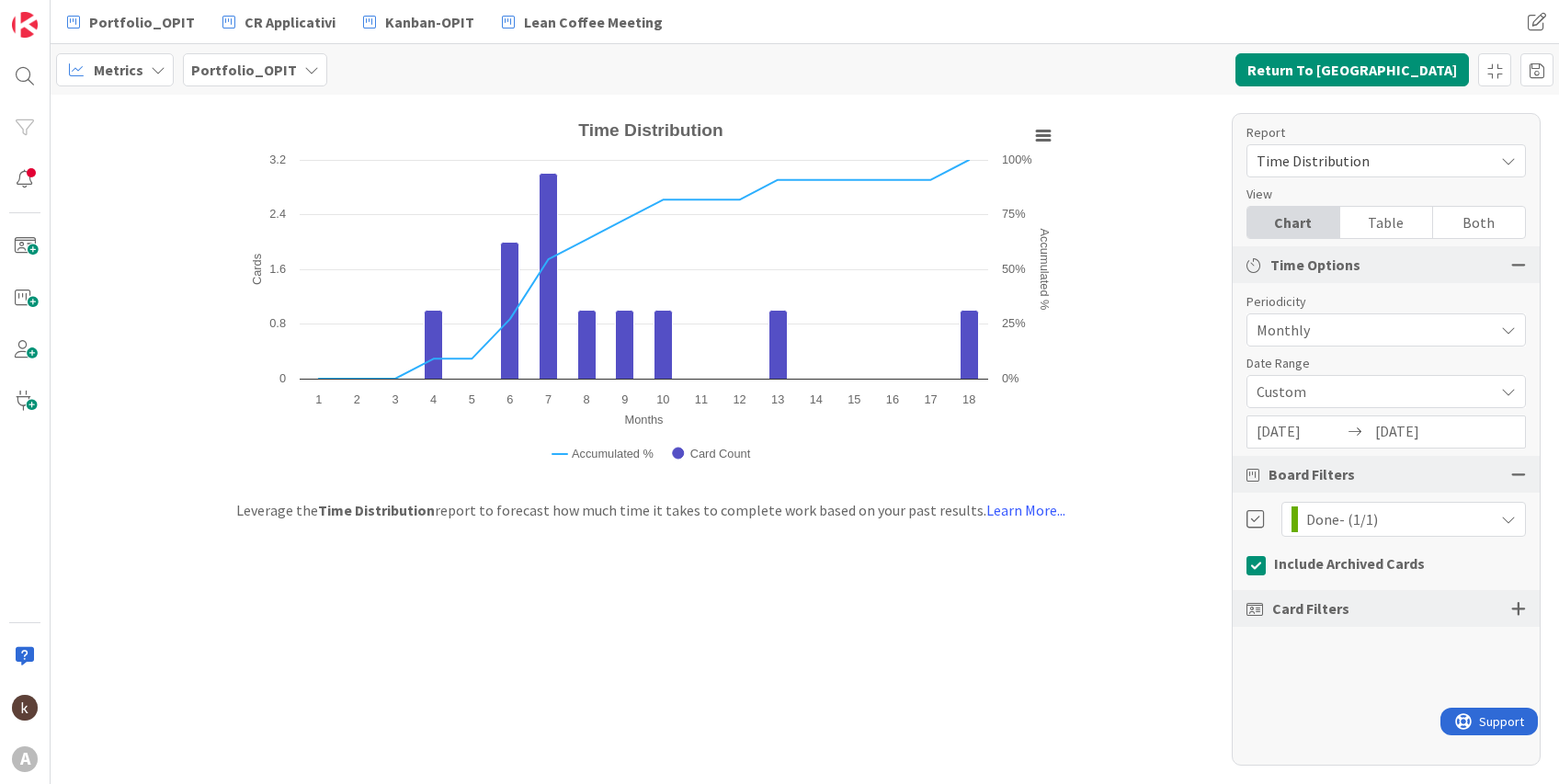 click at bounding box center [1519, 608] 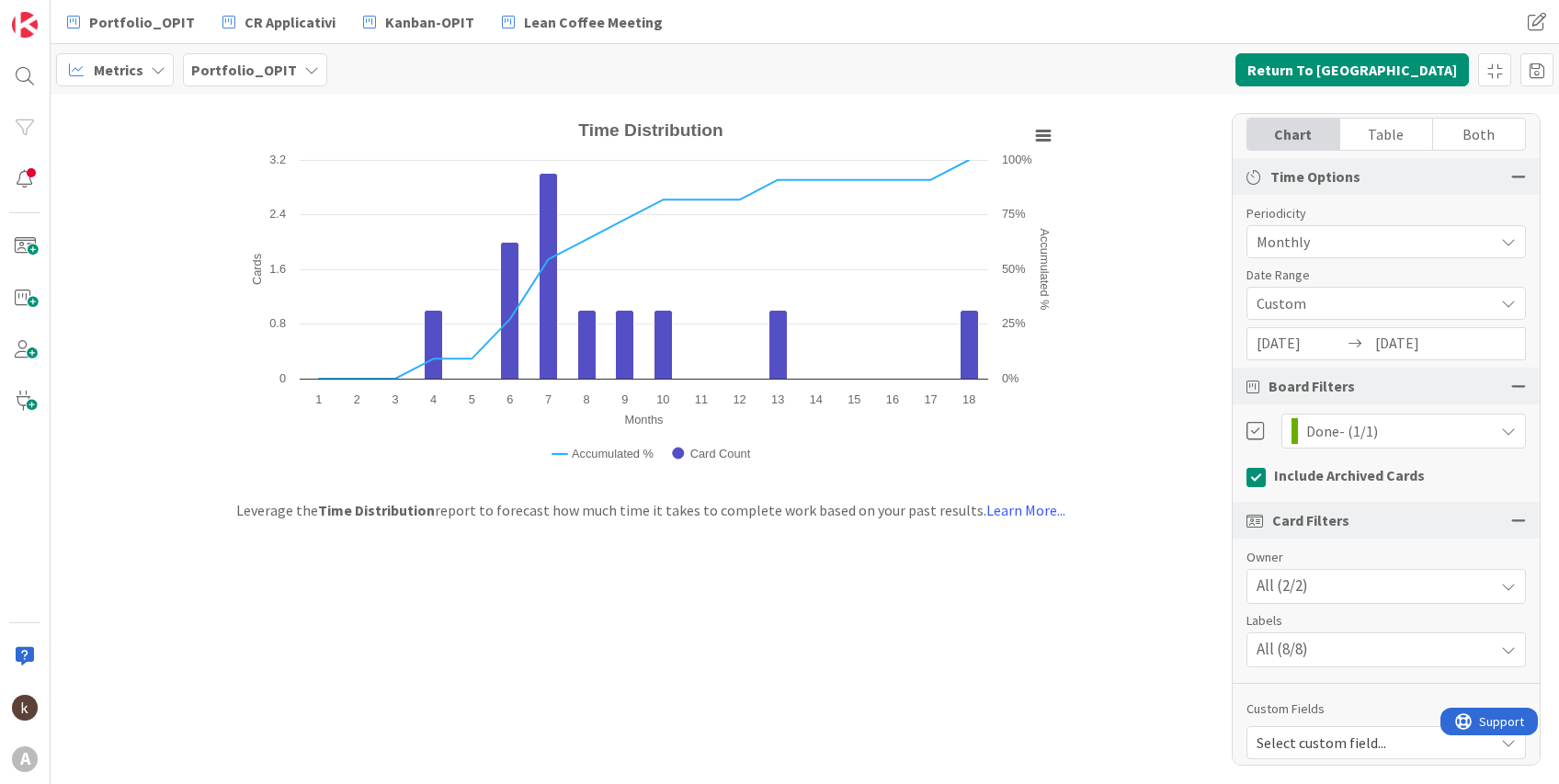 scroll, scrollTop: 97, scrollLeft: 0, axis: vertical 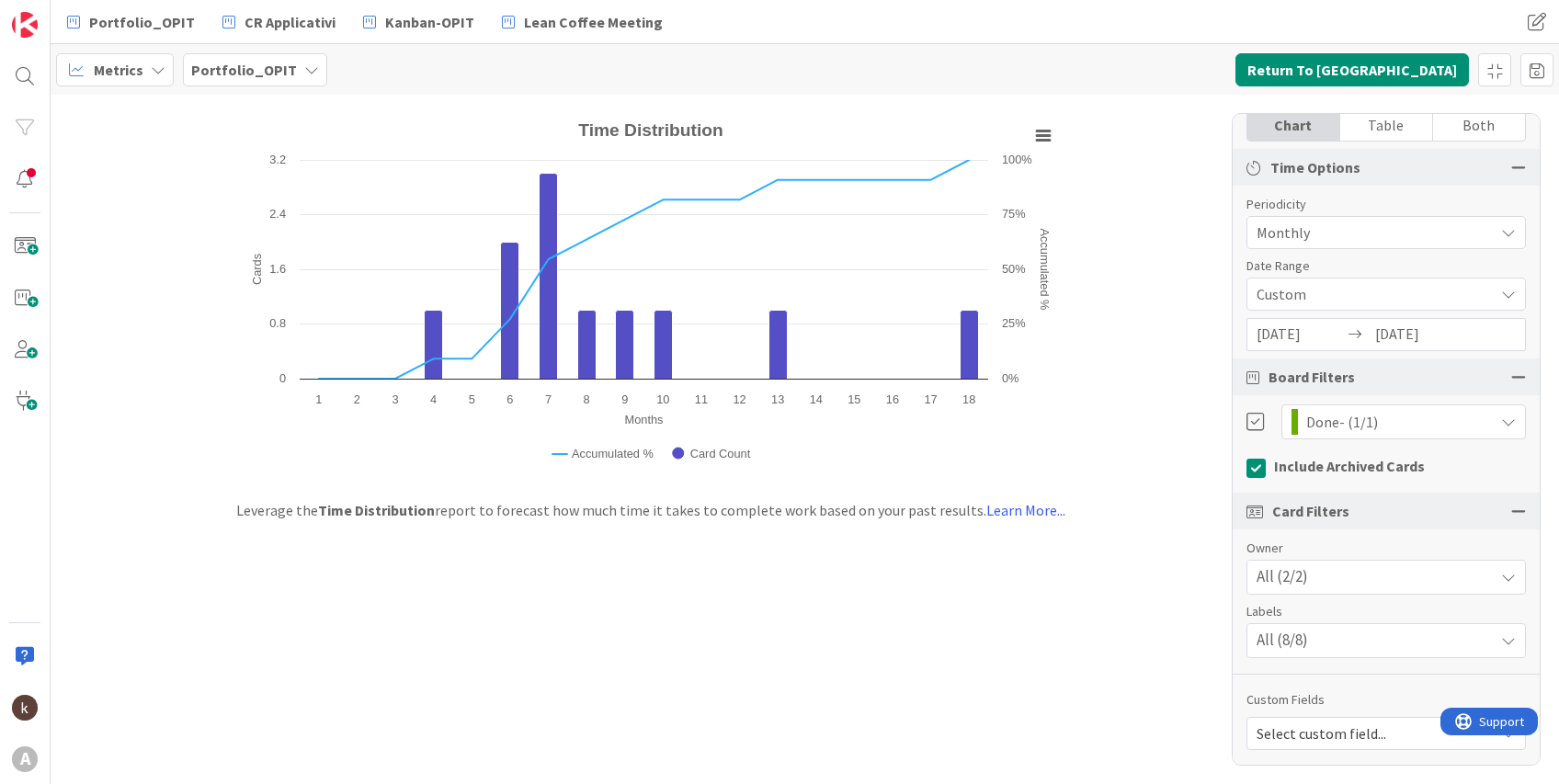 click on "Select custom field..." at bounding box center (1371, 733) 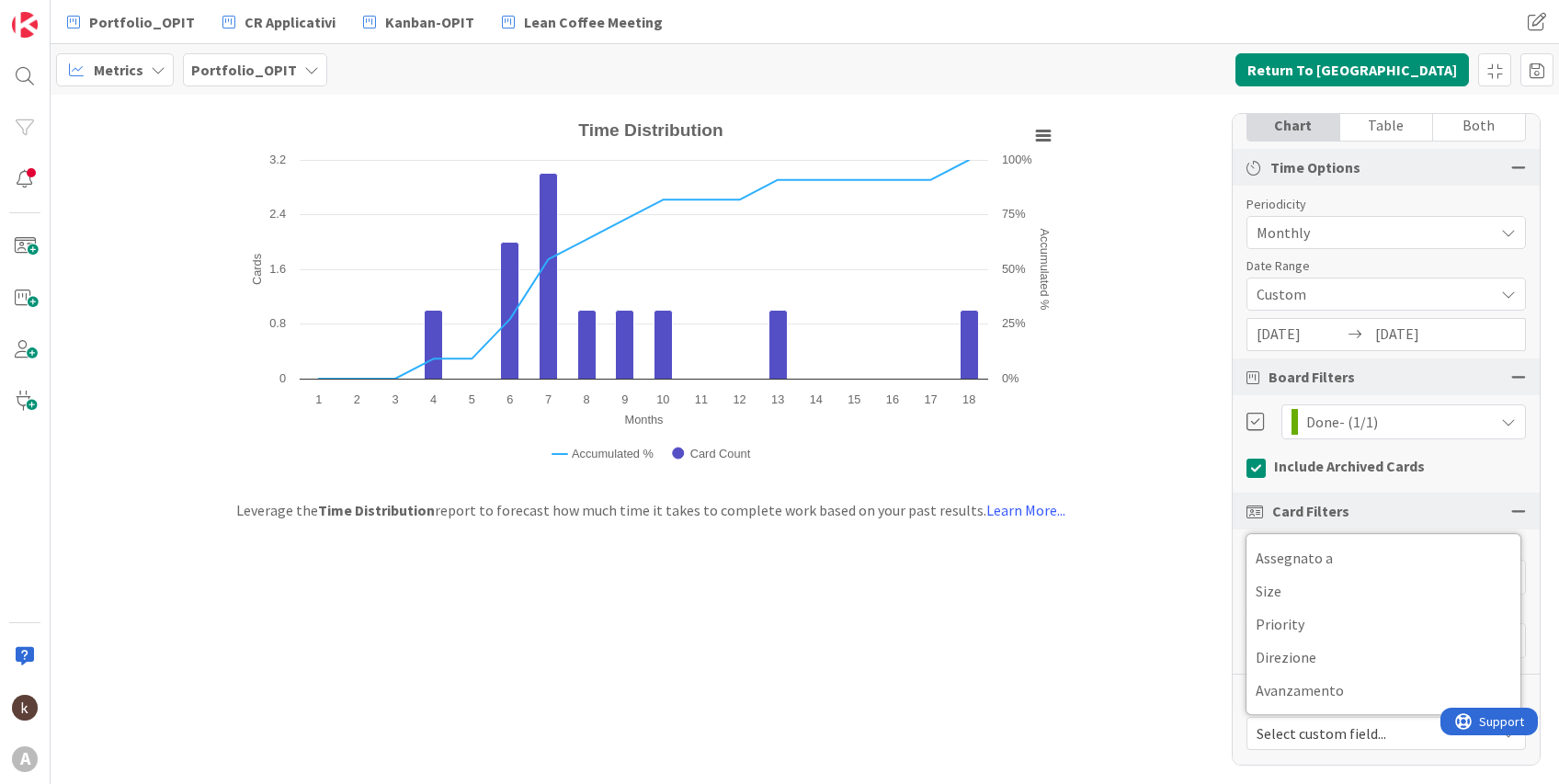 click on "Select custom field..." at bounding box center [1371, 733] 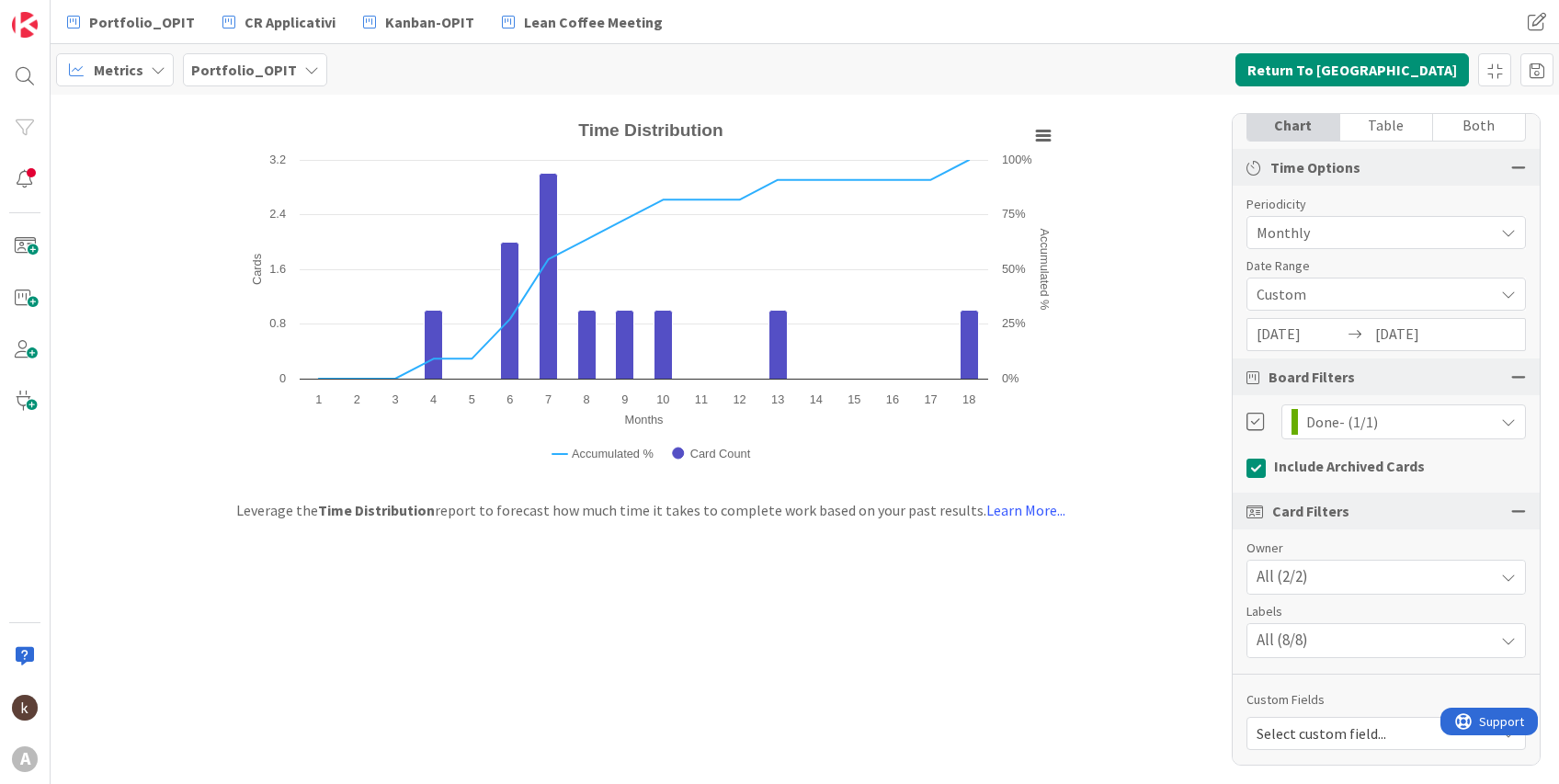 scroll, scrollTop: 78, scrollLeft: 0, axis: vertical 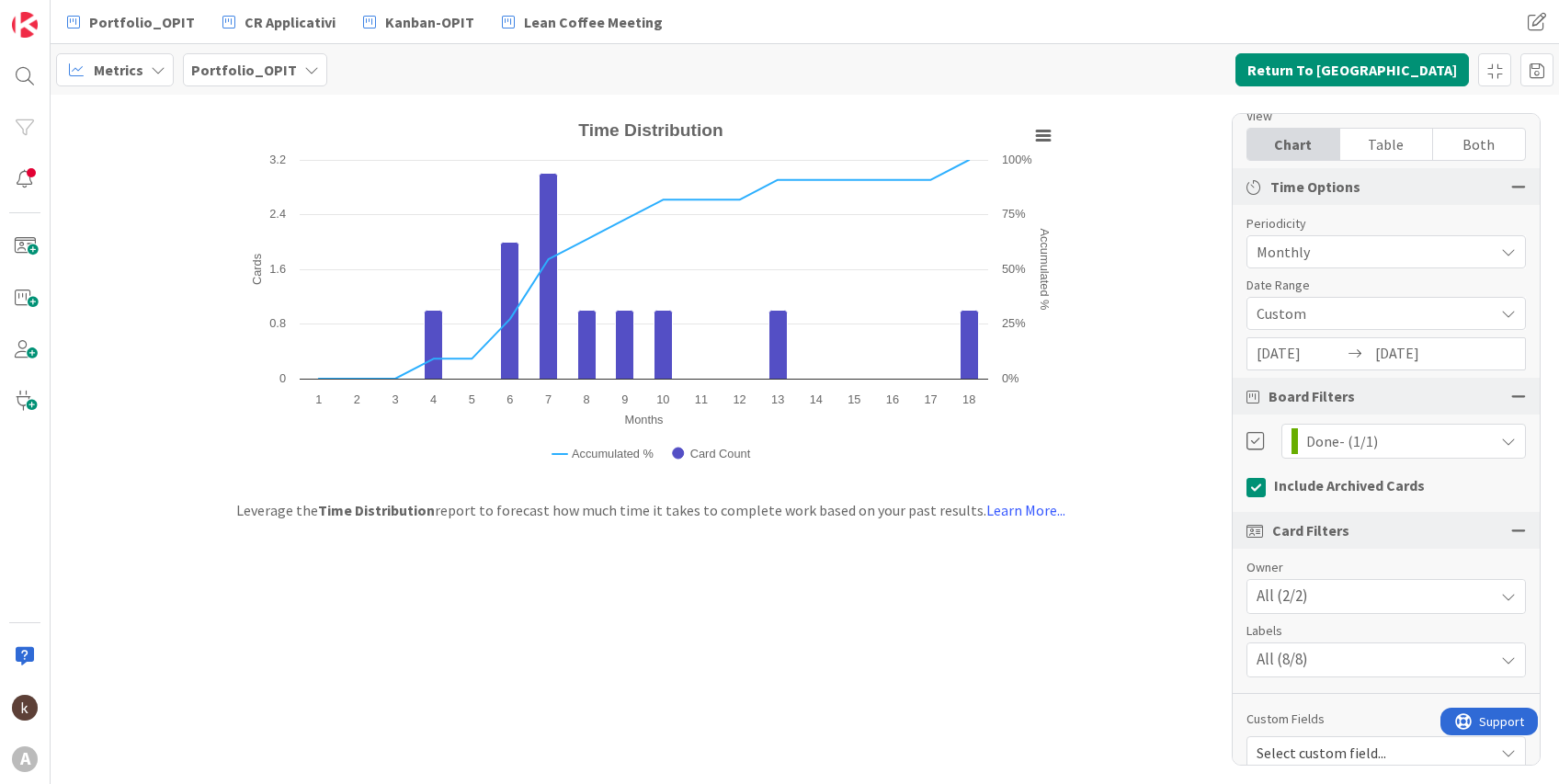 click at bounding box center [1260, 487] 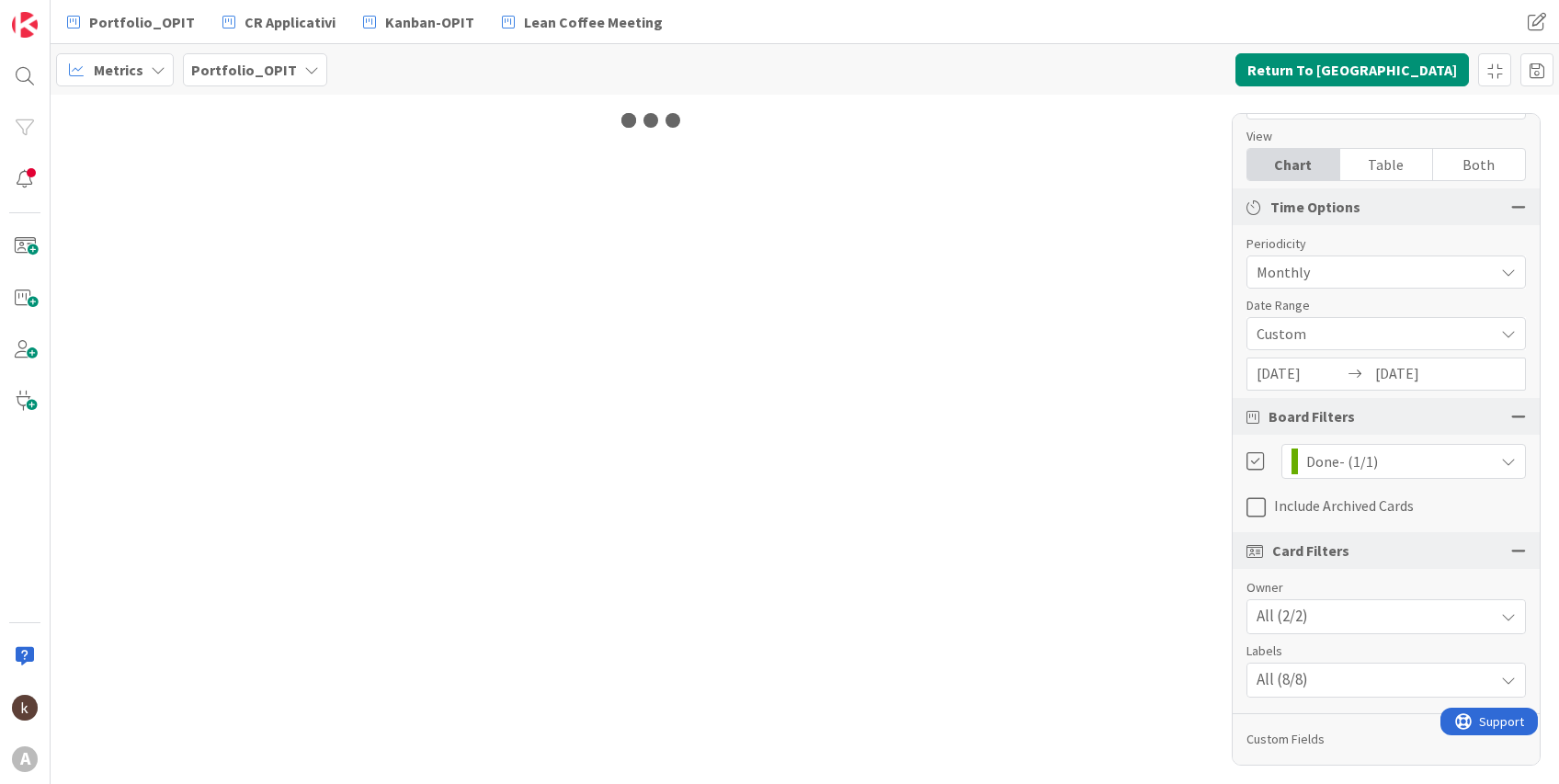 scroll, scrollTop: 78, scrollLeft: 0, axis: vertical 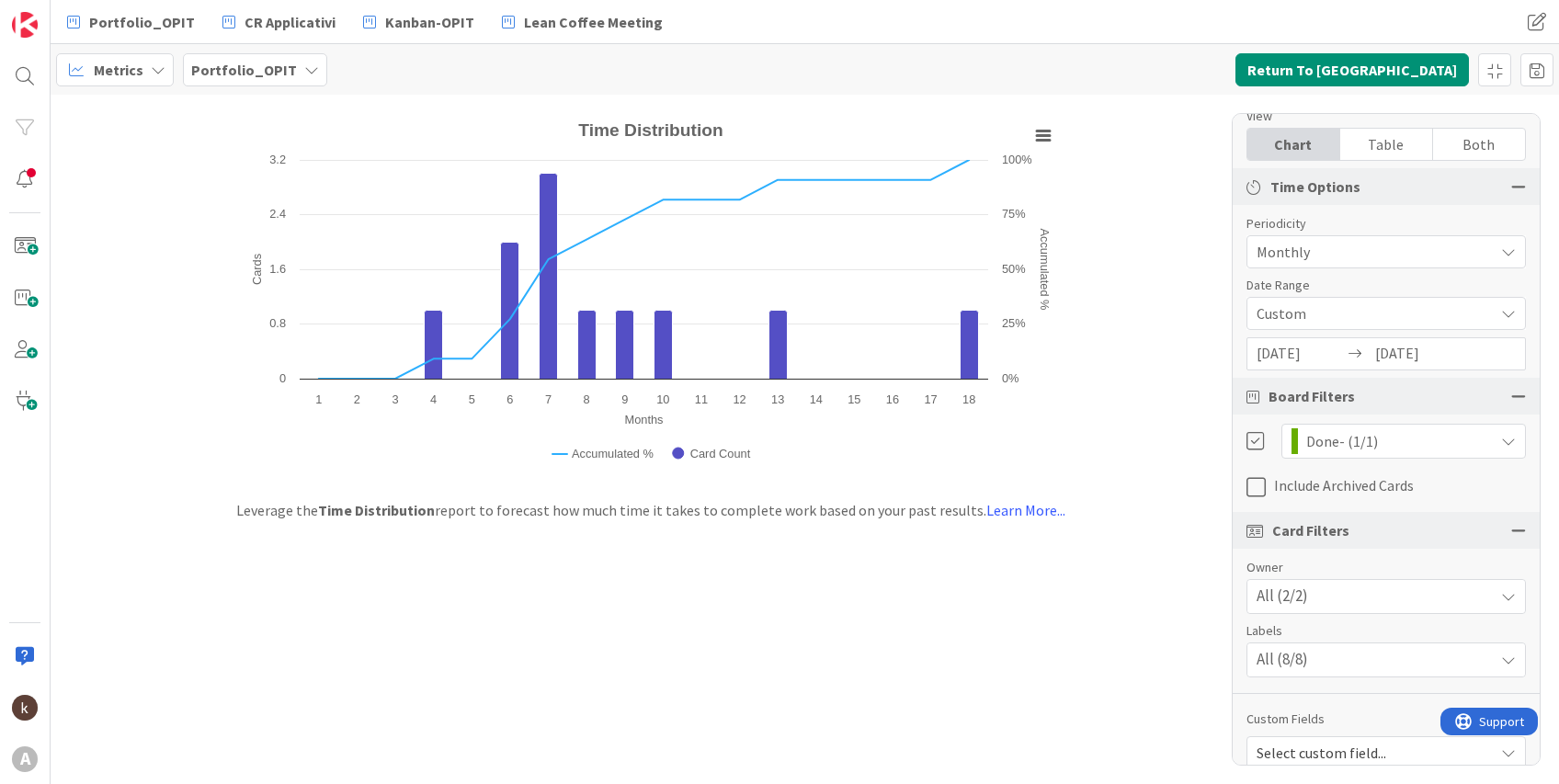 click on "Both" at bounding box center (1479, 144) 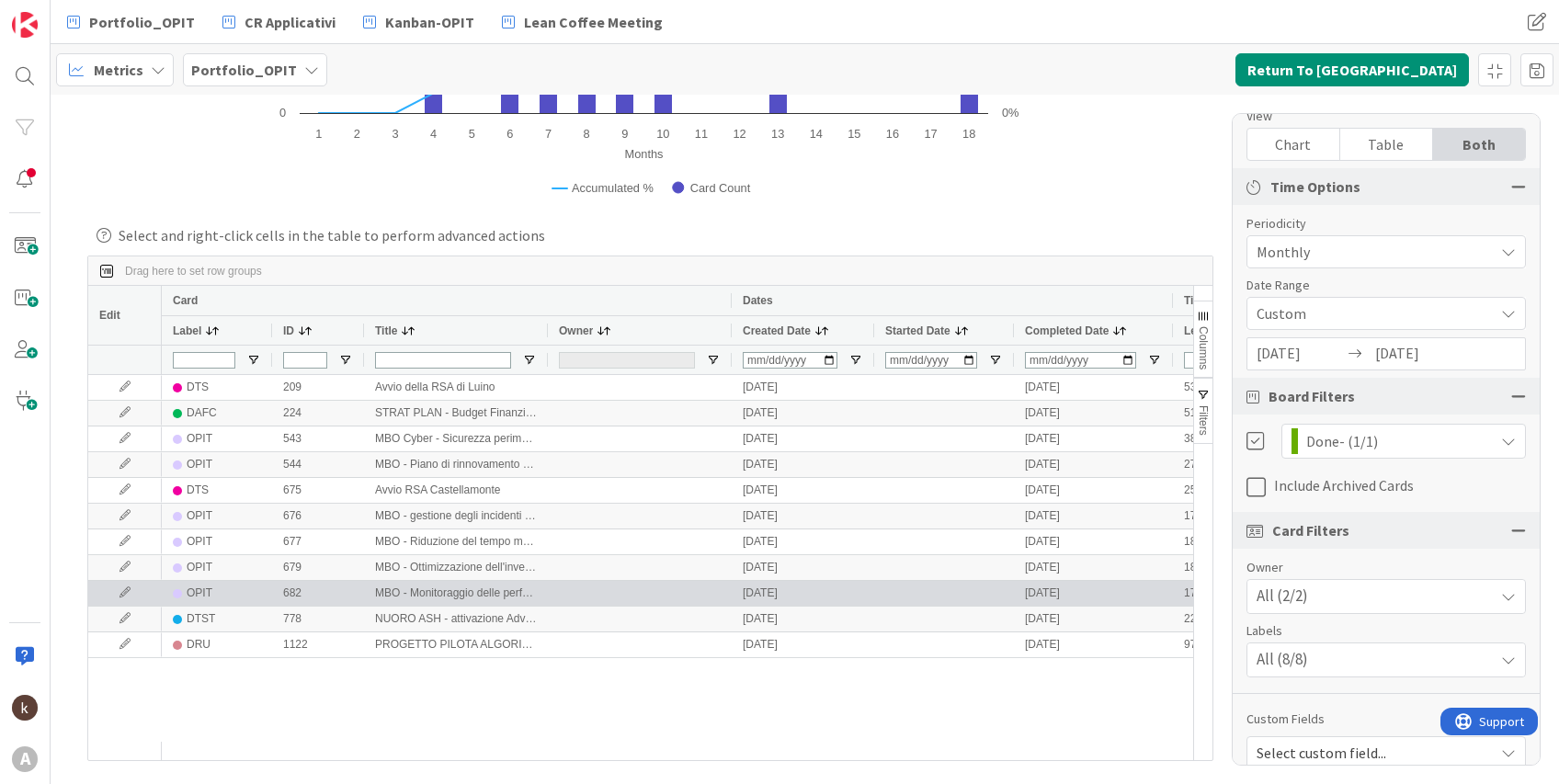 scroll, scrollTop: 21, scrollLeft: 0, axis: vertical 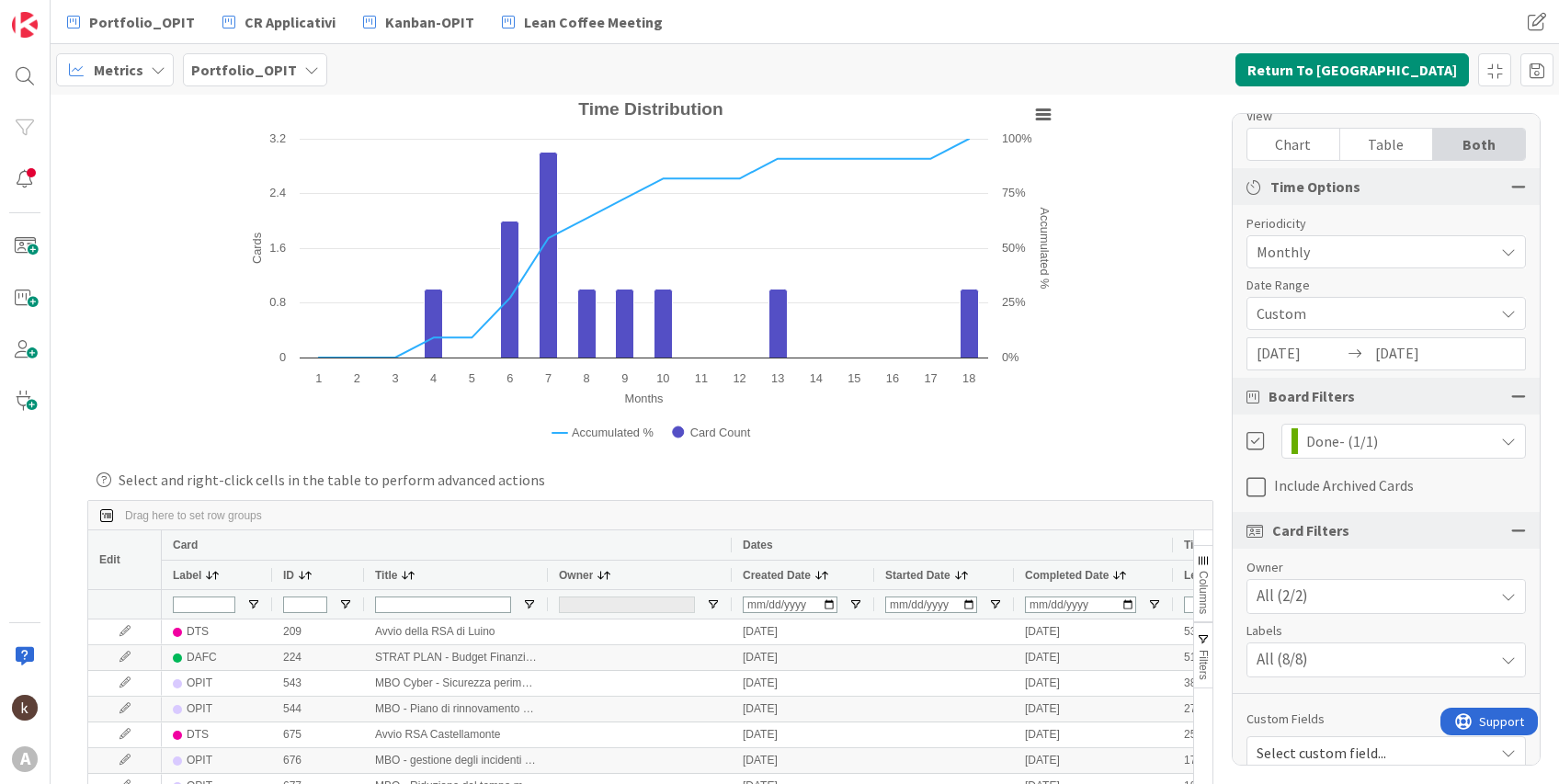 click on "[DATE]" at bounding box center [1300, 354] 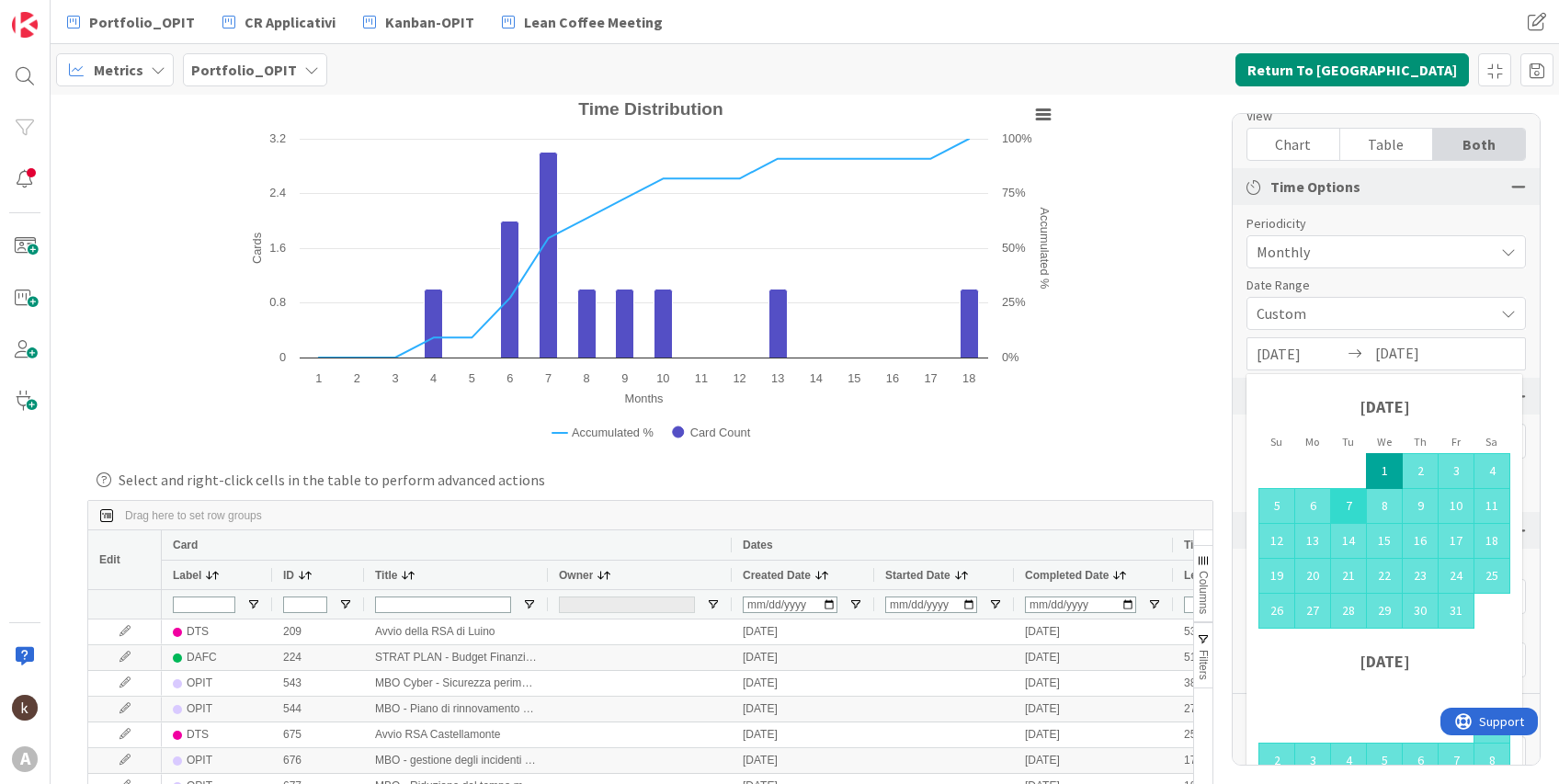 scroll, scrollTop: 187, scrollLeft: 0, axis: vertical 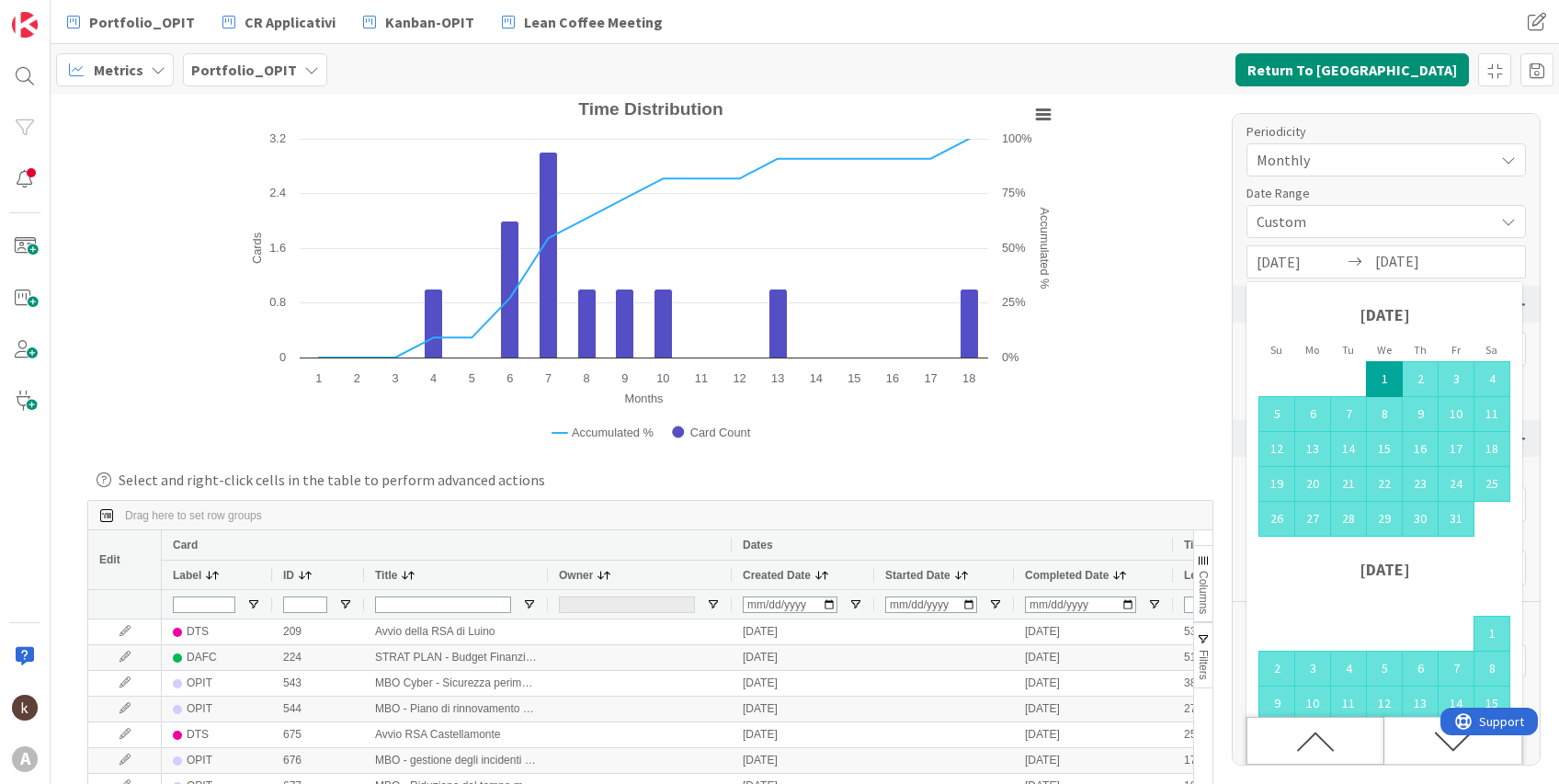click 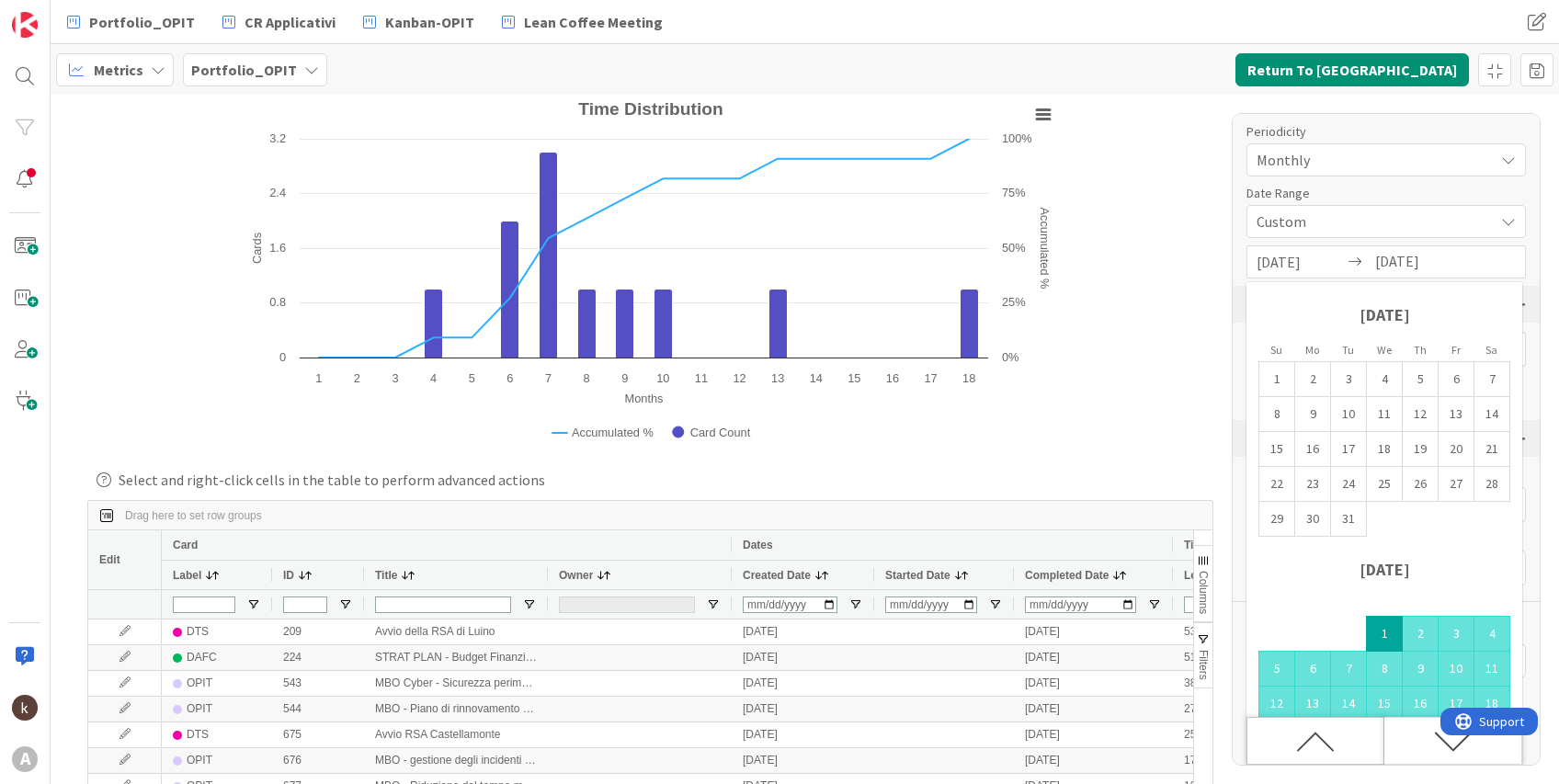 click 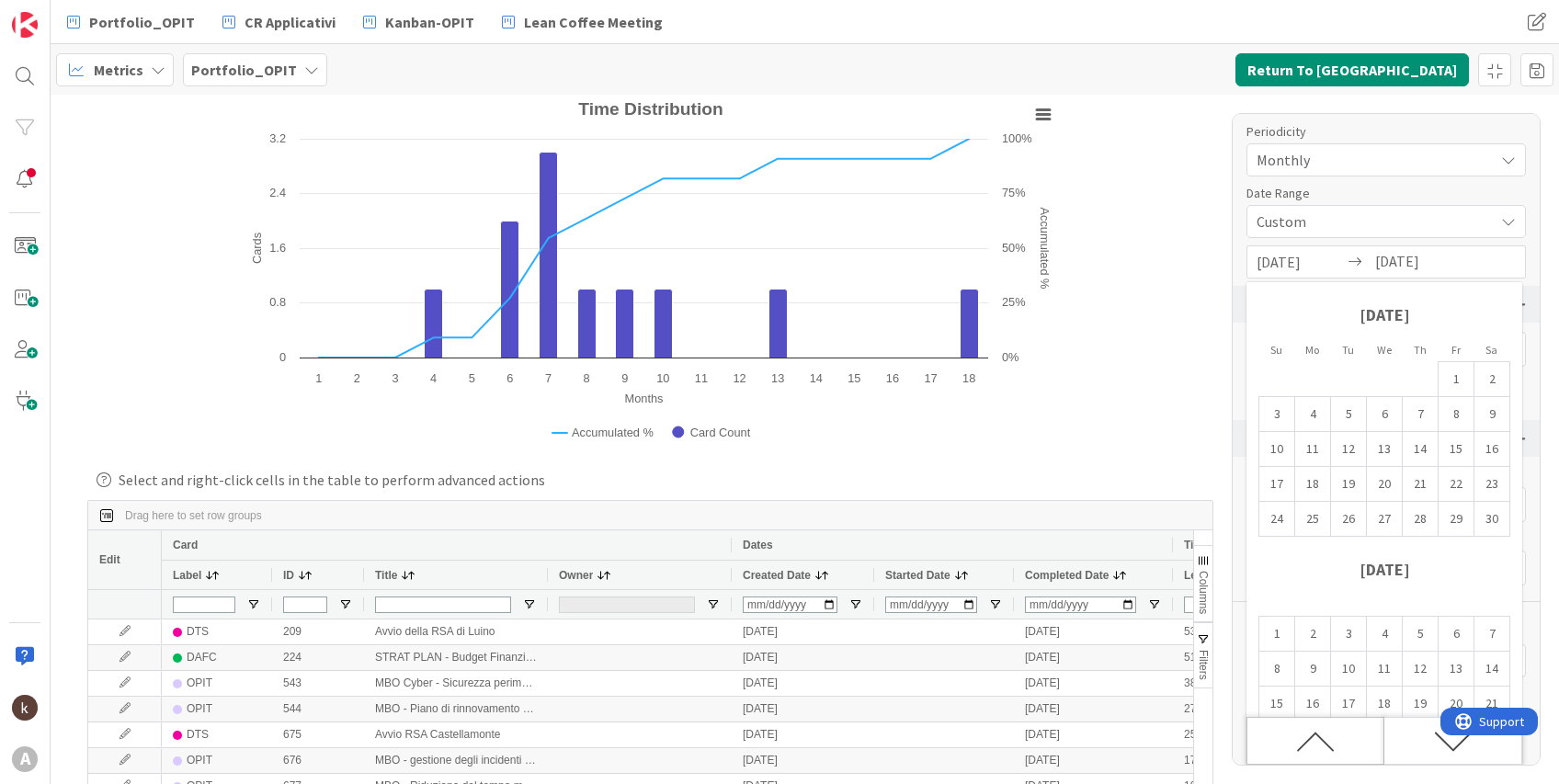 click 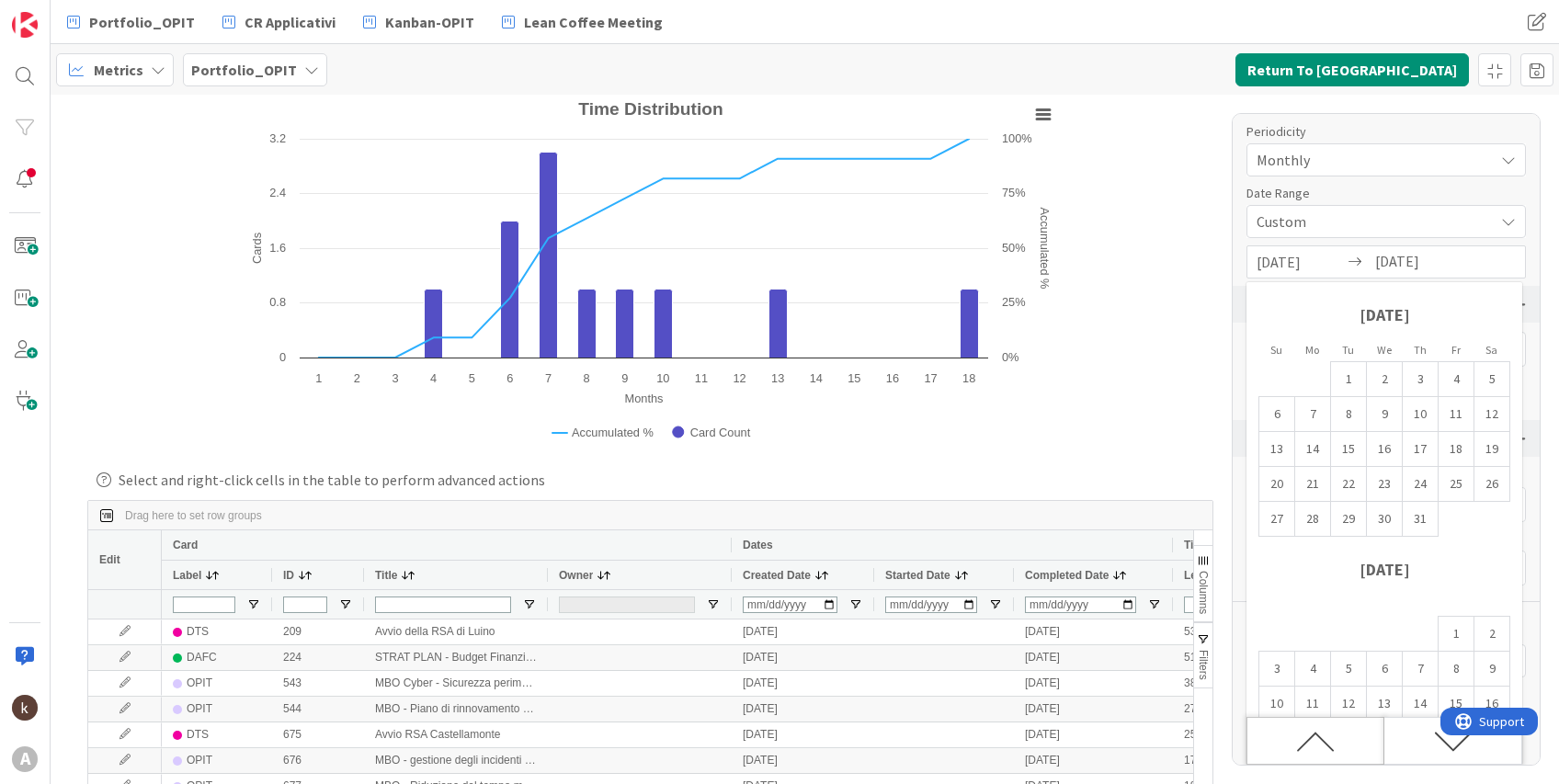 click 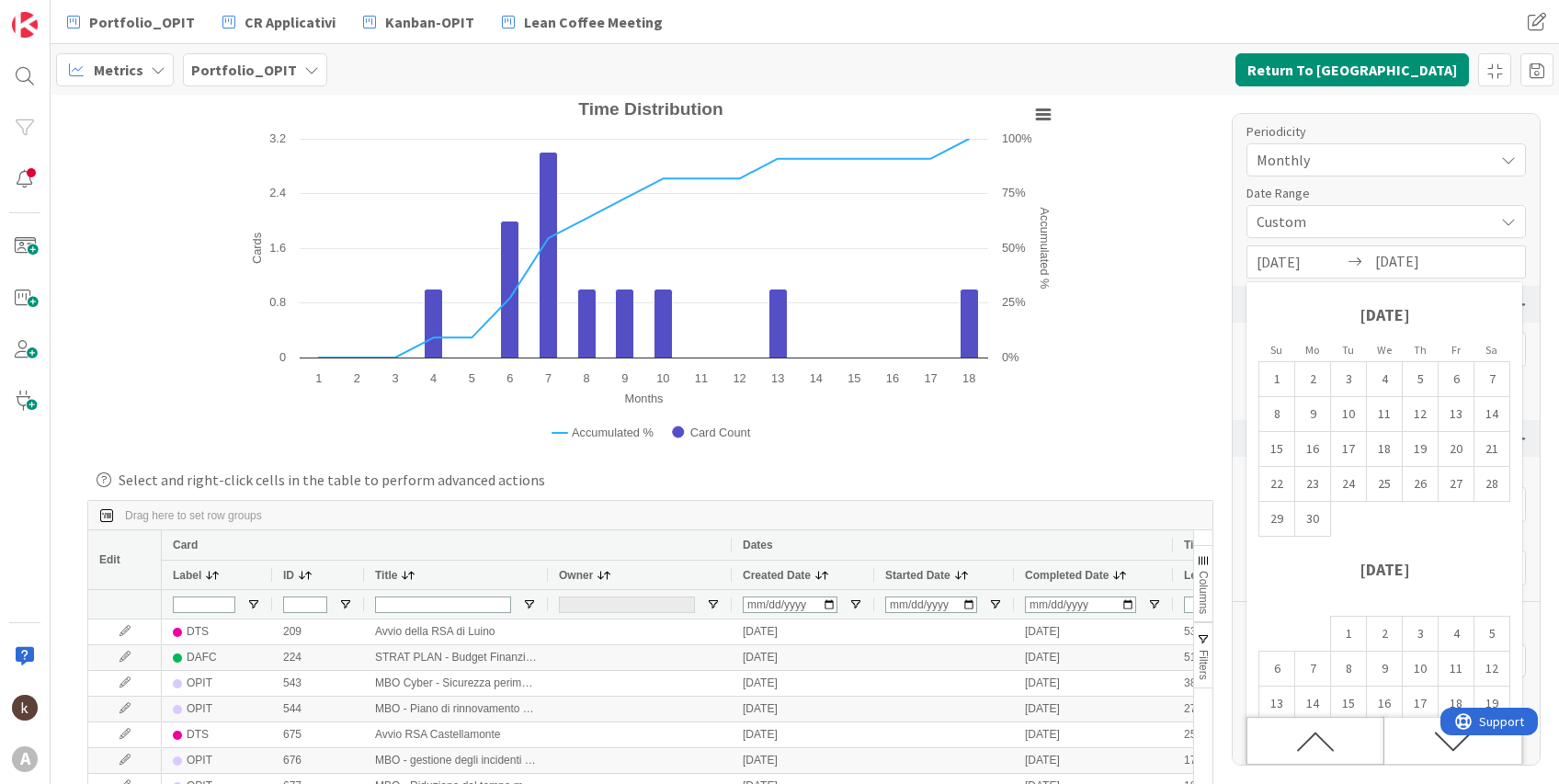 click 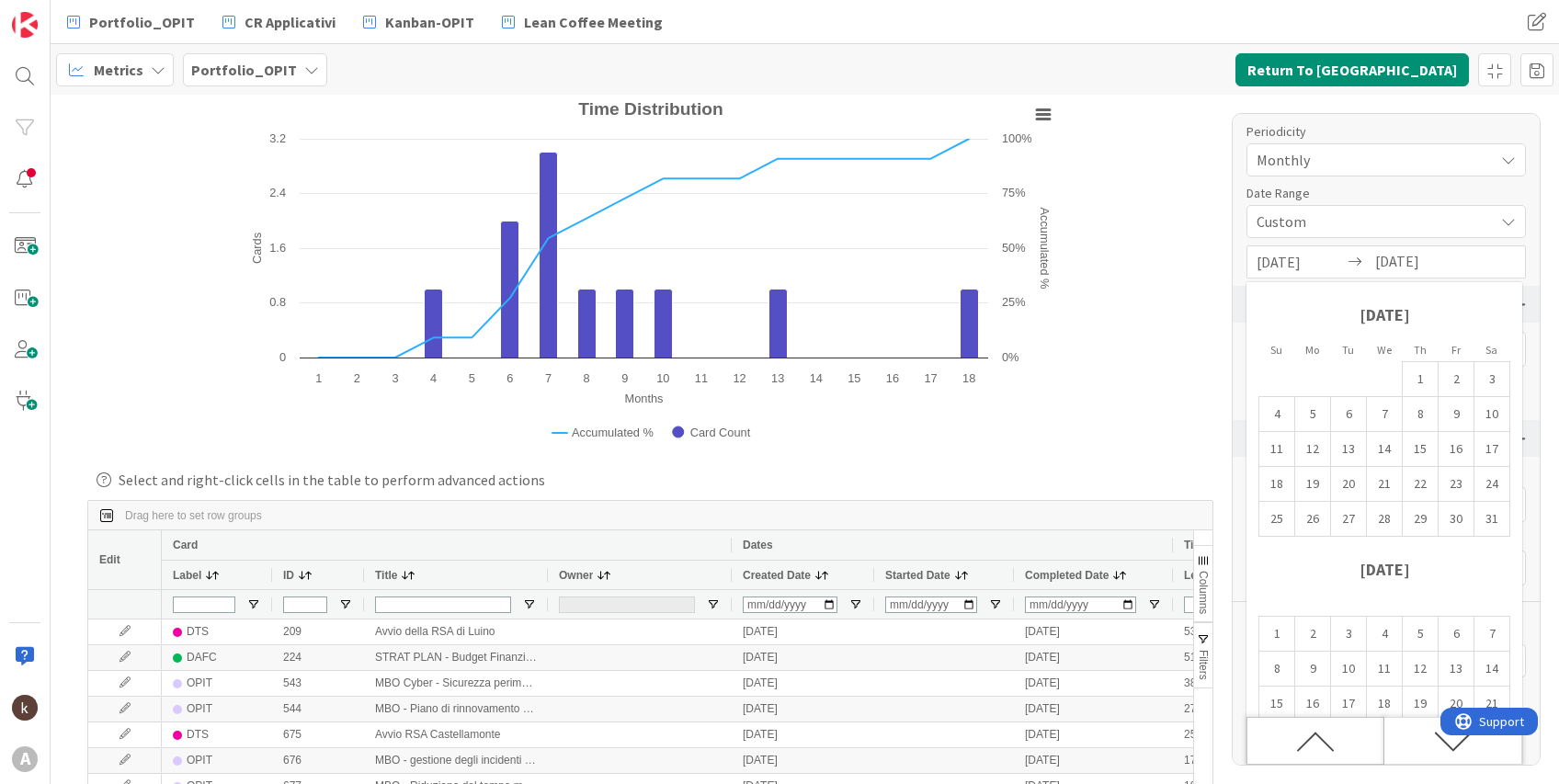 click 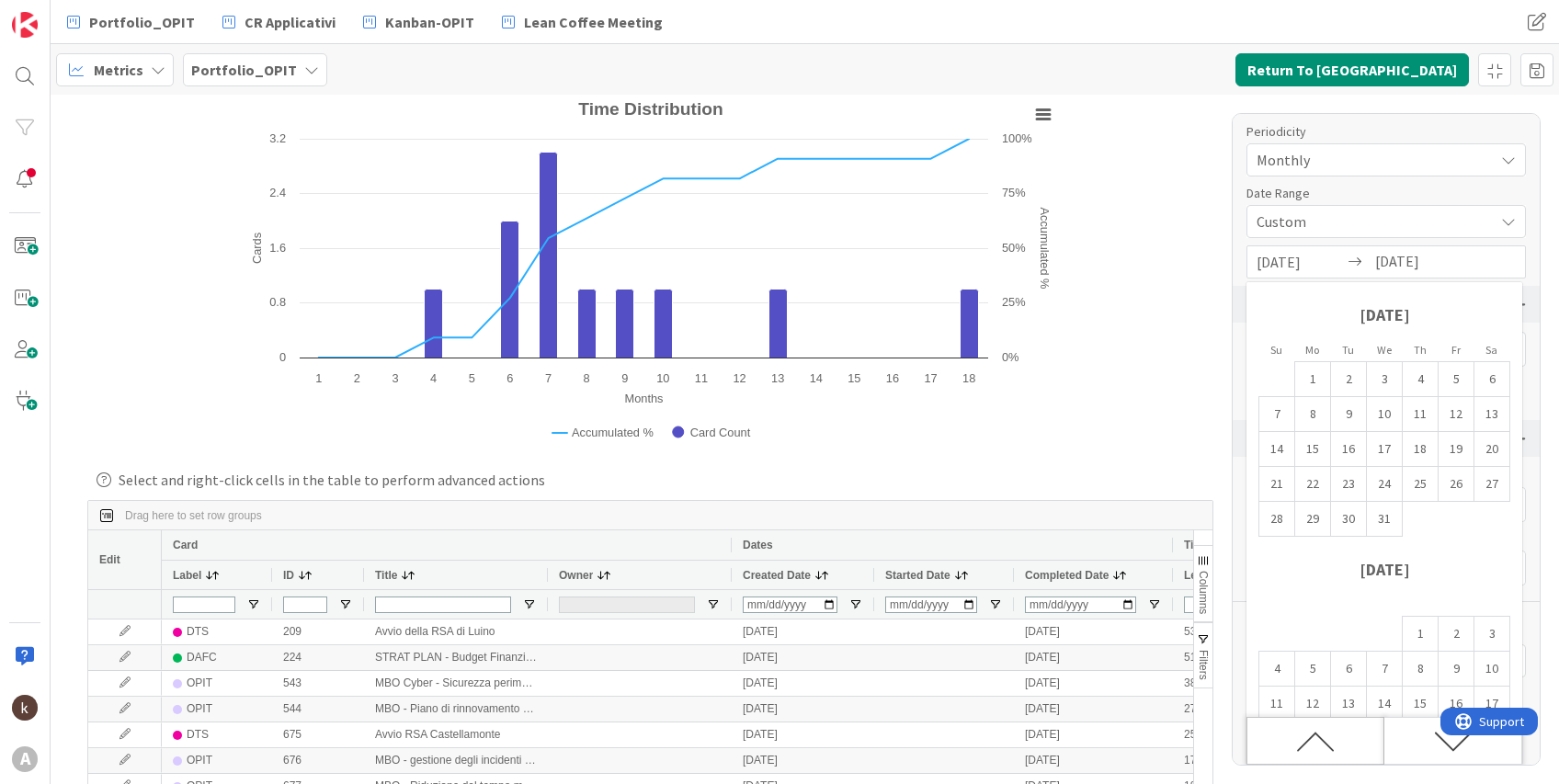 click 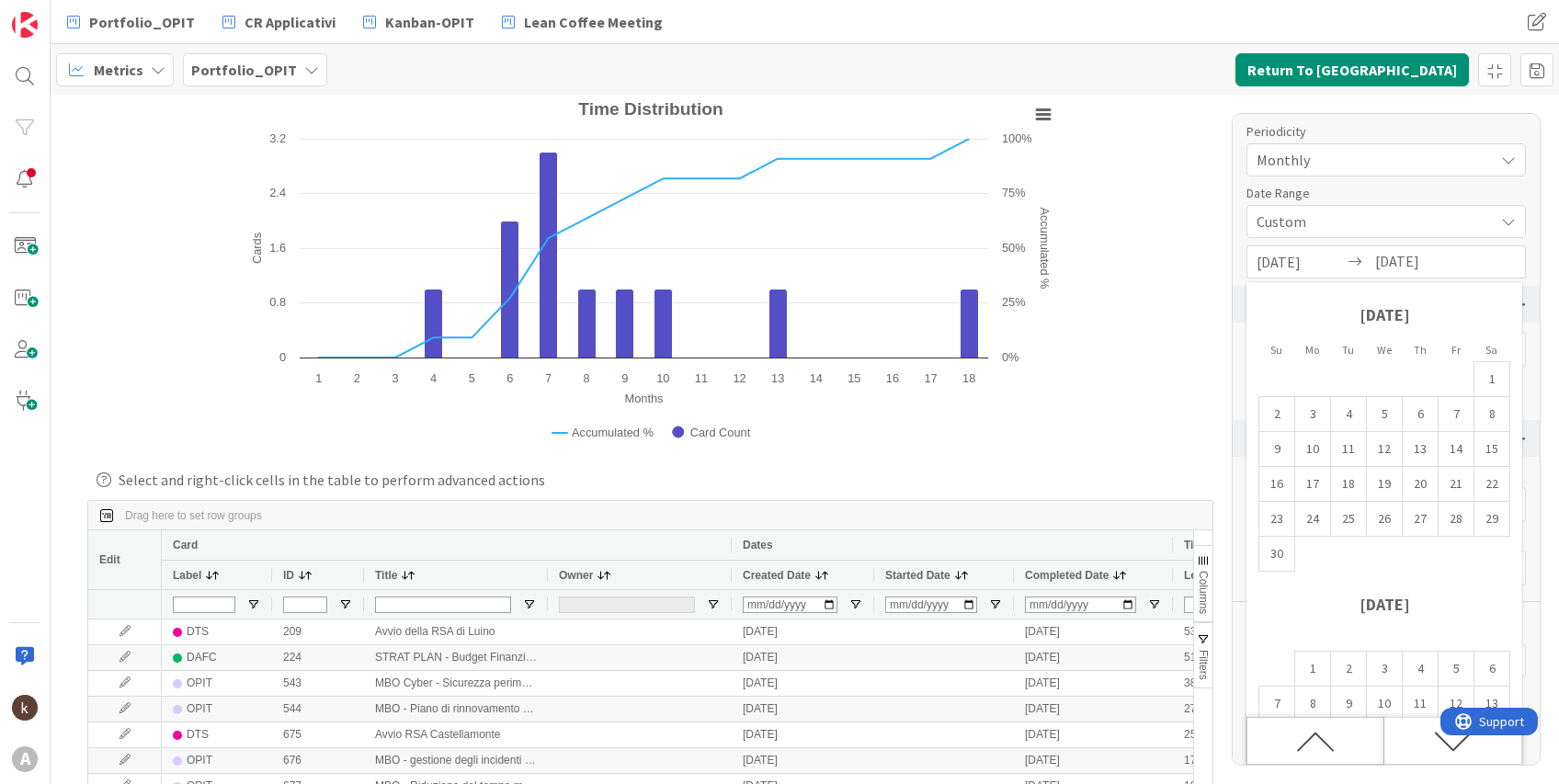 click 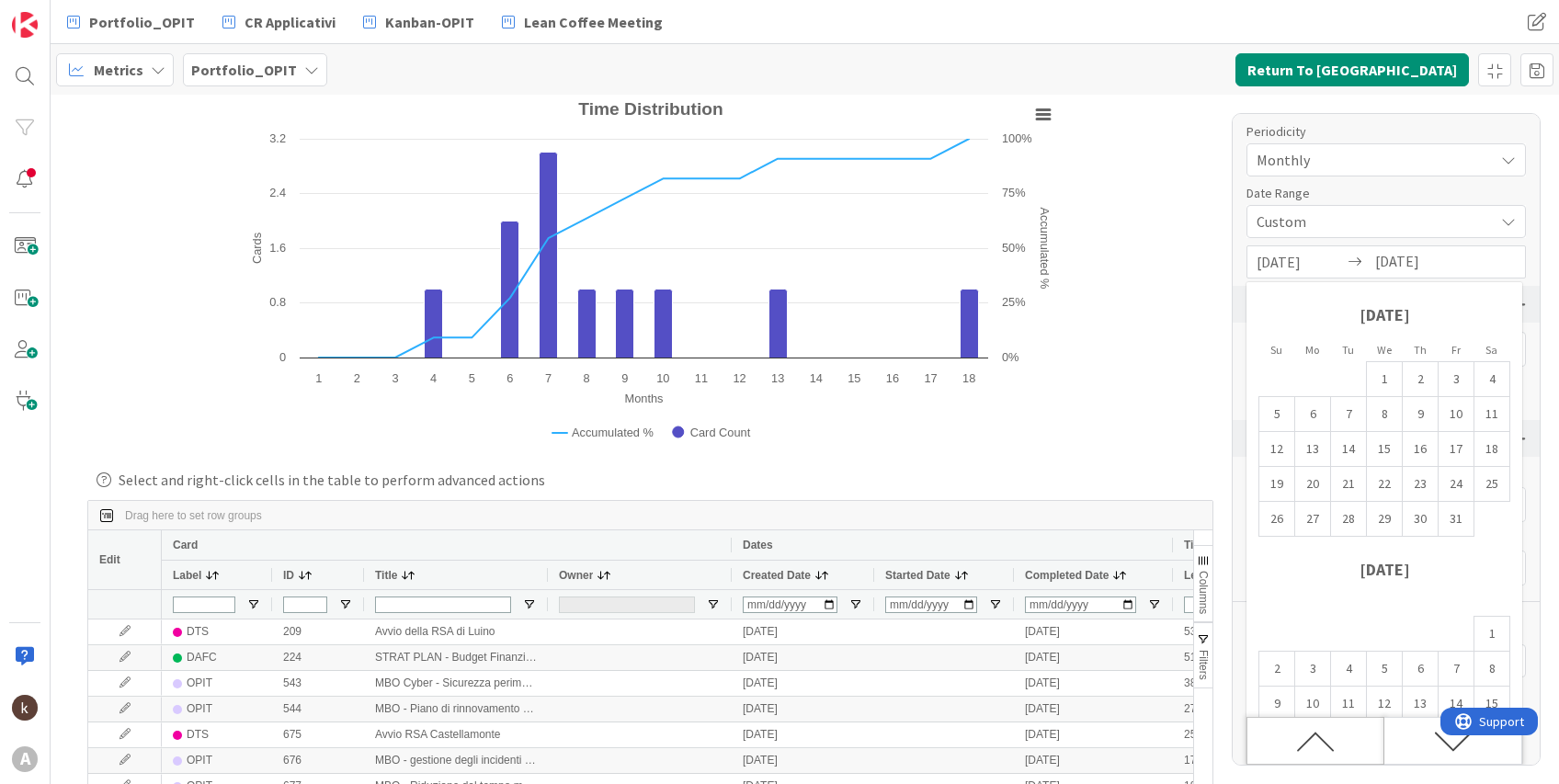 click 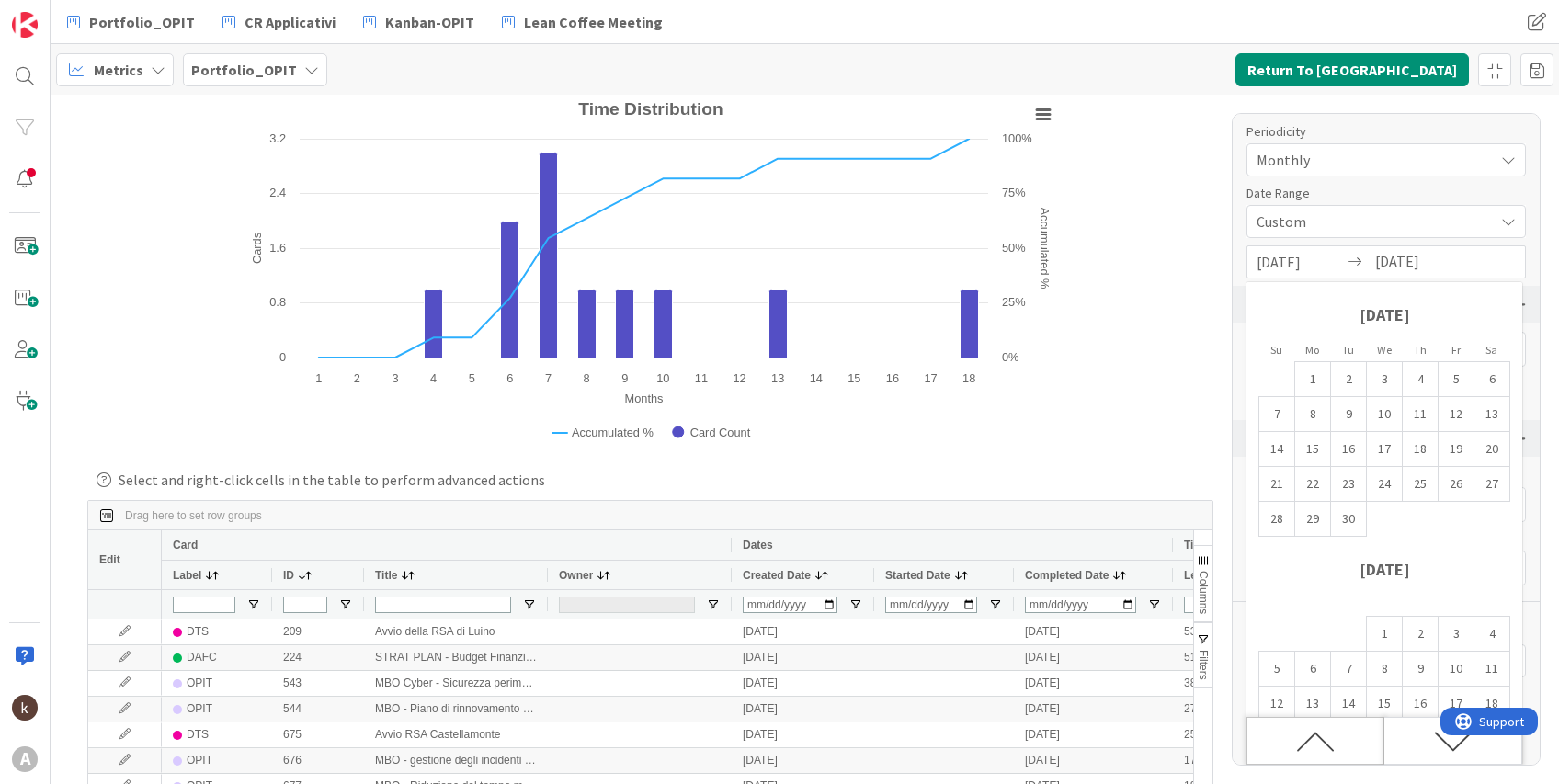 click 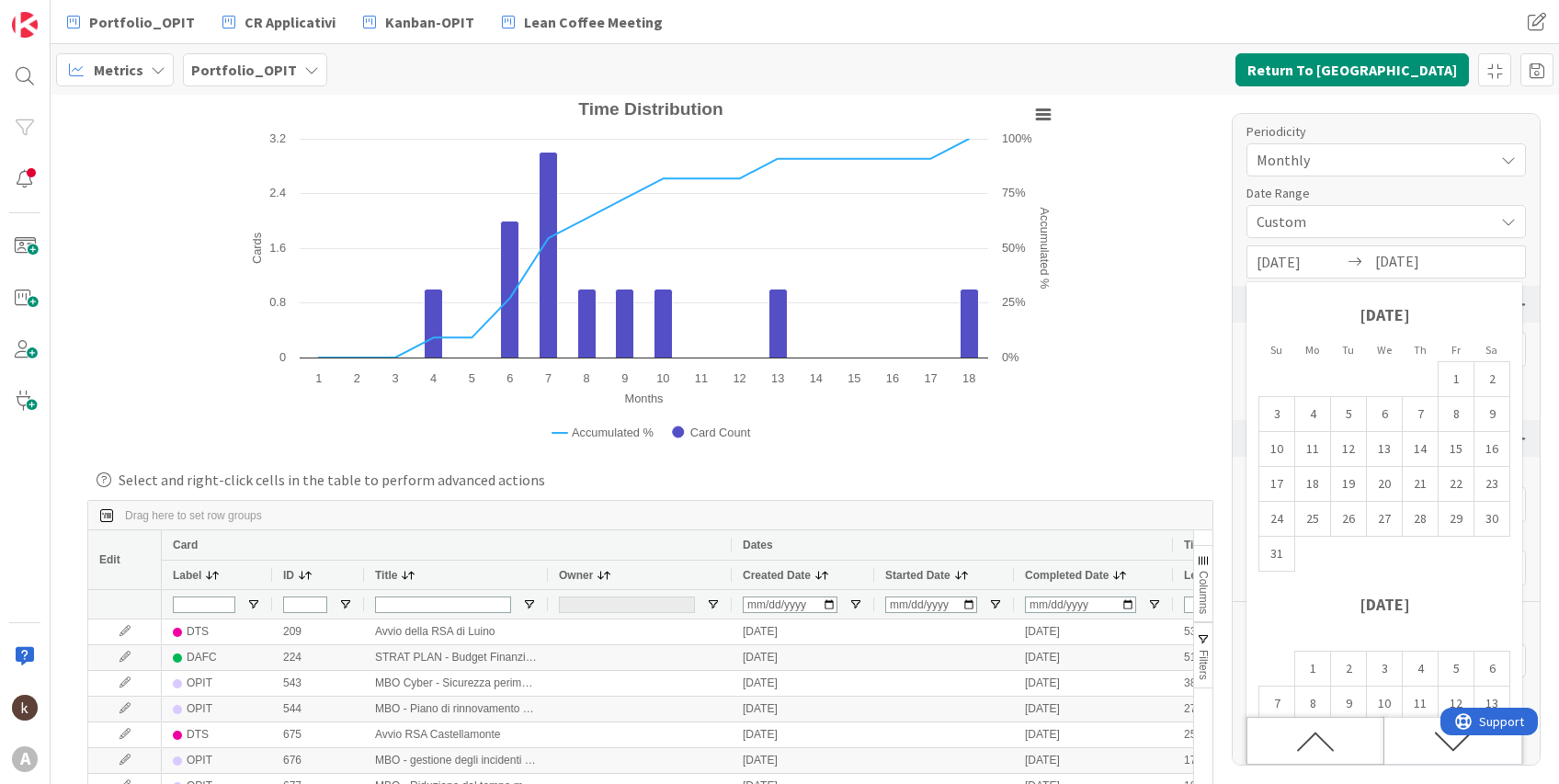 click 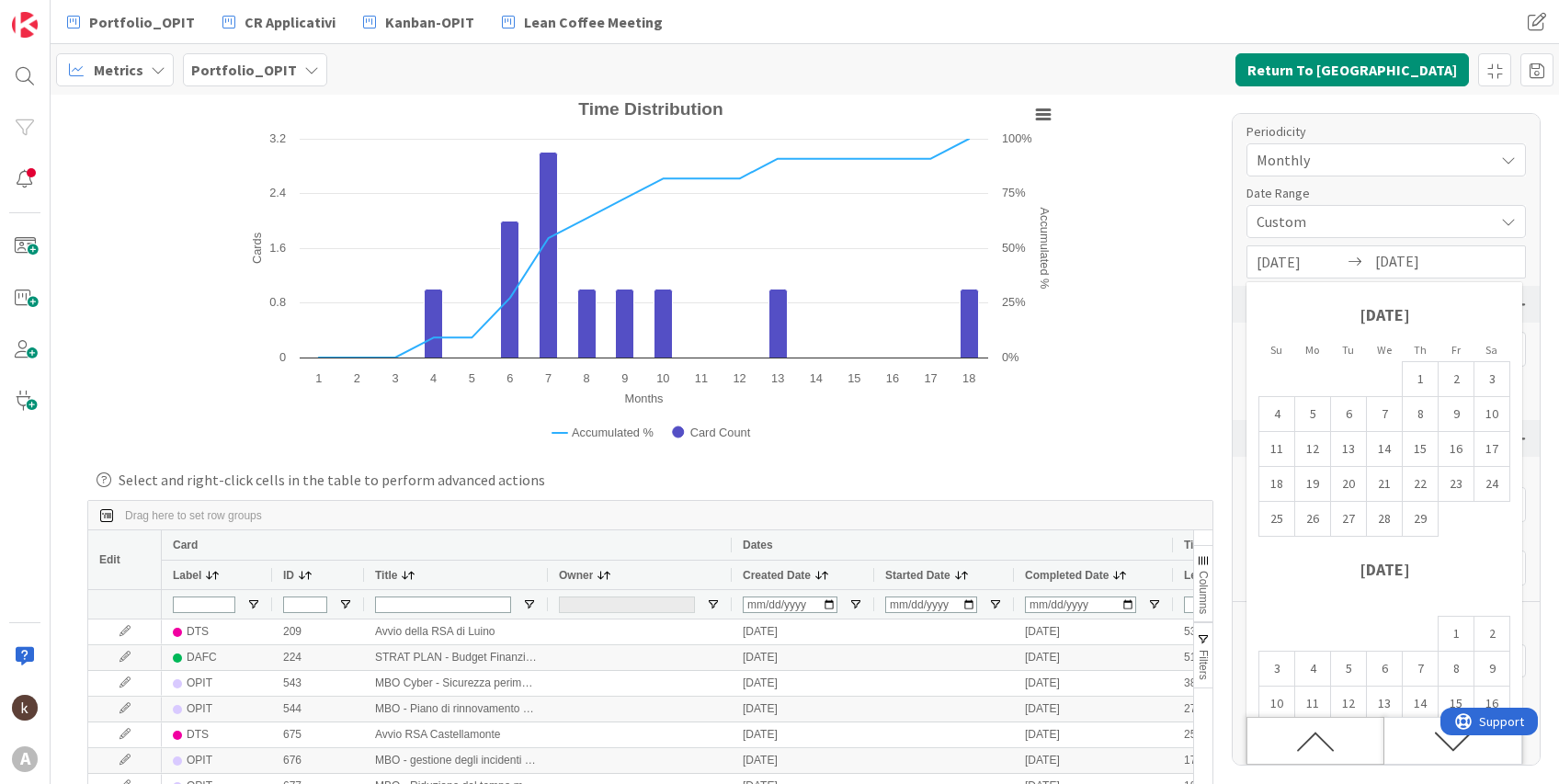 click 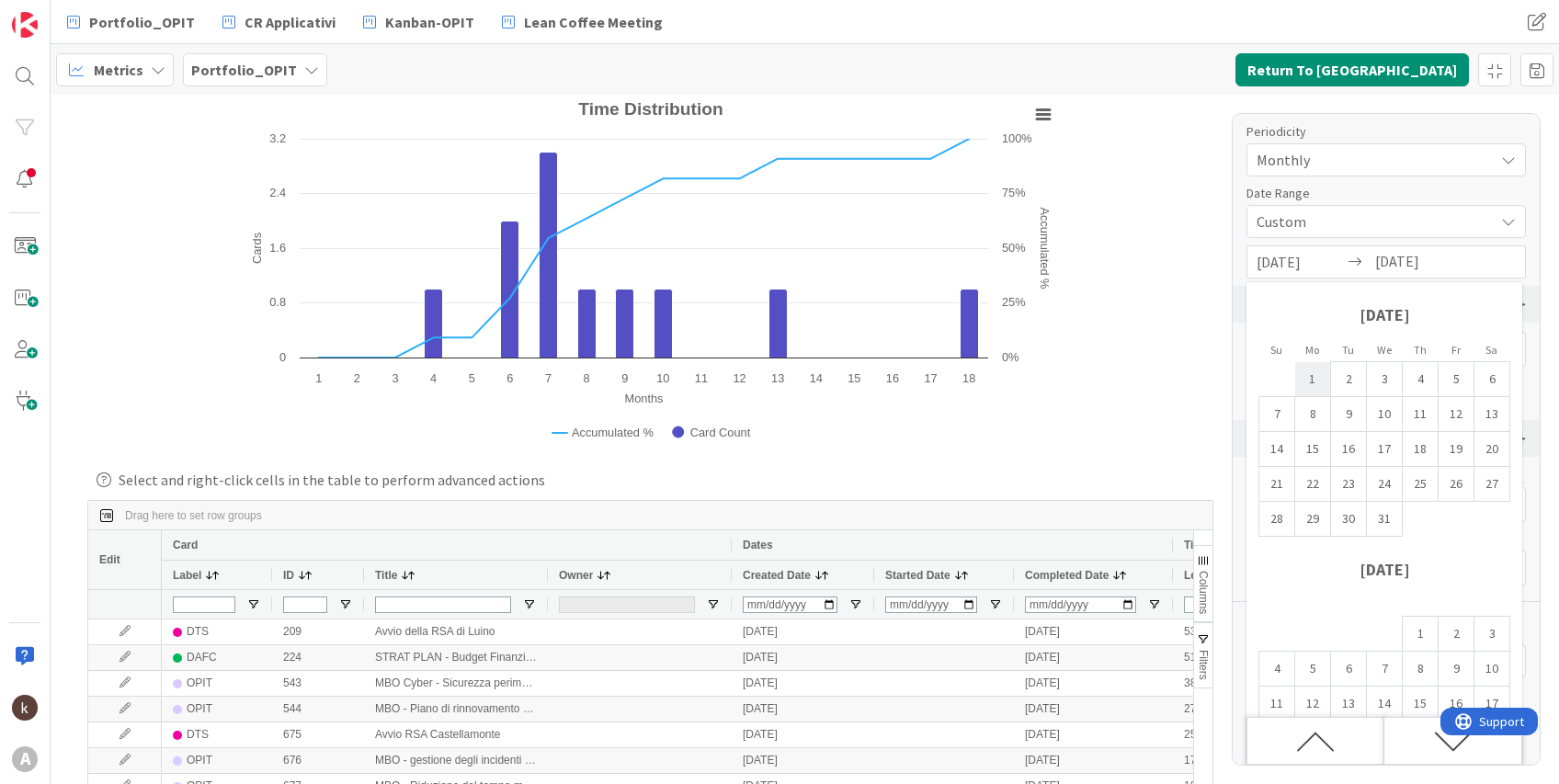 click on "1" at bounding box center (1313, 380) 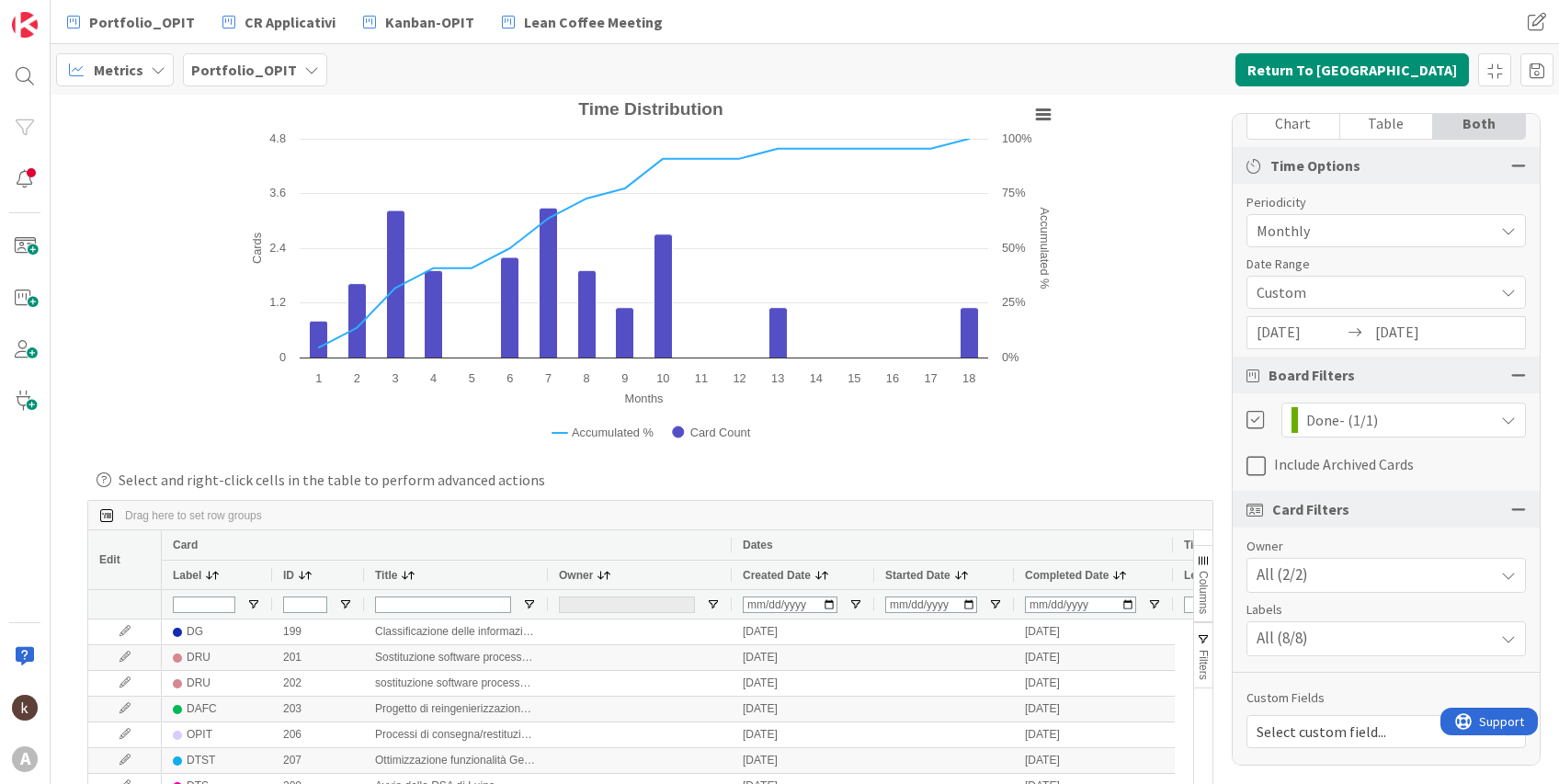 scroll, scrollTop: 98, scrollLeft: 0, axis: vertical 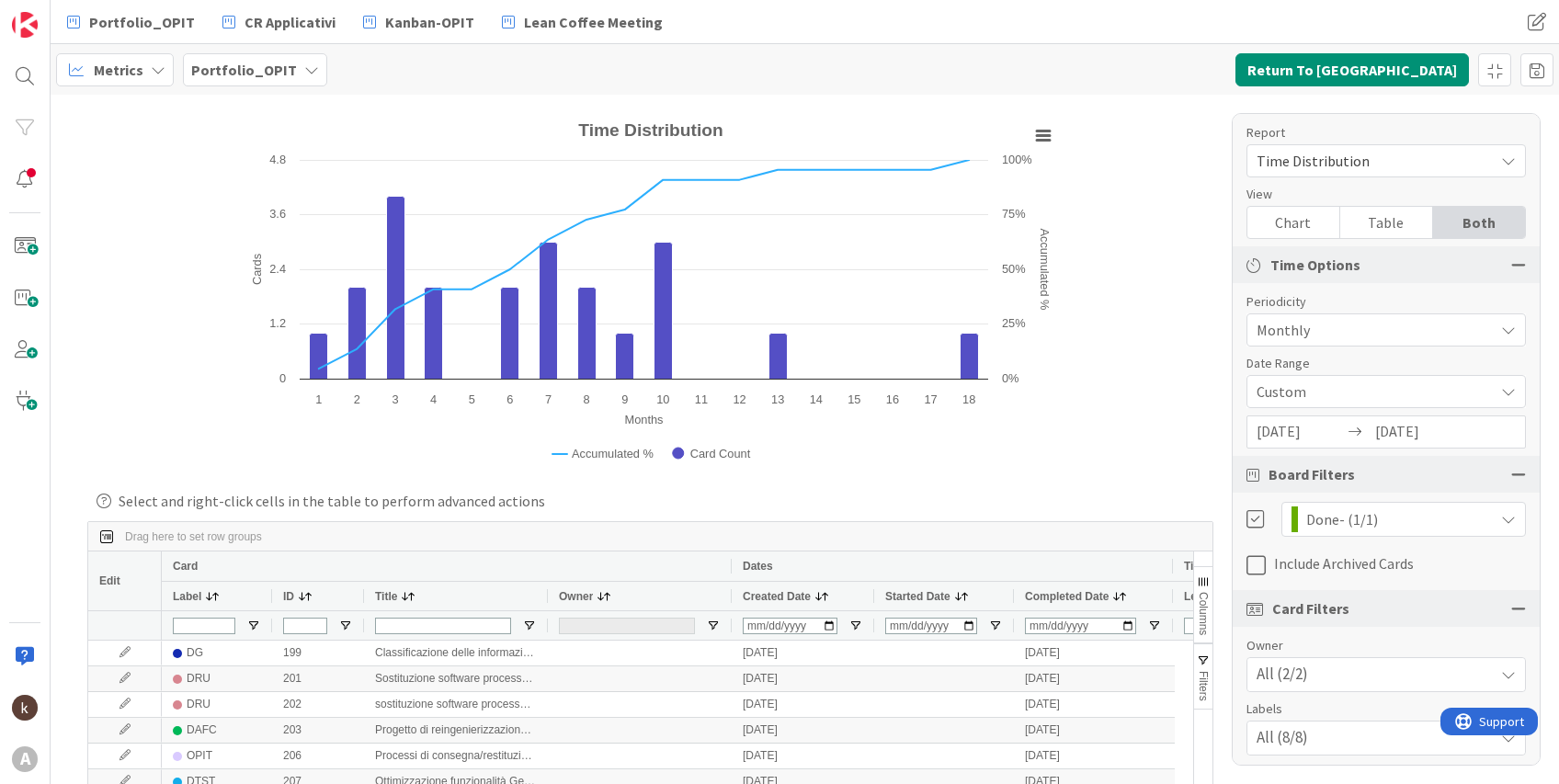 click on "Time Distribution" at bounding box center [1386, 161] 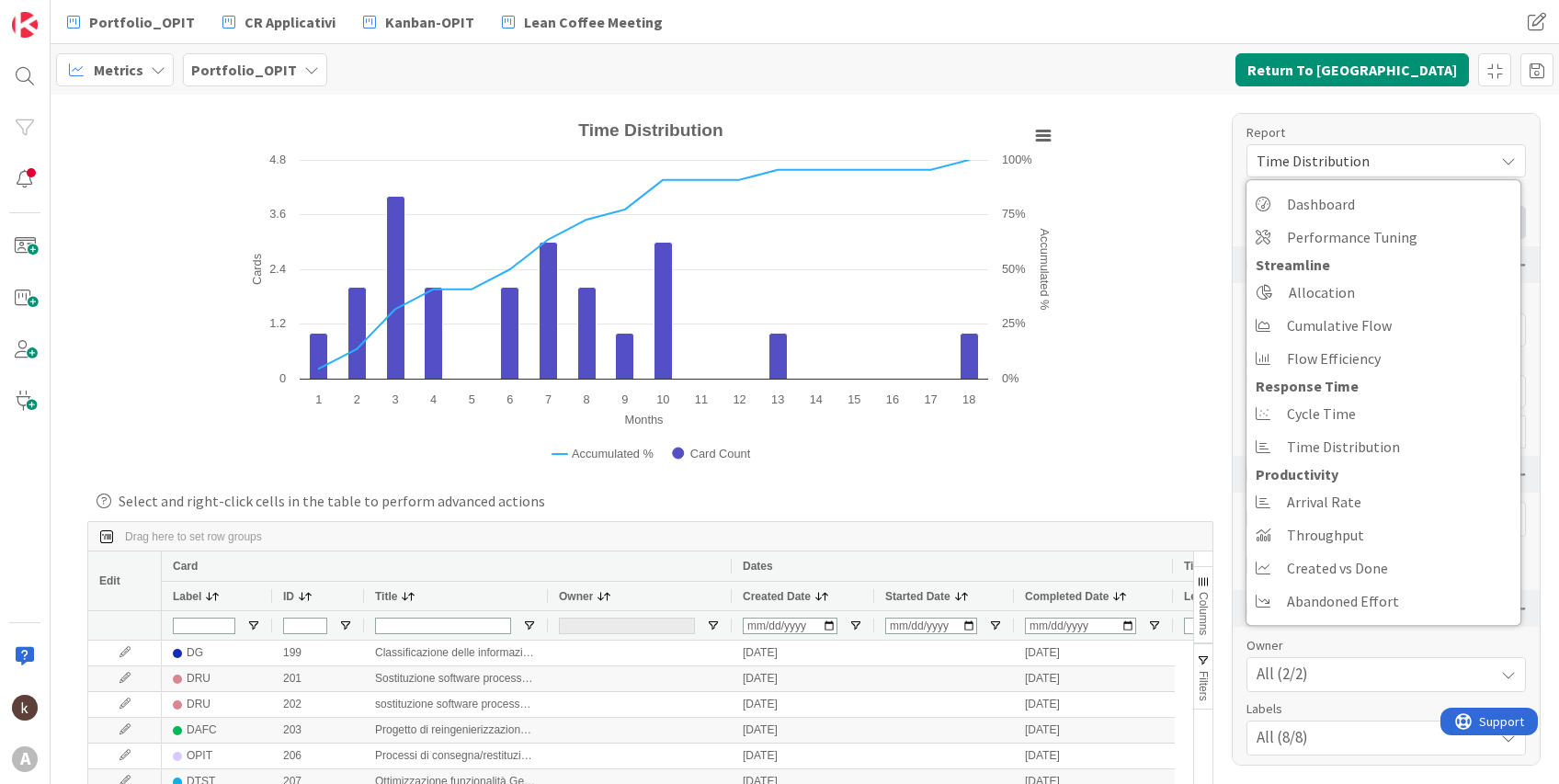 click 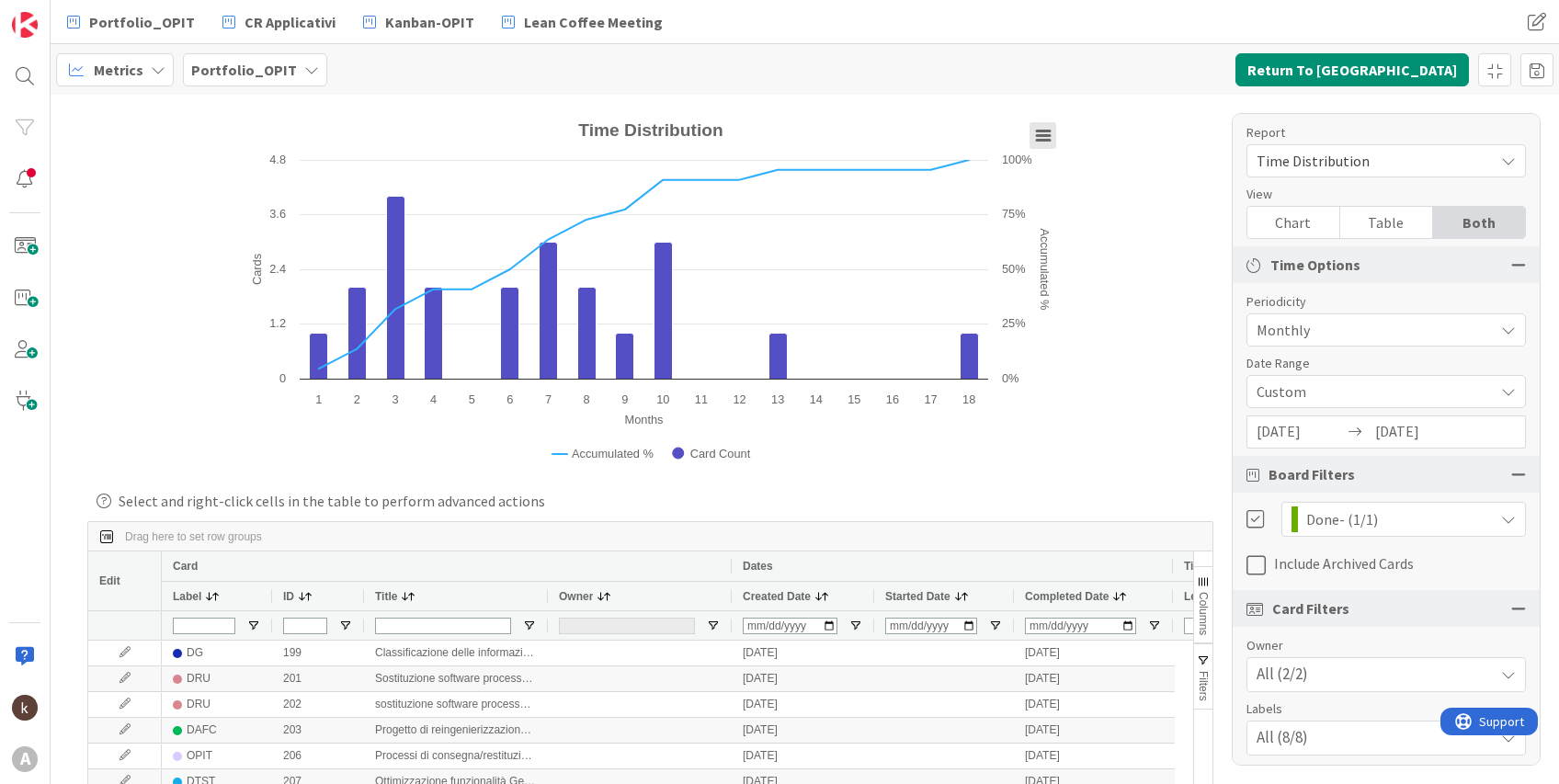 click 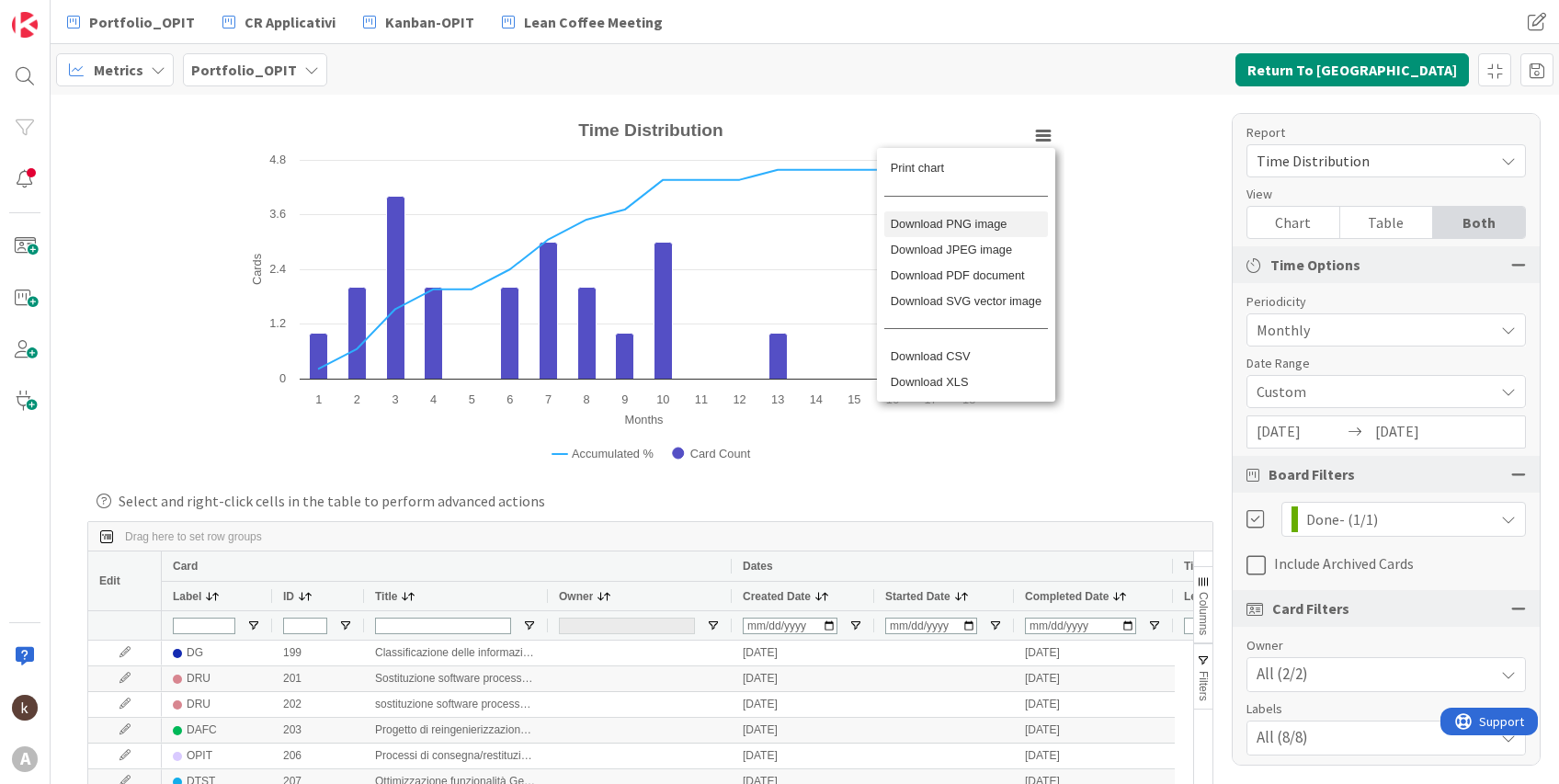 click on "Download PNG image" at bounding box center [965, 224] 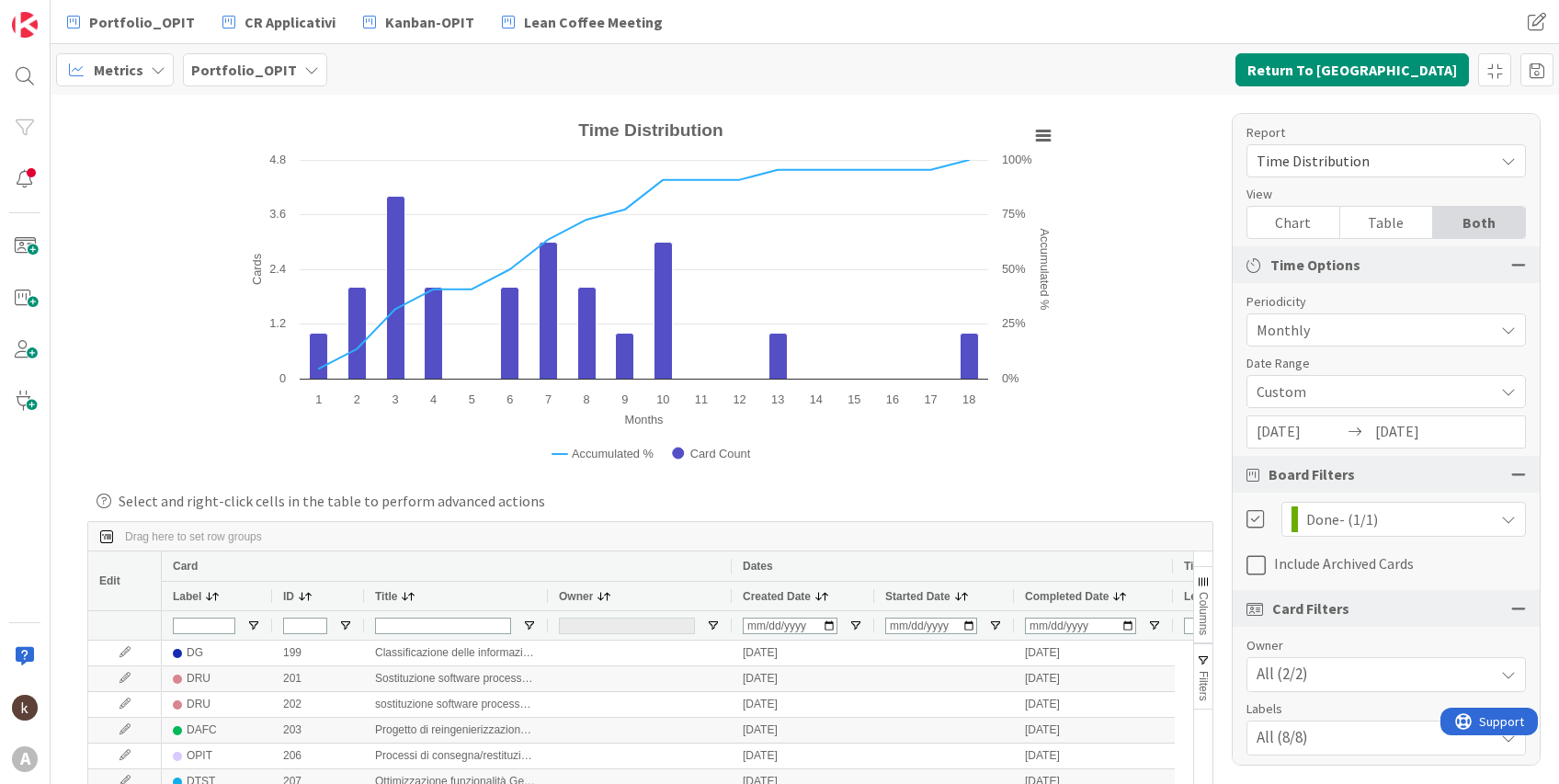 scroll, scrollTop: 97, scrollLeft: 0, axis: vertical 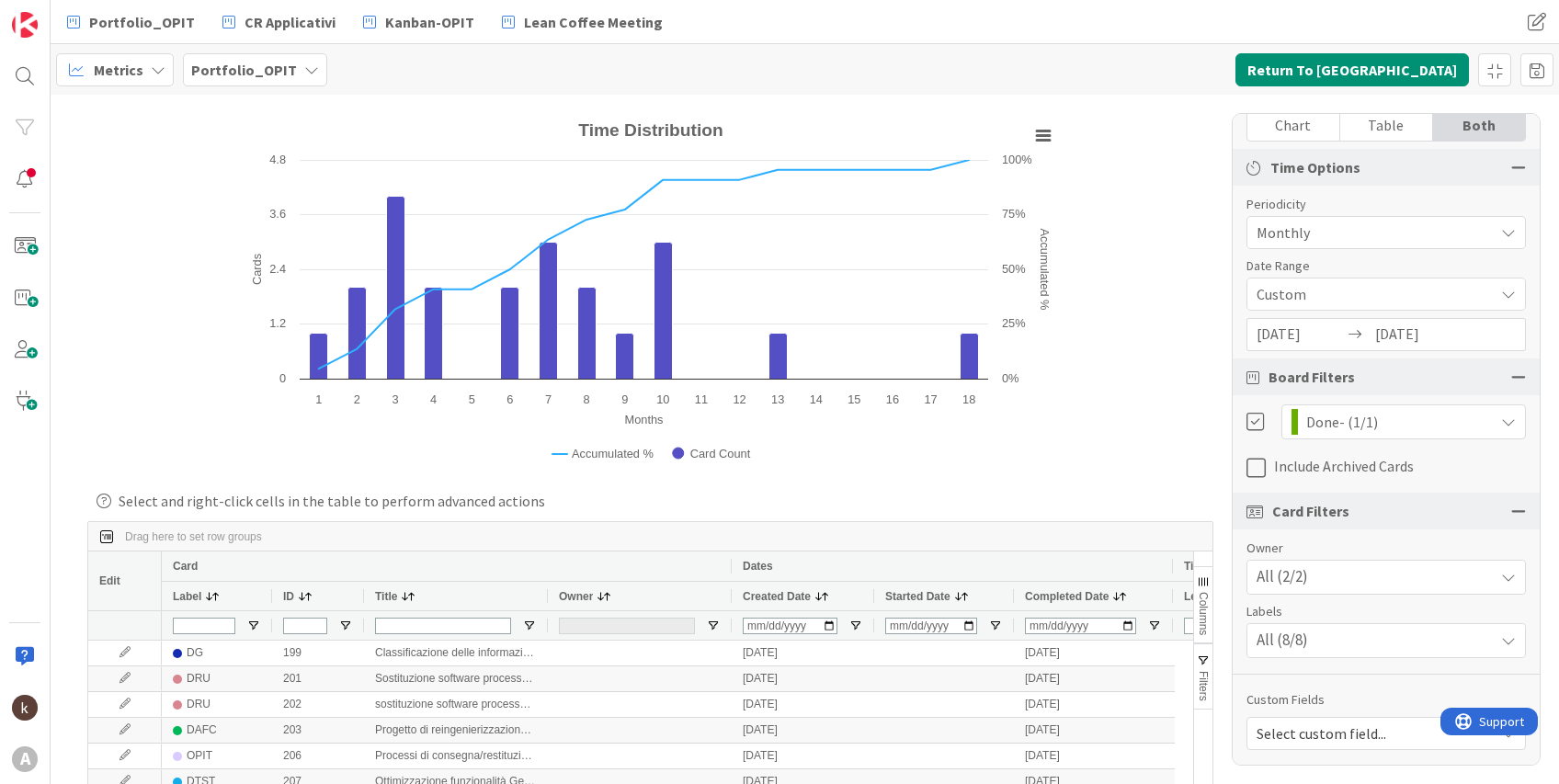 click on "Report Time Distribution Dashboard Performance Tuning Streamline Allocation Cumulative Flow Flow Efficiency Response Time Cycle Time Time Distribution Productivity Arrival Rate Throughput Created vs Done Abandoned Effort View Chart Table Both Time Options Periodicity Monthly Quarterly Monthly Weekly Daily Date Range Custom Last 3 months Last 6 months Last 9 months Last 12 months Last 24 months Custom [DATE] Navigate forward to interact with the calendar and select a date. Press the question mark key to get the keyboard shortcuts for changing dates. [DATE] Navigate backward to interact with the calendar and select a date. Press the question mark key to get the keyboard shortcuts for changing dates. Board Filters Done  - (1/1) Include Archived Cards Card Filters Owner All (2/2) Labels All (8/8) Custom Fields Select custom field..." at bounding box center [1386, 439] 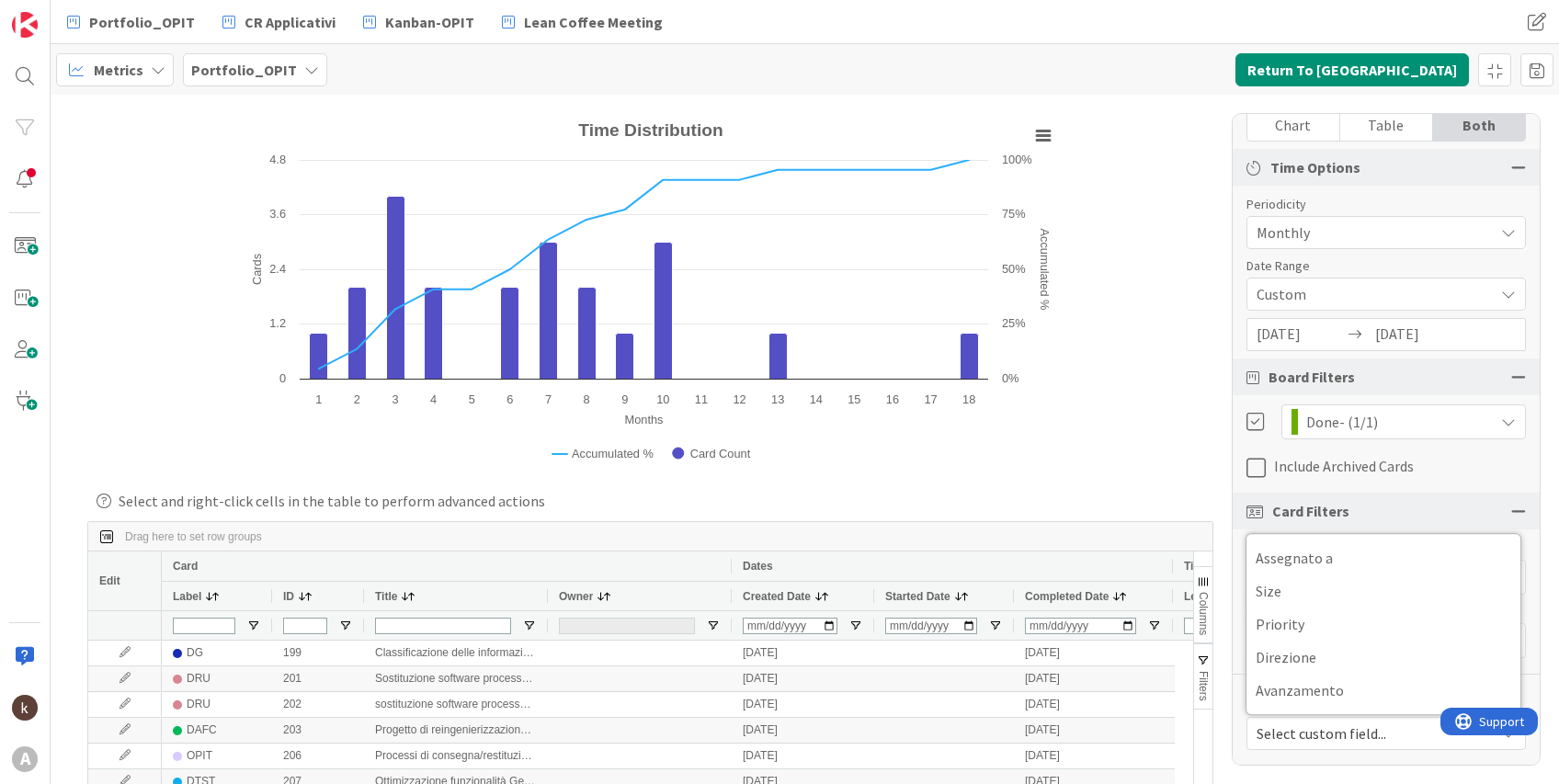 scroll, scrollTop: 199, scrollLeft: 0, axis: vertical 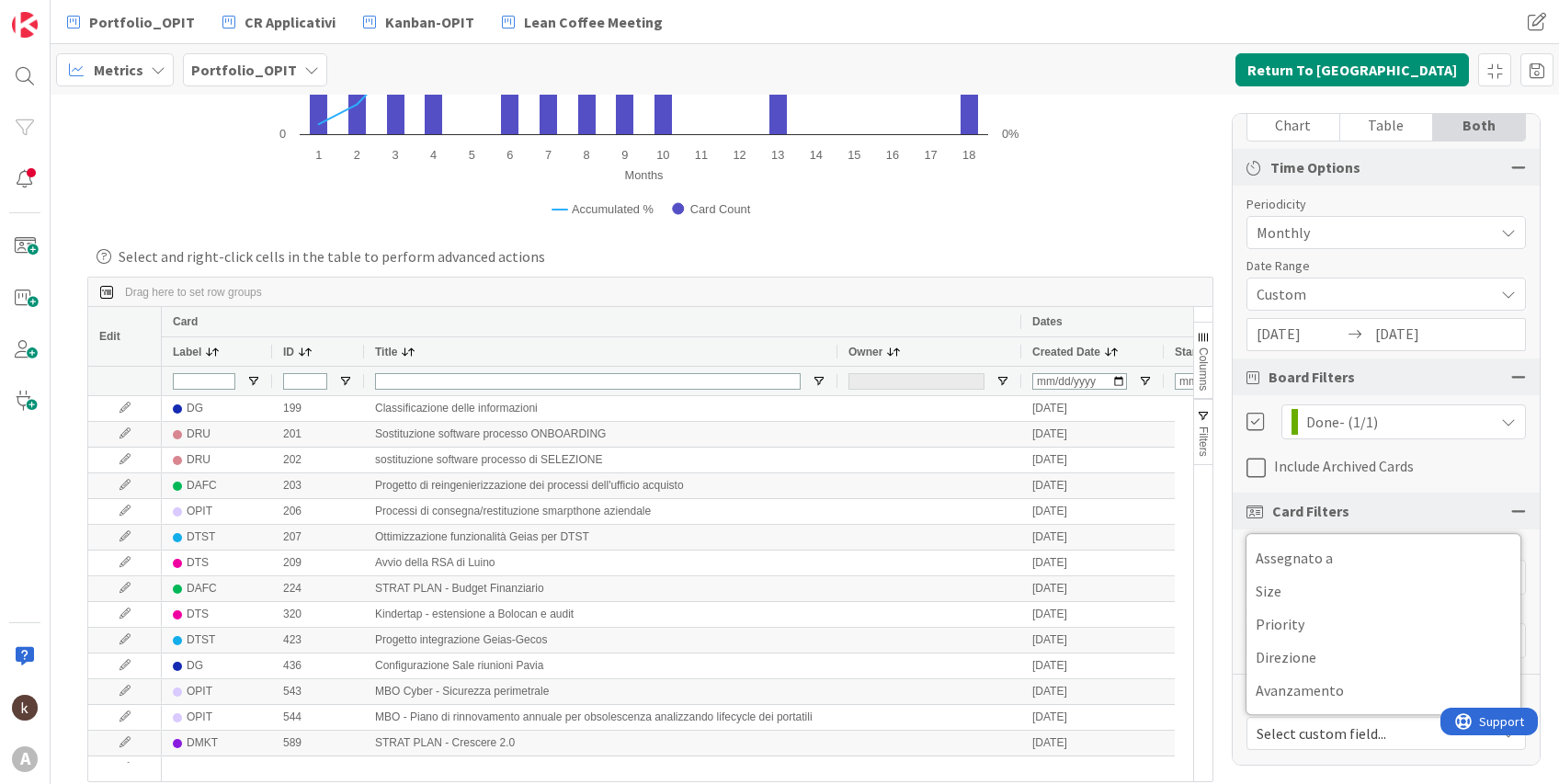 drag, startPoint x: 546, startPoint y: 356, endPoint x: 836, endPoint y: 365, distance: 290.1396 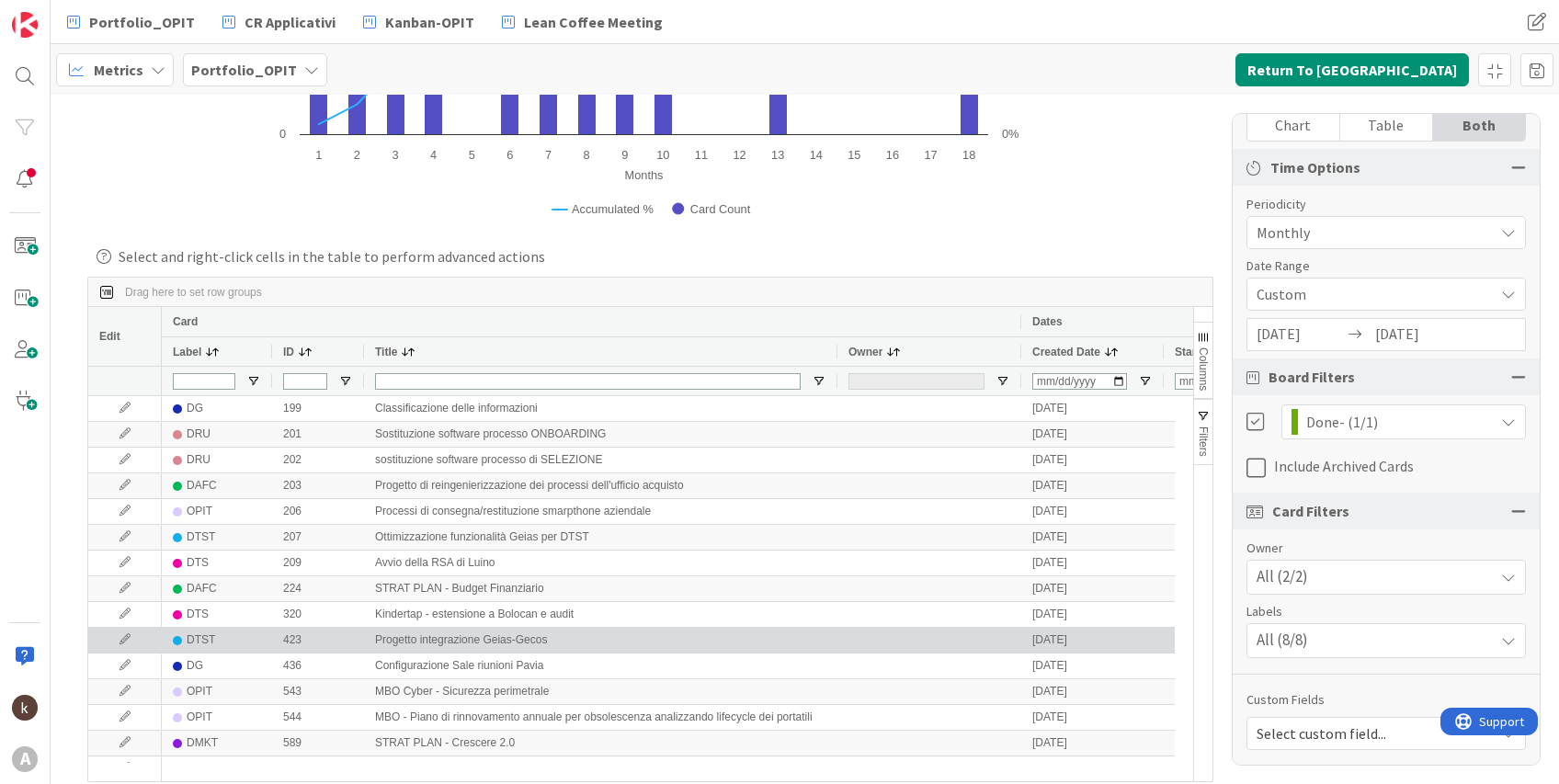 scroll, scrollTop: 122, scrollLeft: 0, axis: vertical 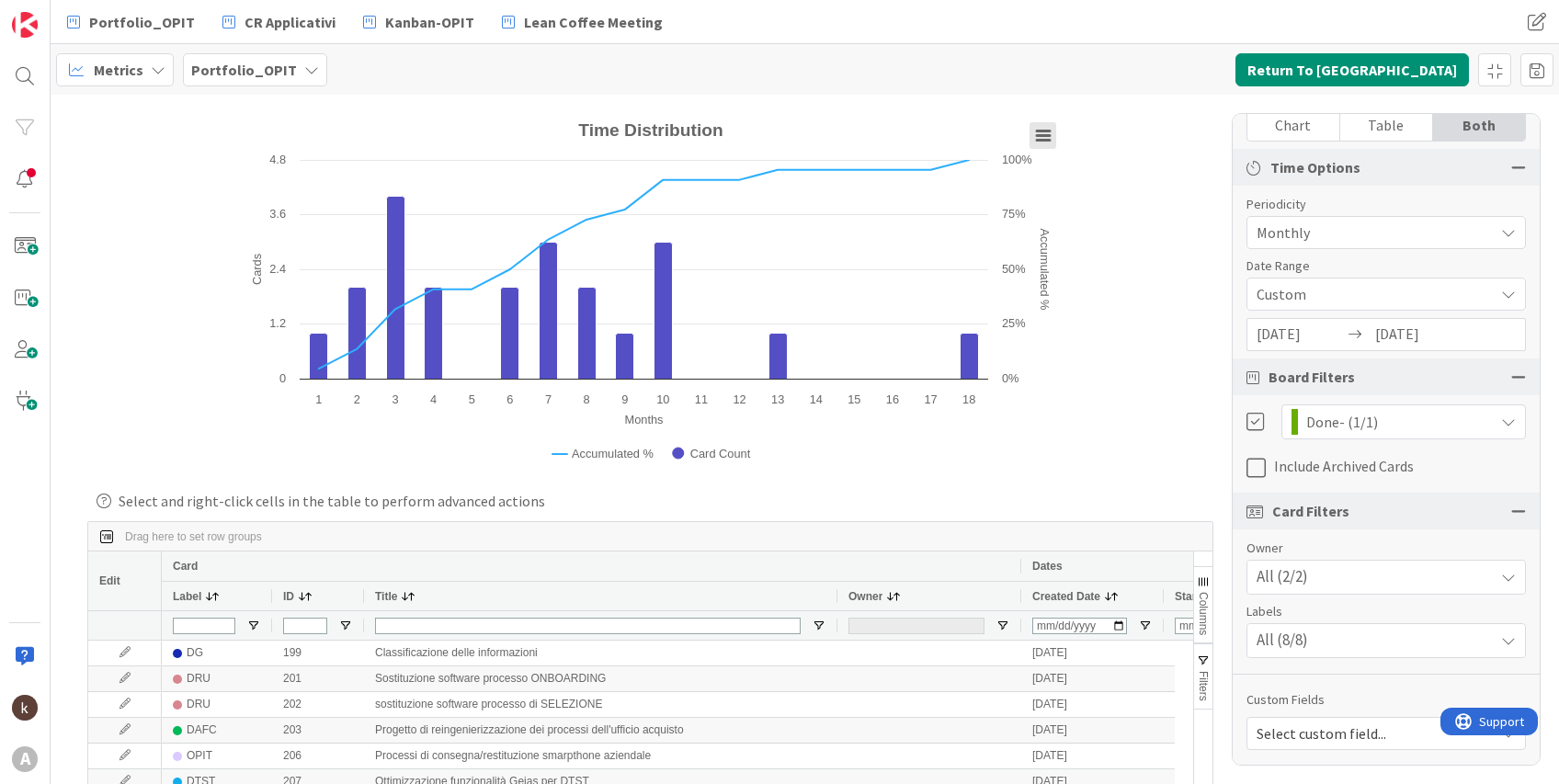 click 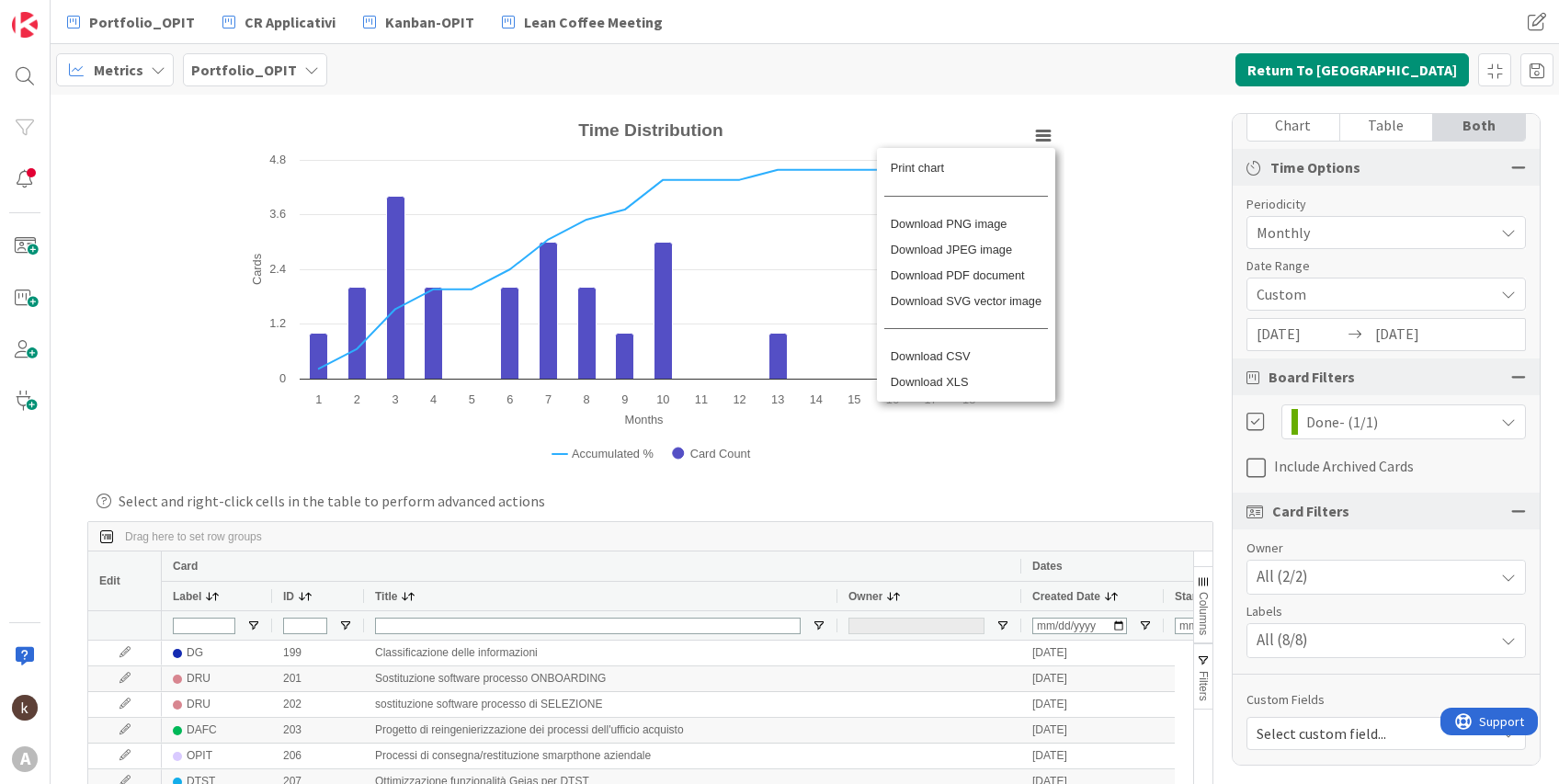 click on "Created with Highcharts 11.4.3 Months Cards Accumulated % Chart context menu Time Distribution Accumulated % Card Count 1 2 3 4 5 6 7 8 9 10 11 12 13 14 15 16 17 18 0 1.2 2.4 3.6 4.8 0% 25% 50% 75% 100% [DOMAIN_NAME] 18 ​ 100% Print chart Download PNG image Download JPEG image Download PDF document Download SVG vector image Download CSV Download XLS Select and right-click cells in the table to perform advanced actions Press ENTER to sort. Press ALT DOWN to open column menu. Press CTRL ENTER to open filter. Drag here to set row groups Drag here to set column labels                           Edit                       Card         Dates                         Label                                       ID                                       Title                                       Owner                                       Created Date                                       Started Date                                       Completed Date" at bounding box center [804, 439] 